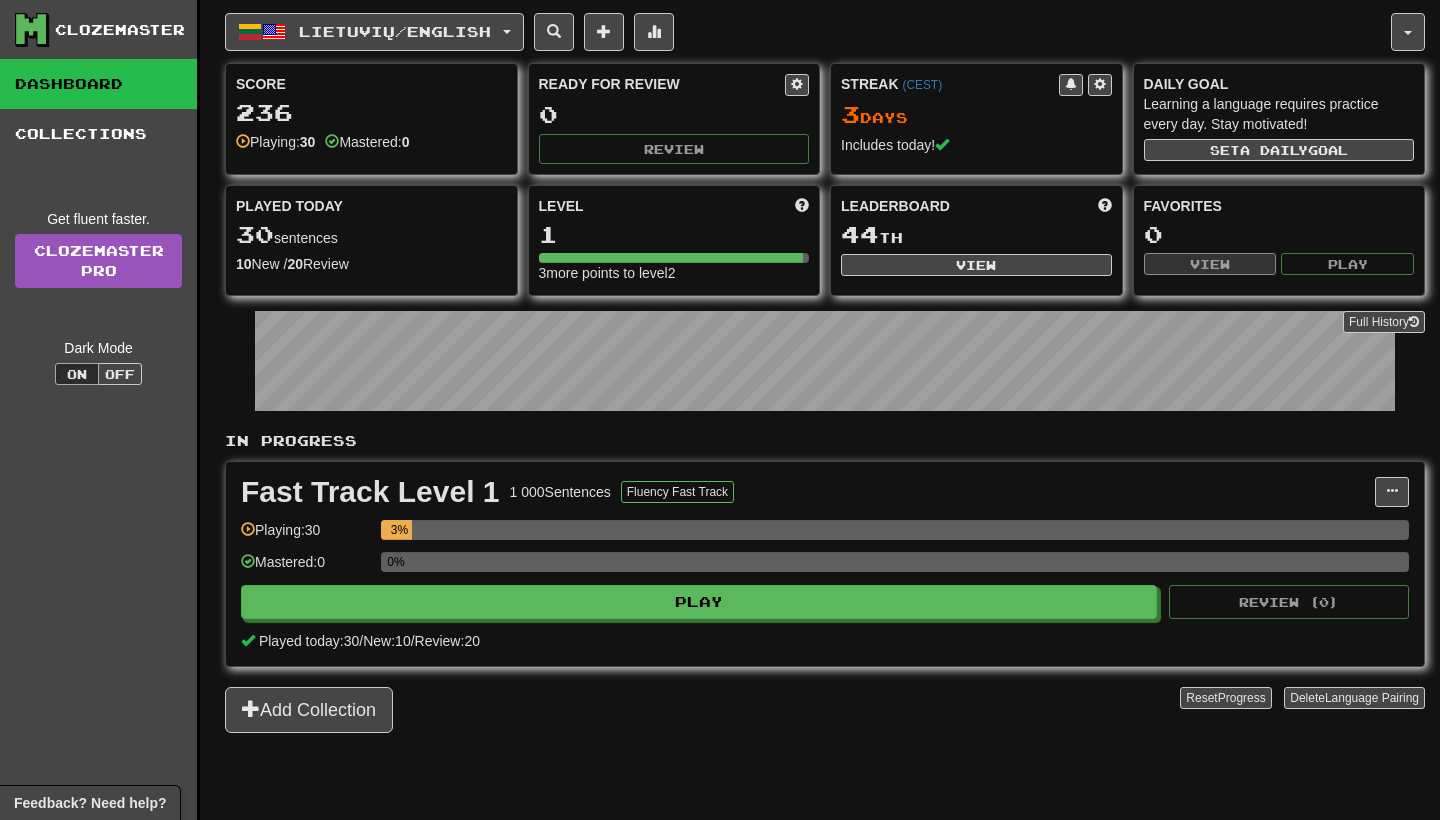 scroll, scrollTop: 0, scrollLeft: 0, axis: both 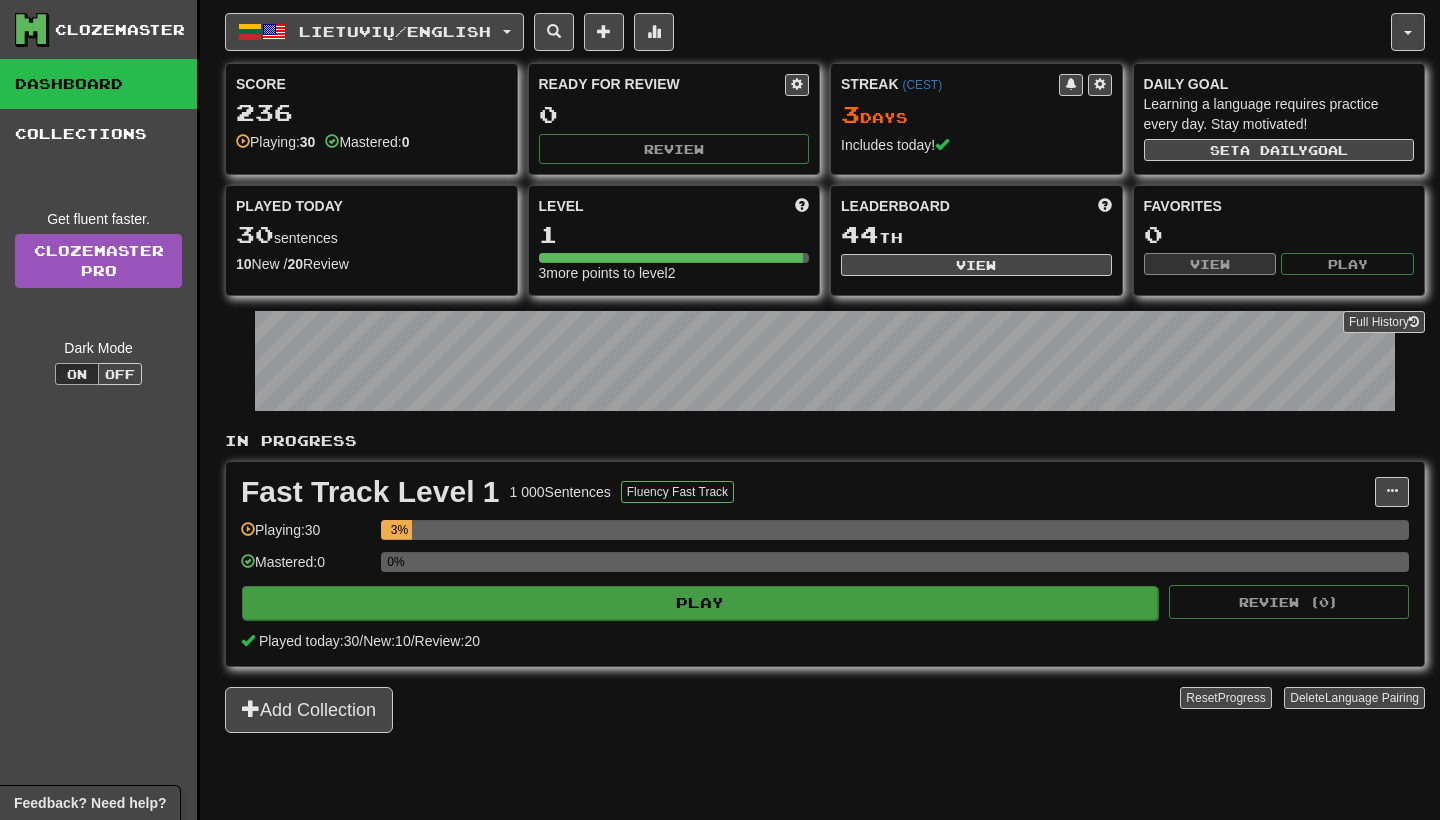 click on "Play" at bounding box center [700, 603] 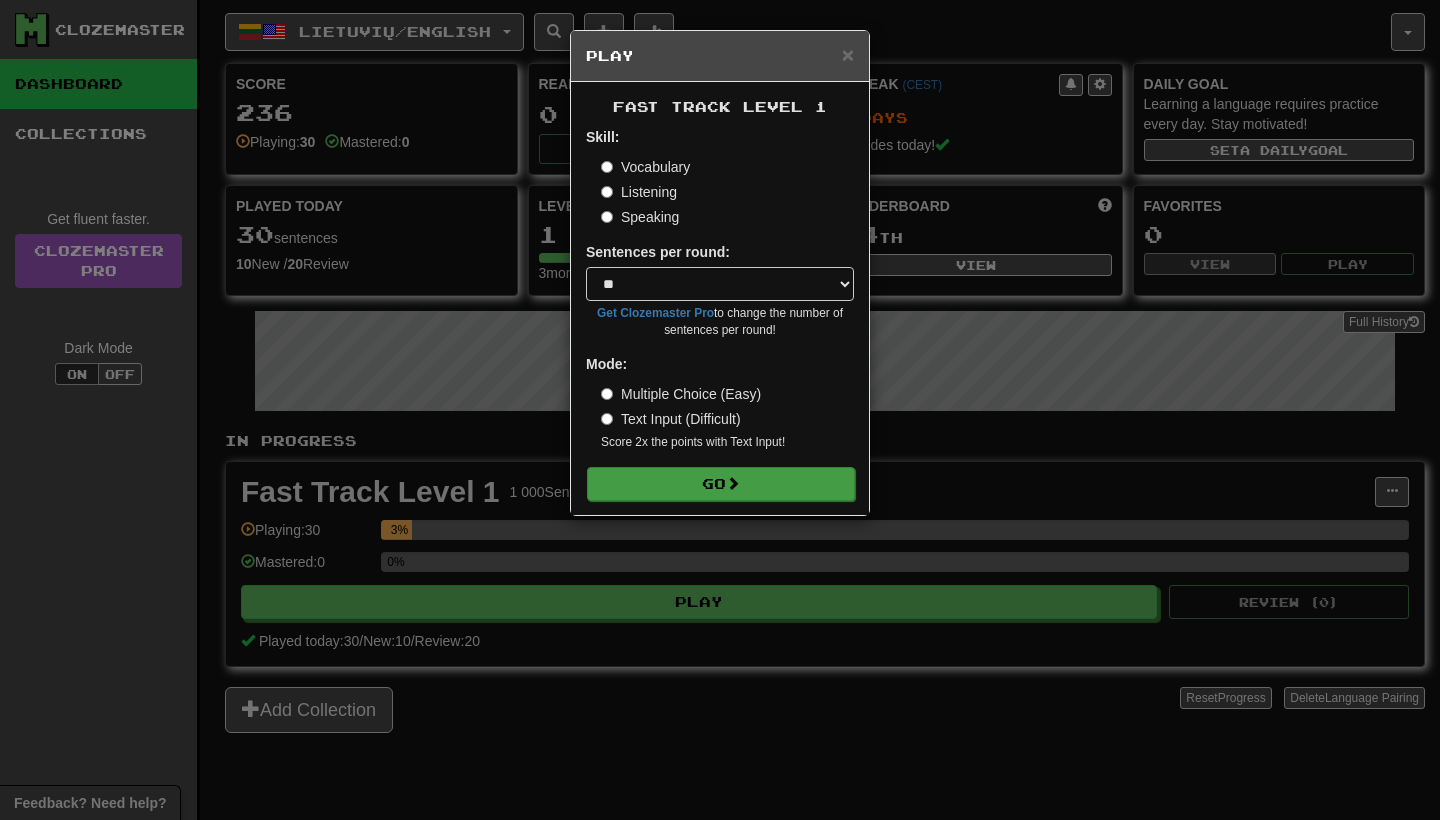 click on "Go" at bounding box center [721, 484] 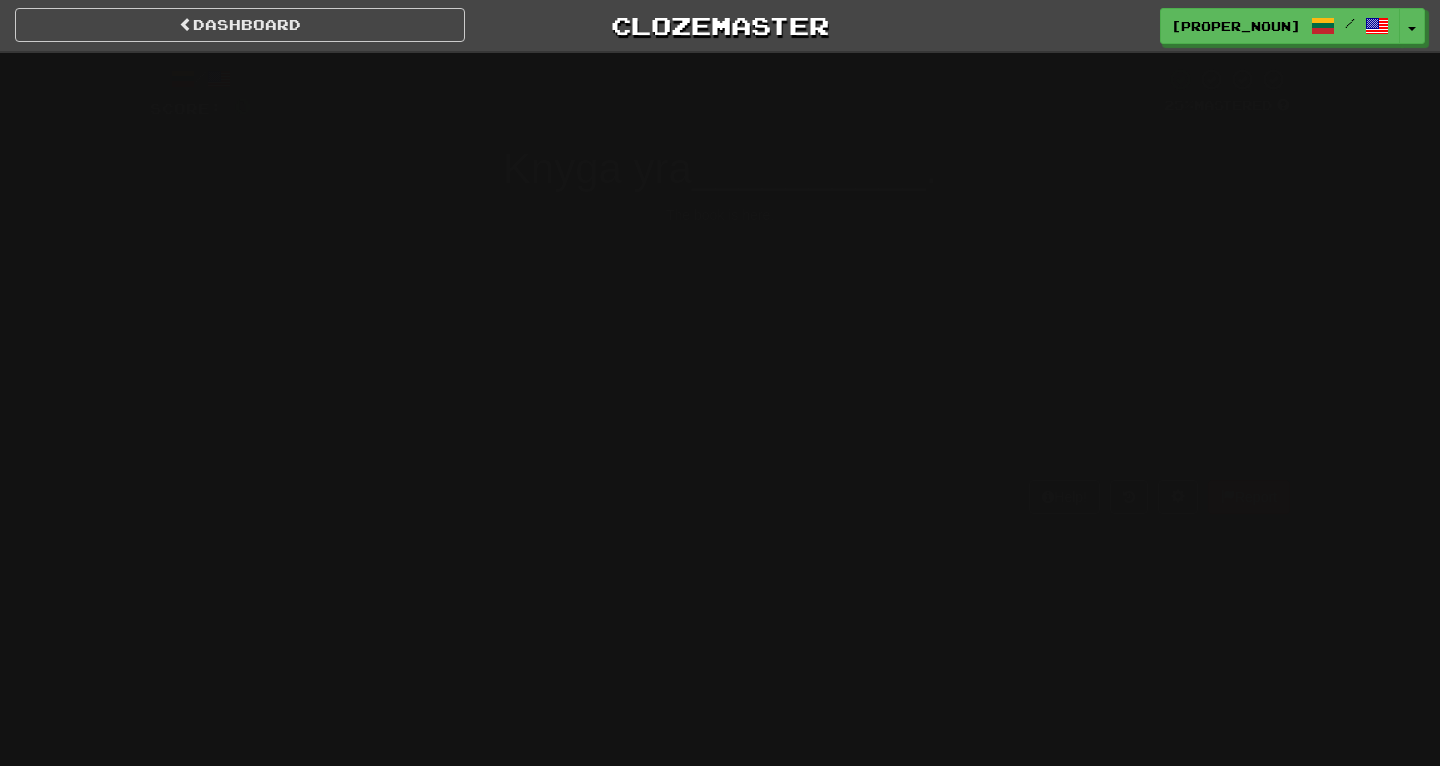 scroll, scrollTop: 0, scrollLeft: 0, axis: both 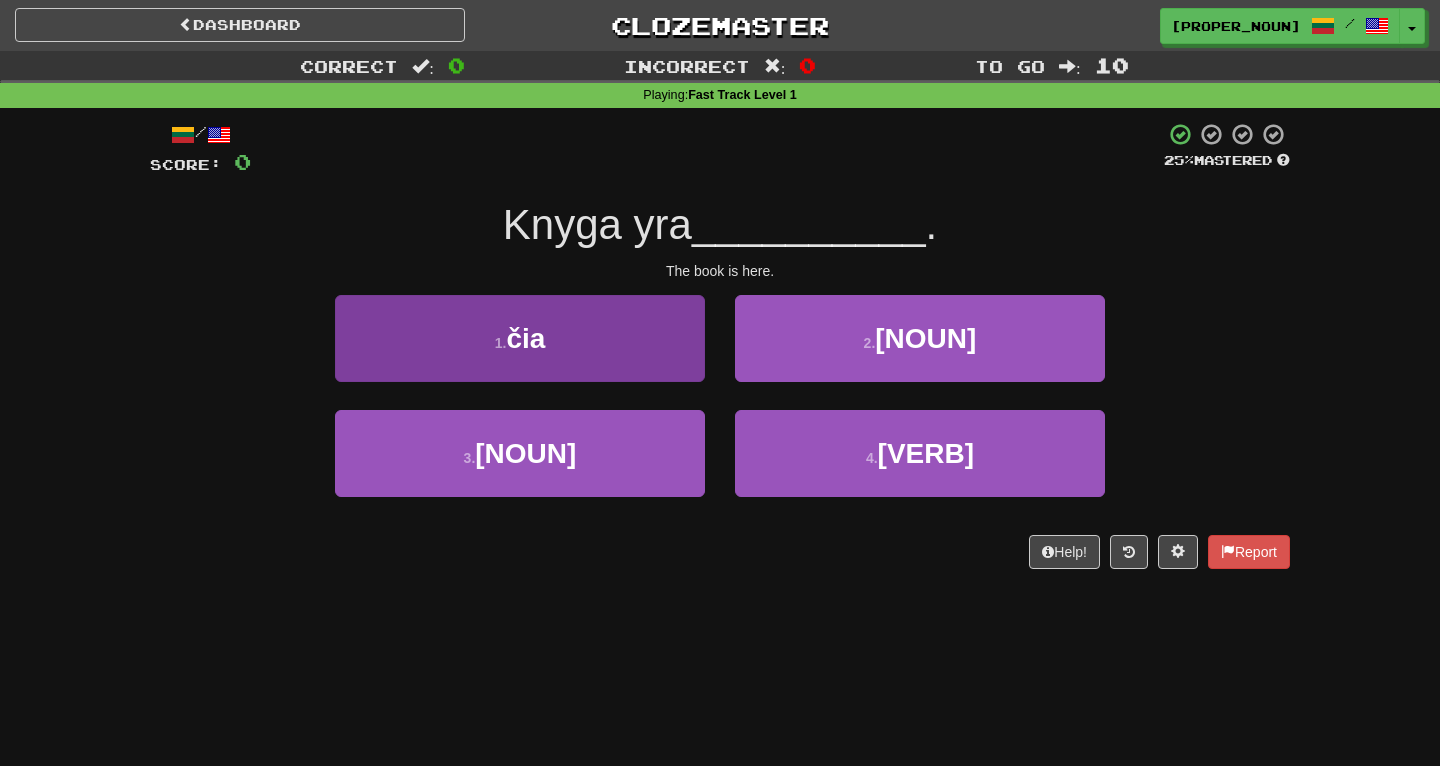 click on "1 .  [NOUN]" at bounding box center (520, 338) 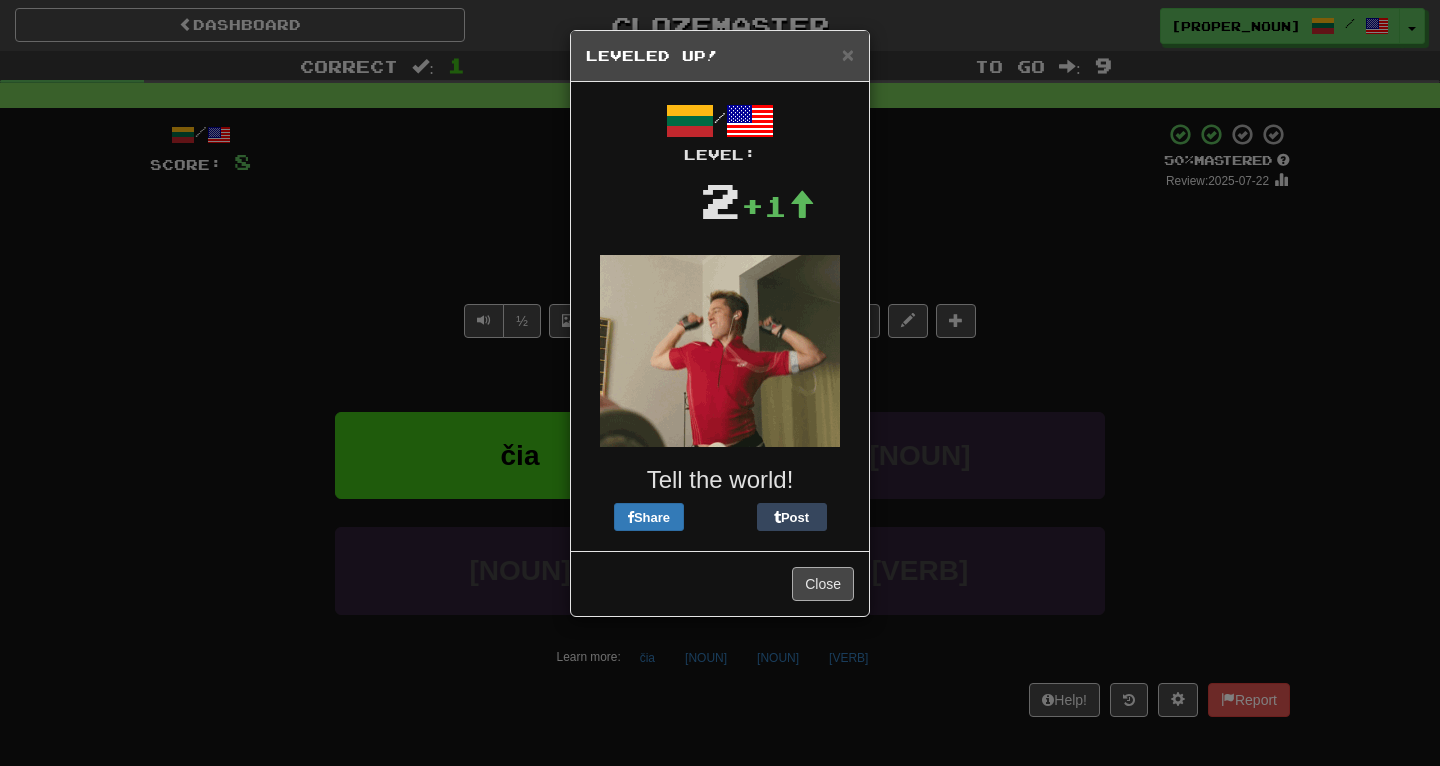 click on "Close" at bounding box center (823, 584) 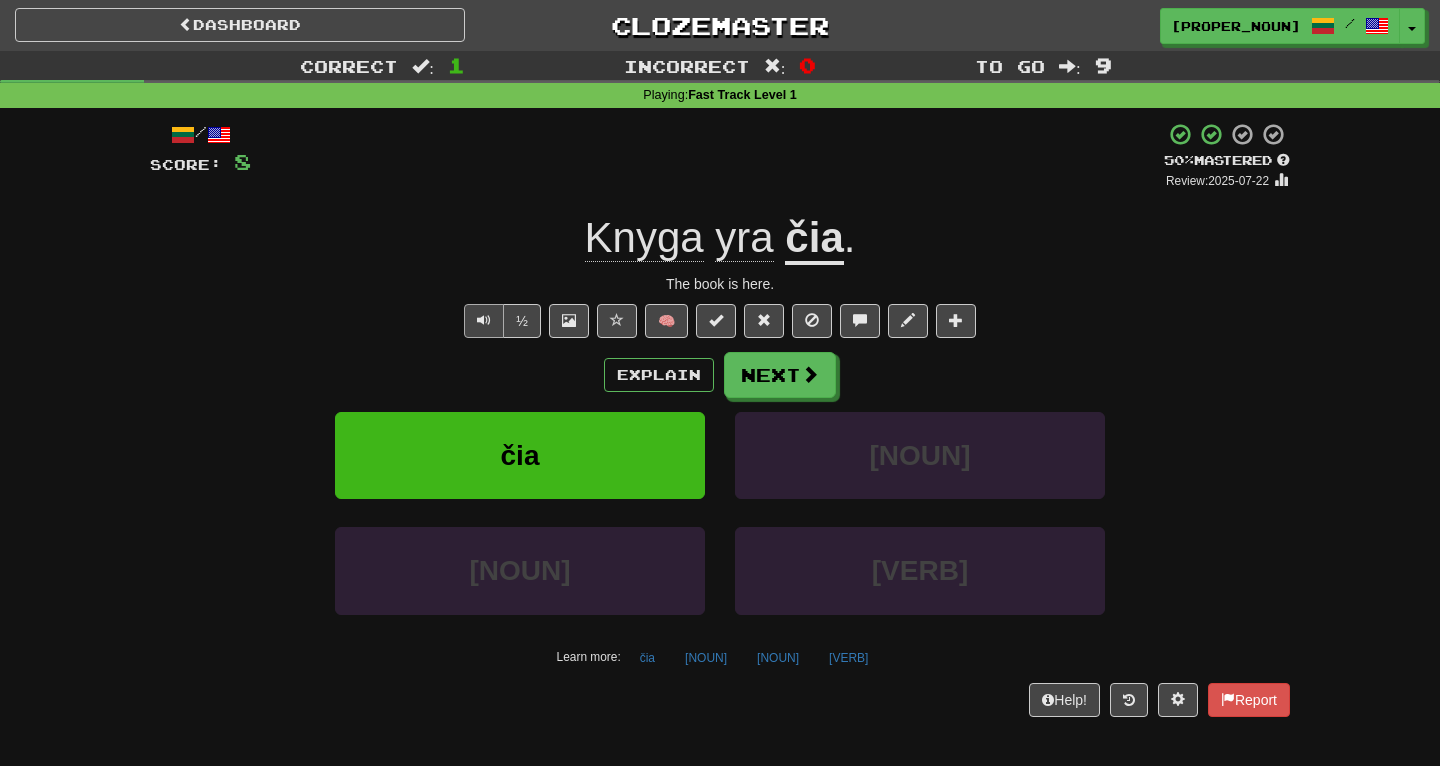 click at bounding box center (484, 320) 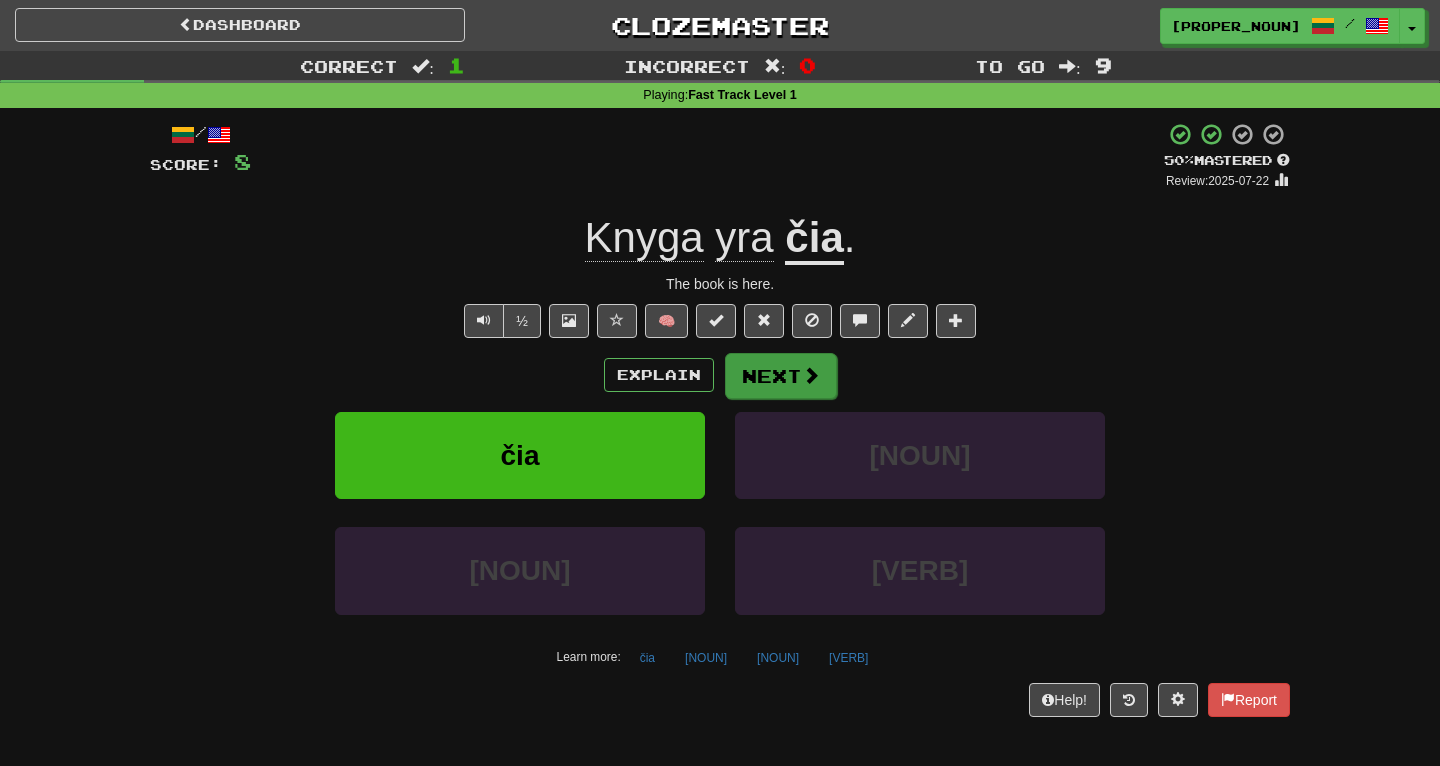 click on "Next" at bounding box center [781, 376] 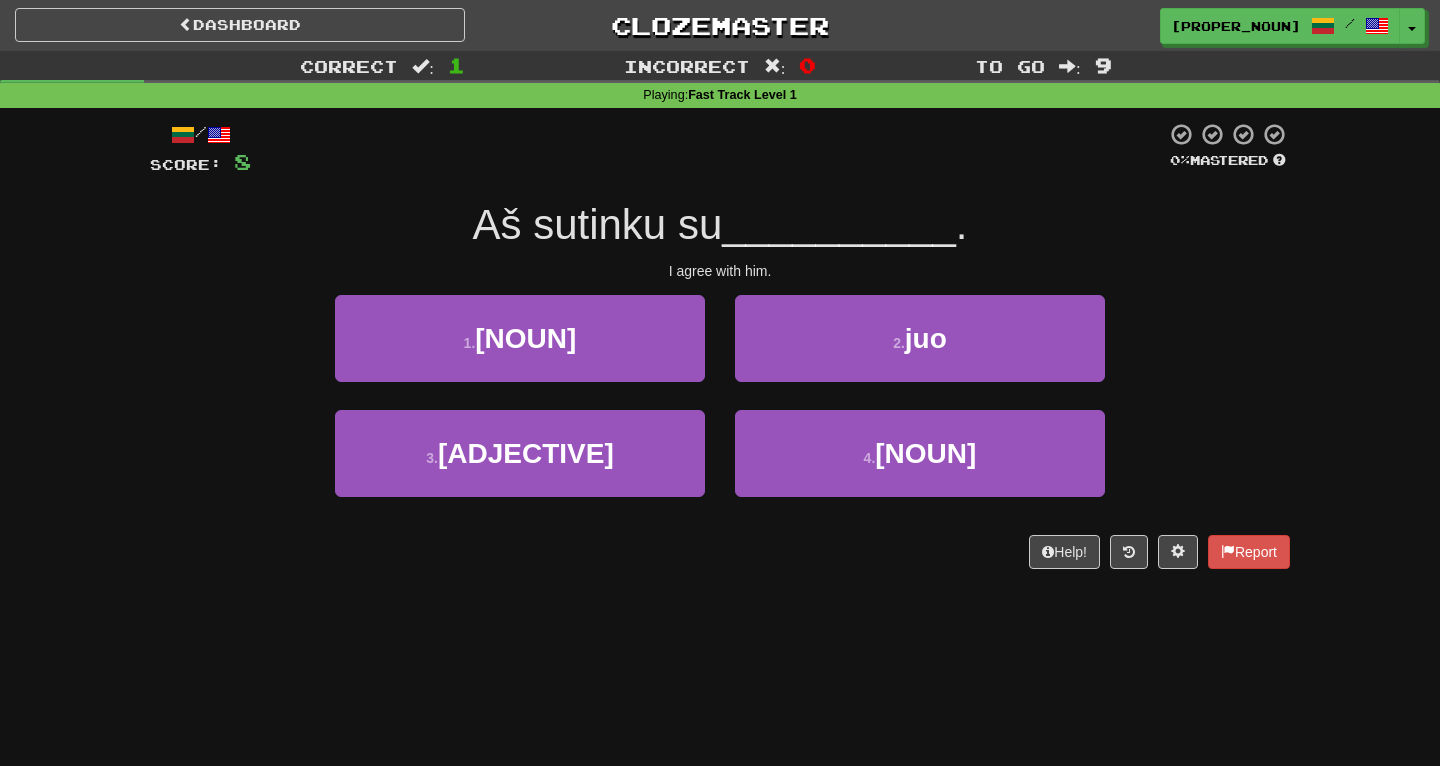 scroll, scrollTop: 0, scrollLeft: 0, axis: both 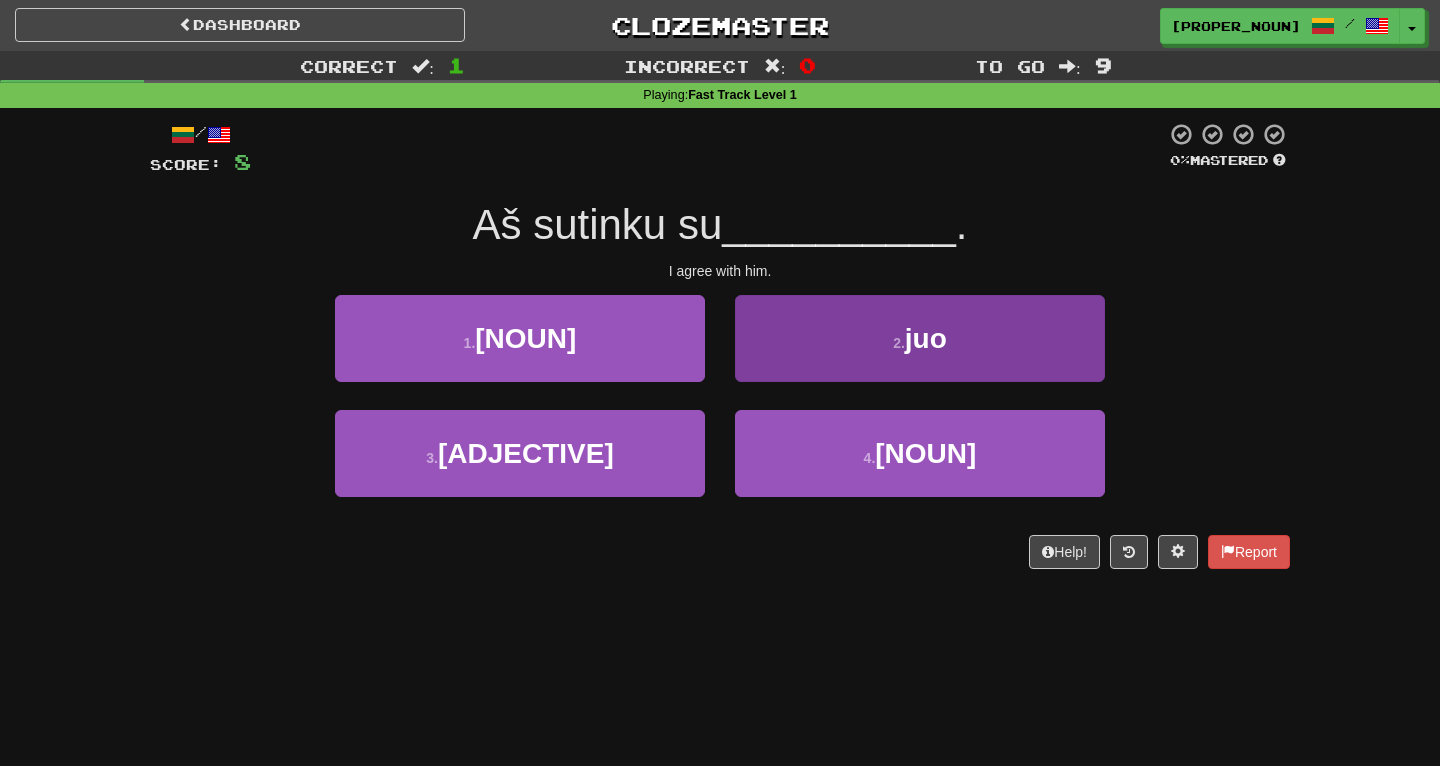 click on "2 .  [PRONOUN]" at bounding box center [920, 338] 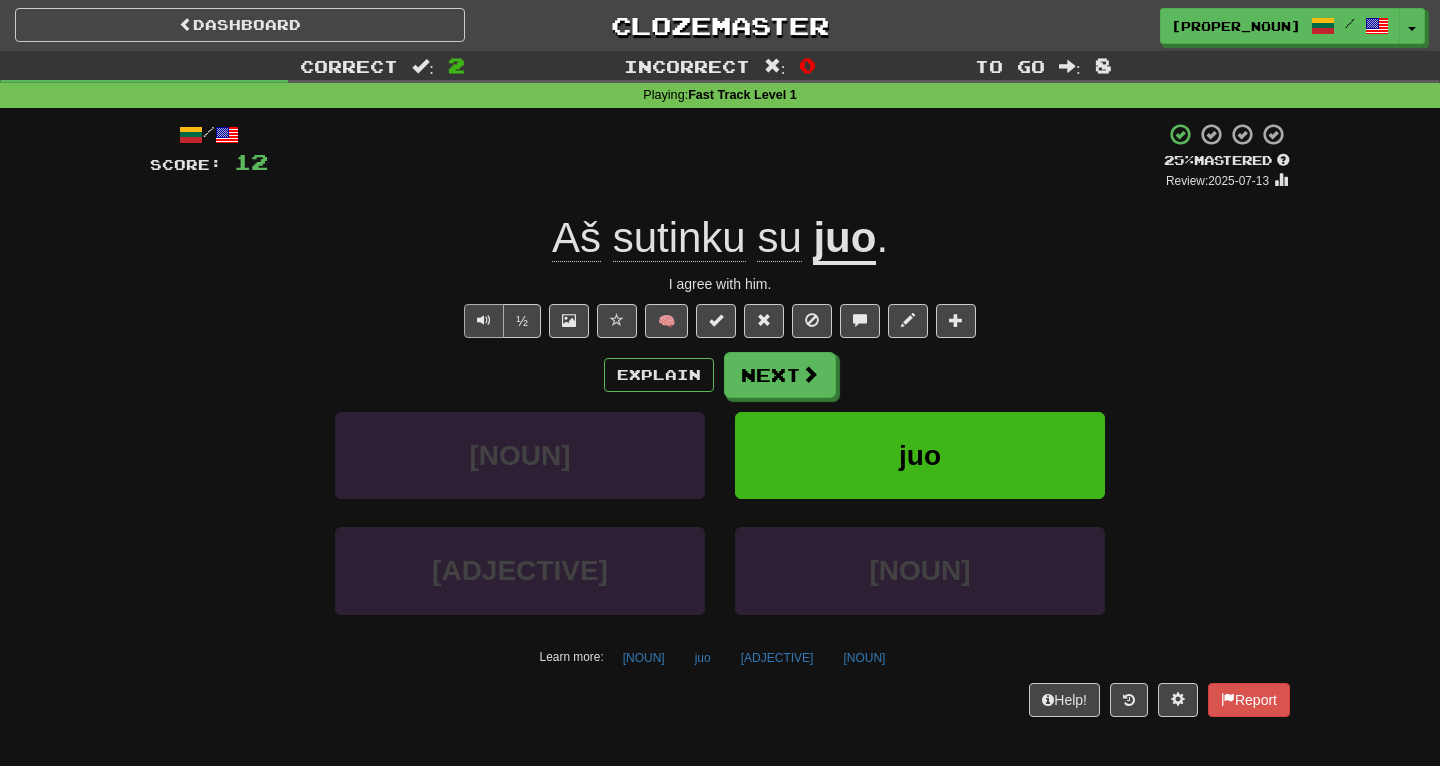 click at bounding box center [484, 321] 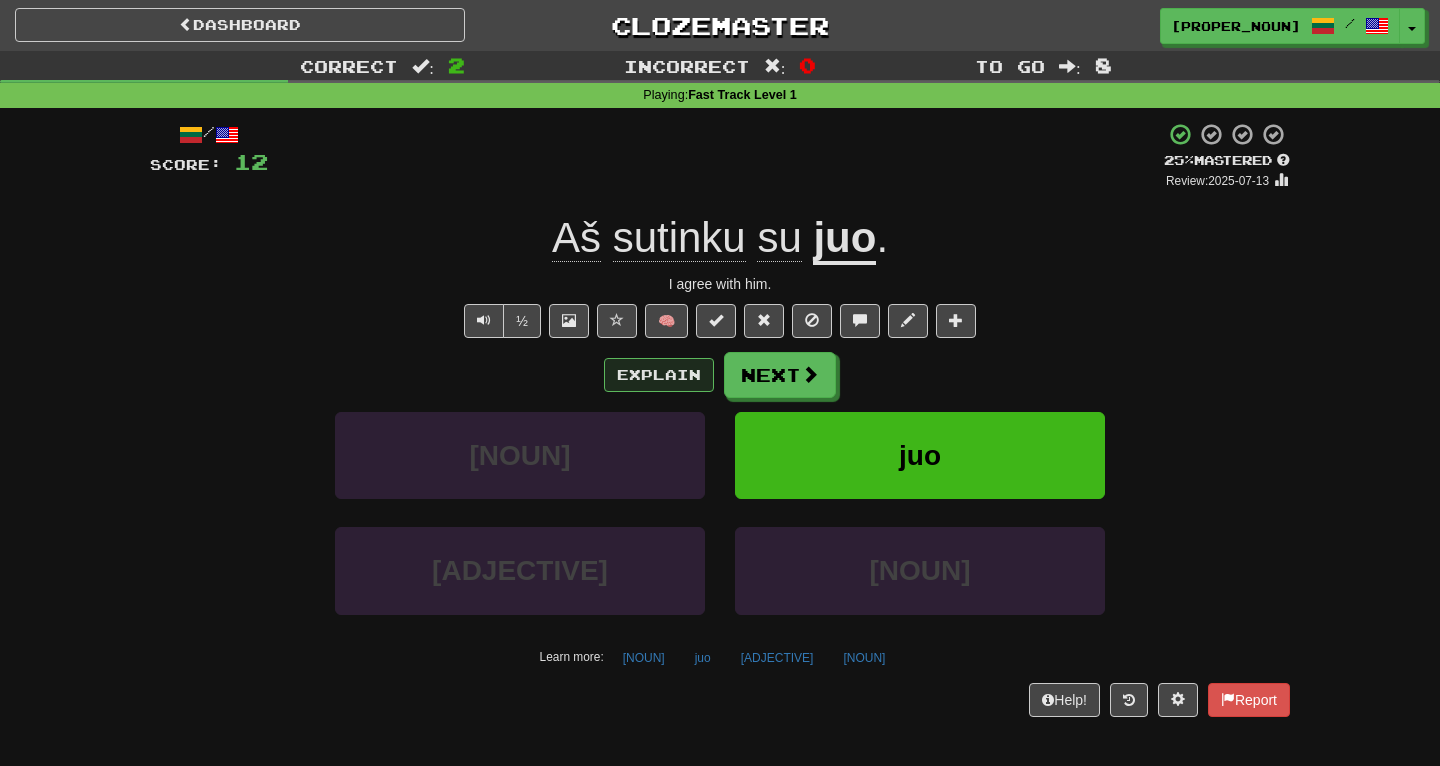 click on "Explain" at bounding box center (659, 375) 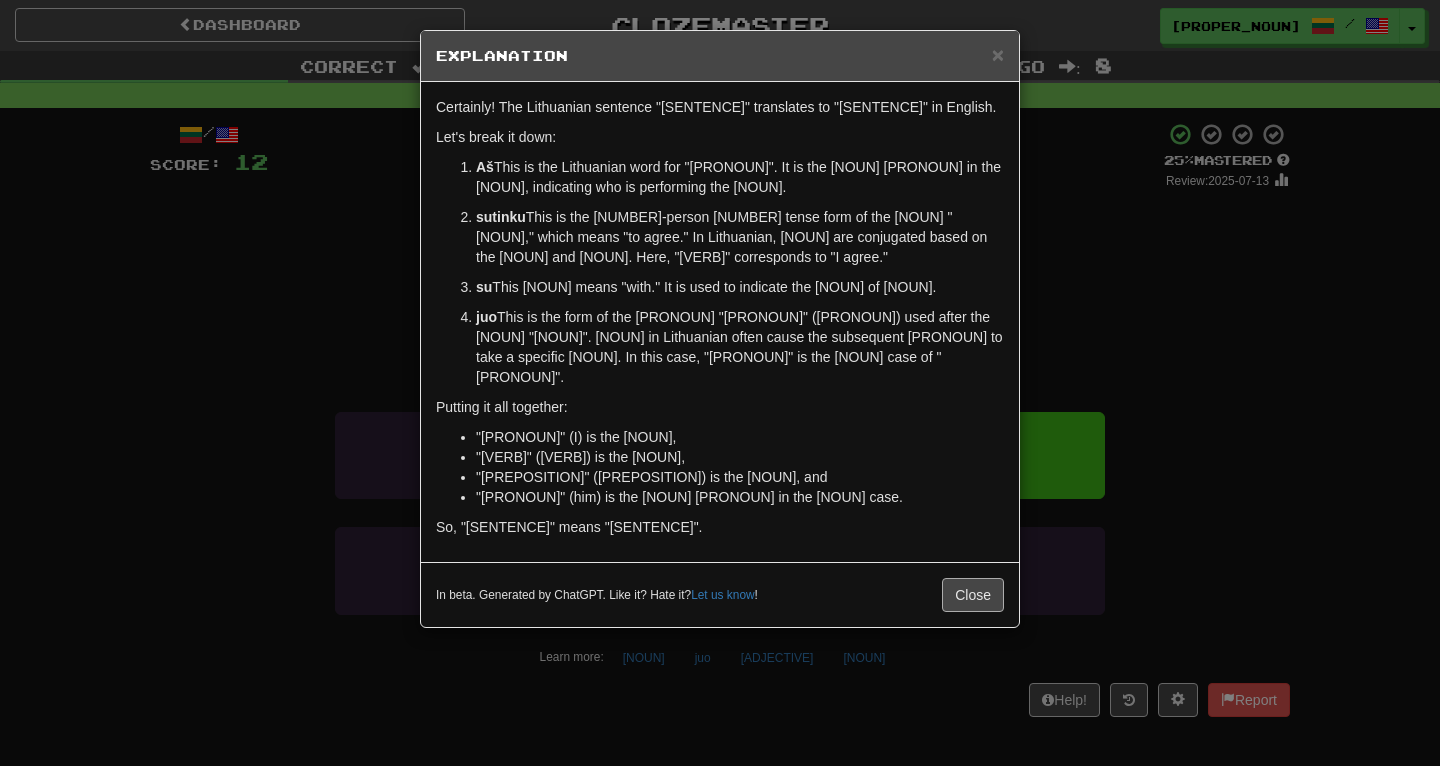 click on "Close" at bounding box center [973, 595] 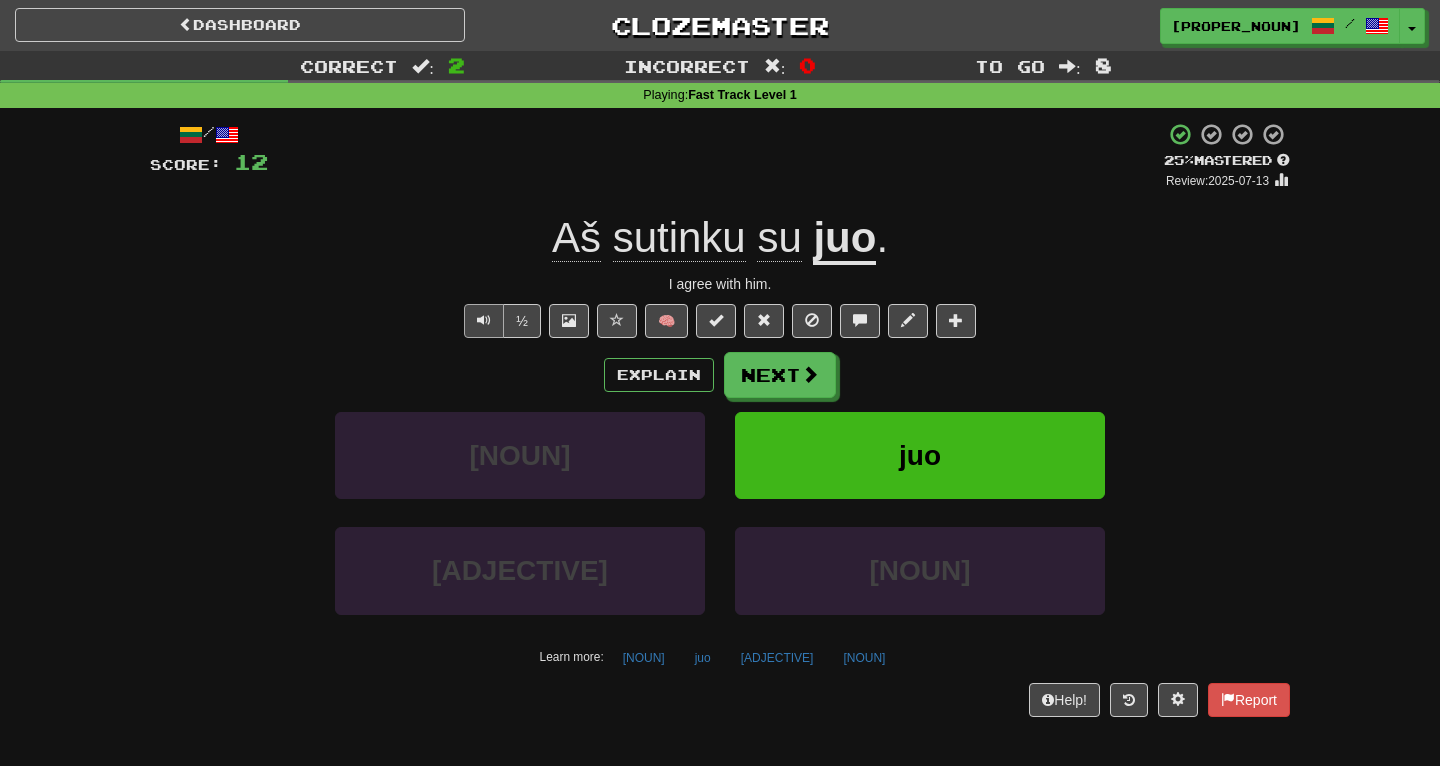 click at bounding box center (484, 320) 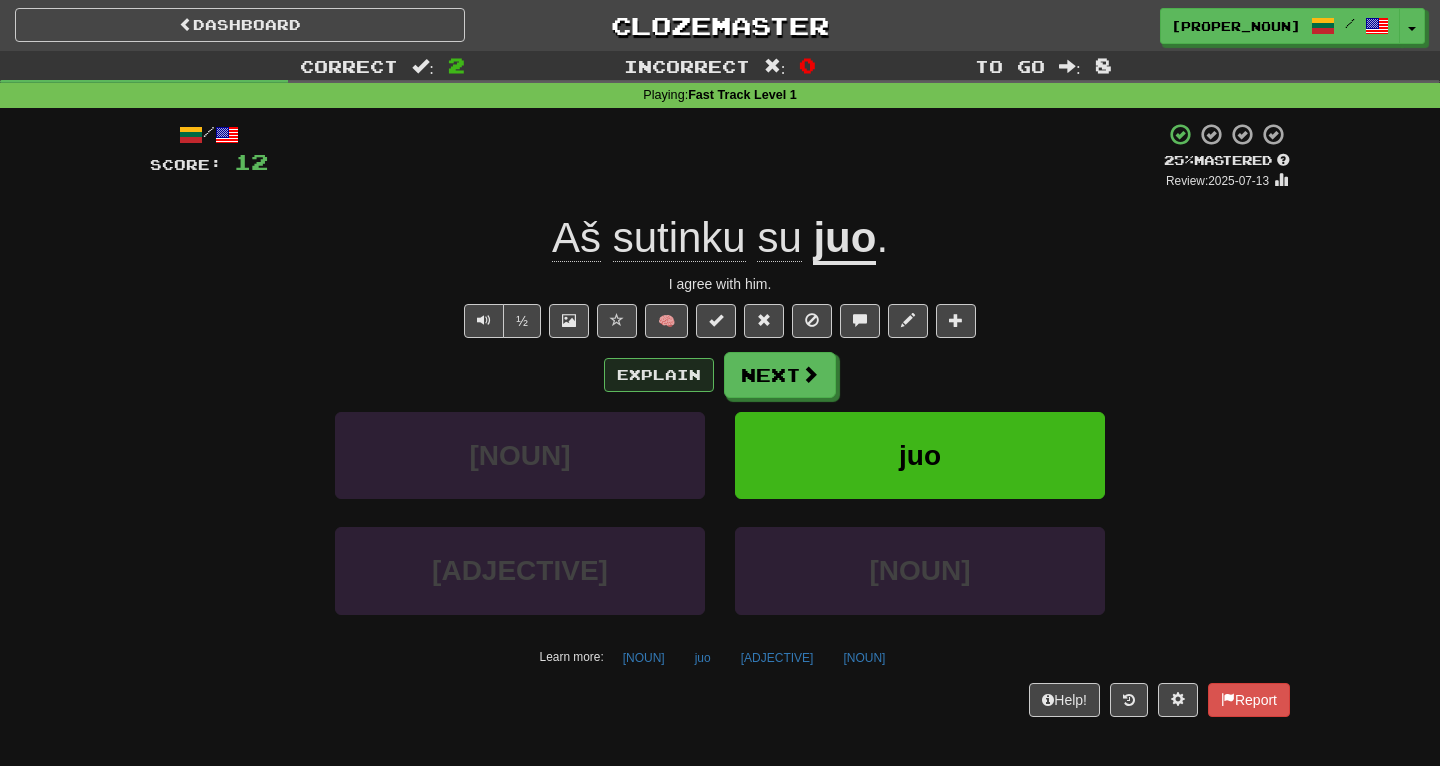 click on "Explain" at bounding box center [659, 375] 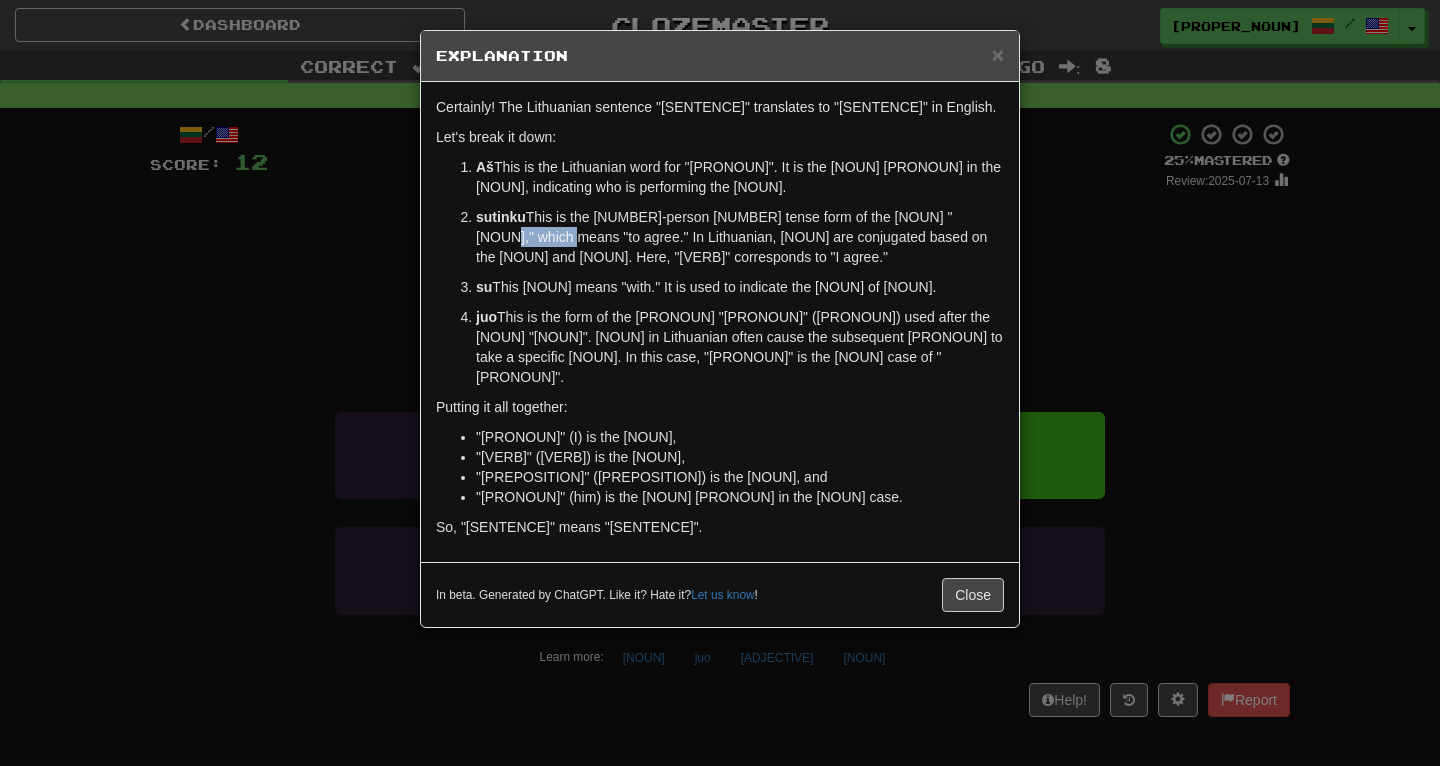 drag, startPoint x: 980, startPoint y: 220, endPoint x: 927, endPoint y: 220, distance: 53 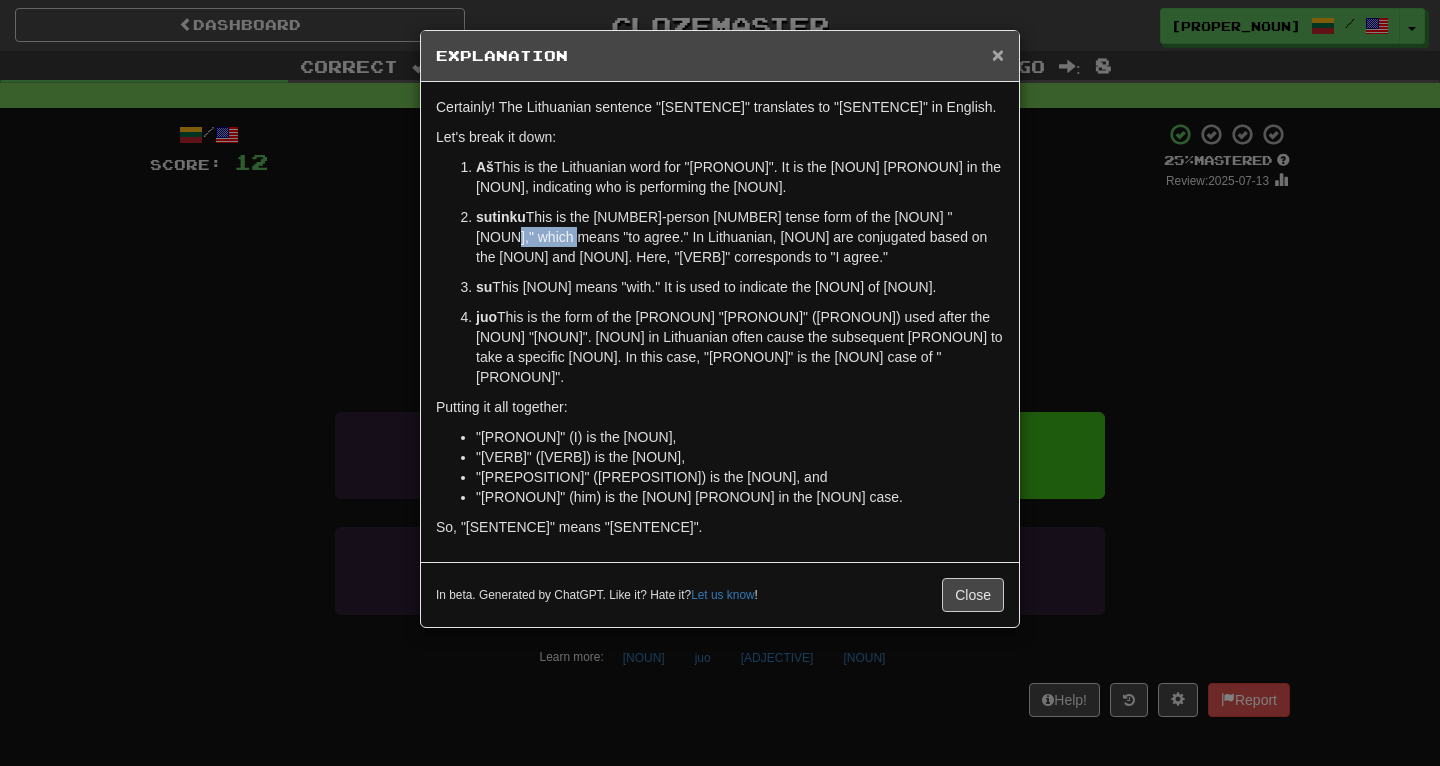 click on "×" at bounding box center (998, 54) 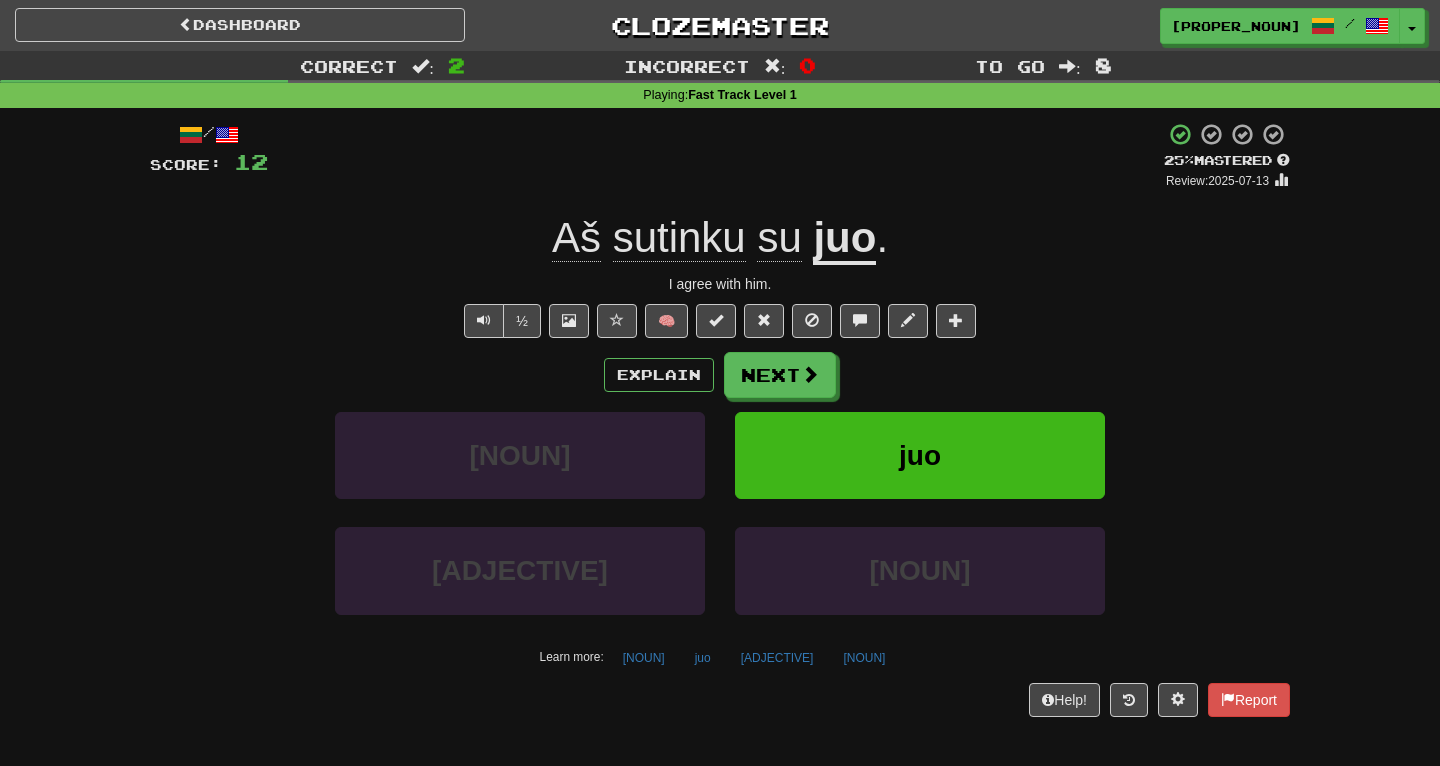 click on "½ 🧠" at bounding box center [720, 321] 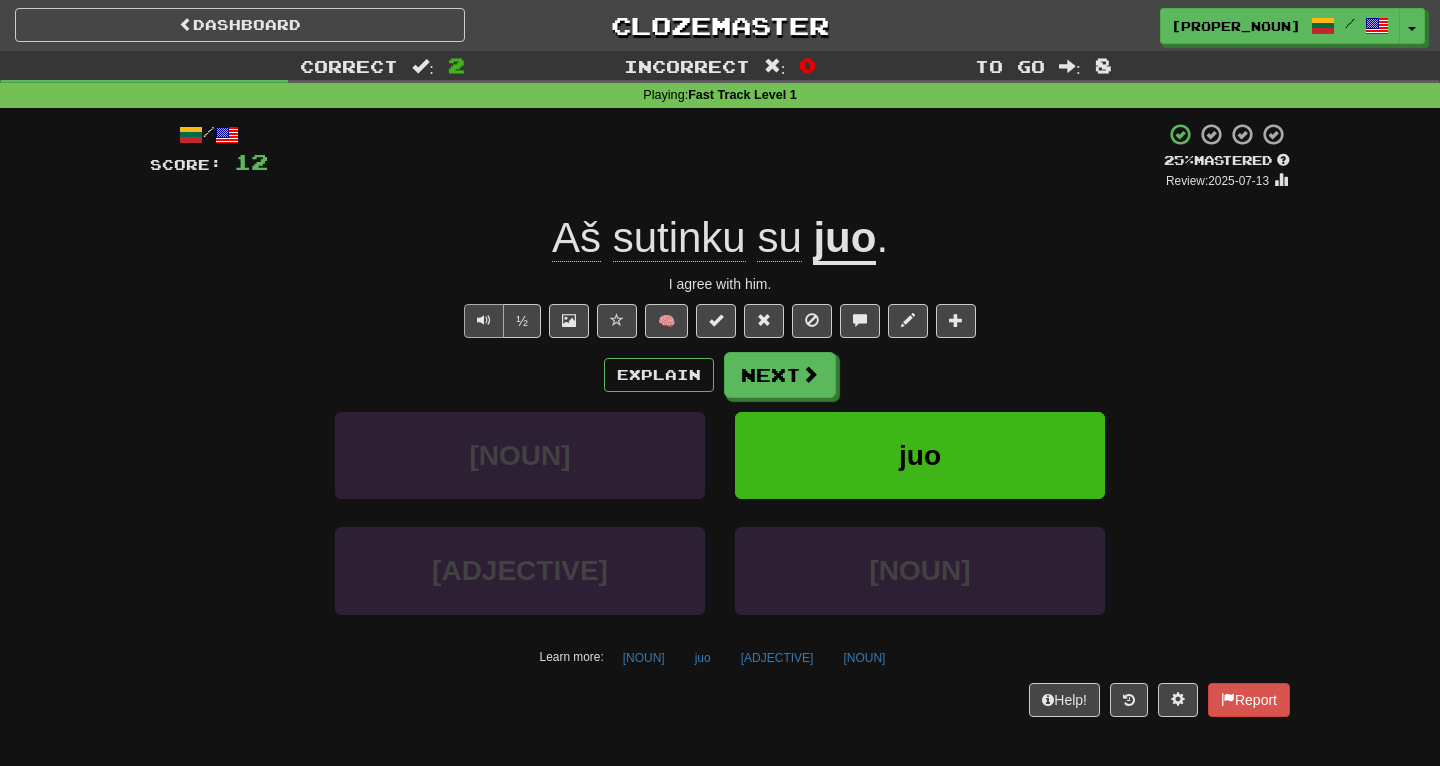 click at bounding box center (484, 321) 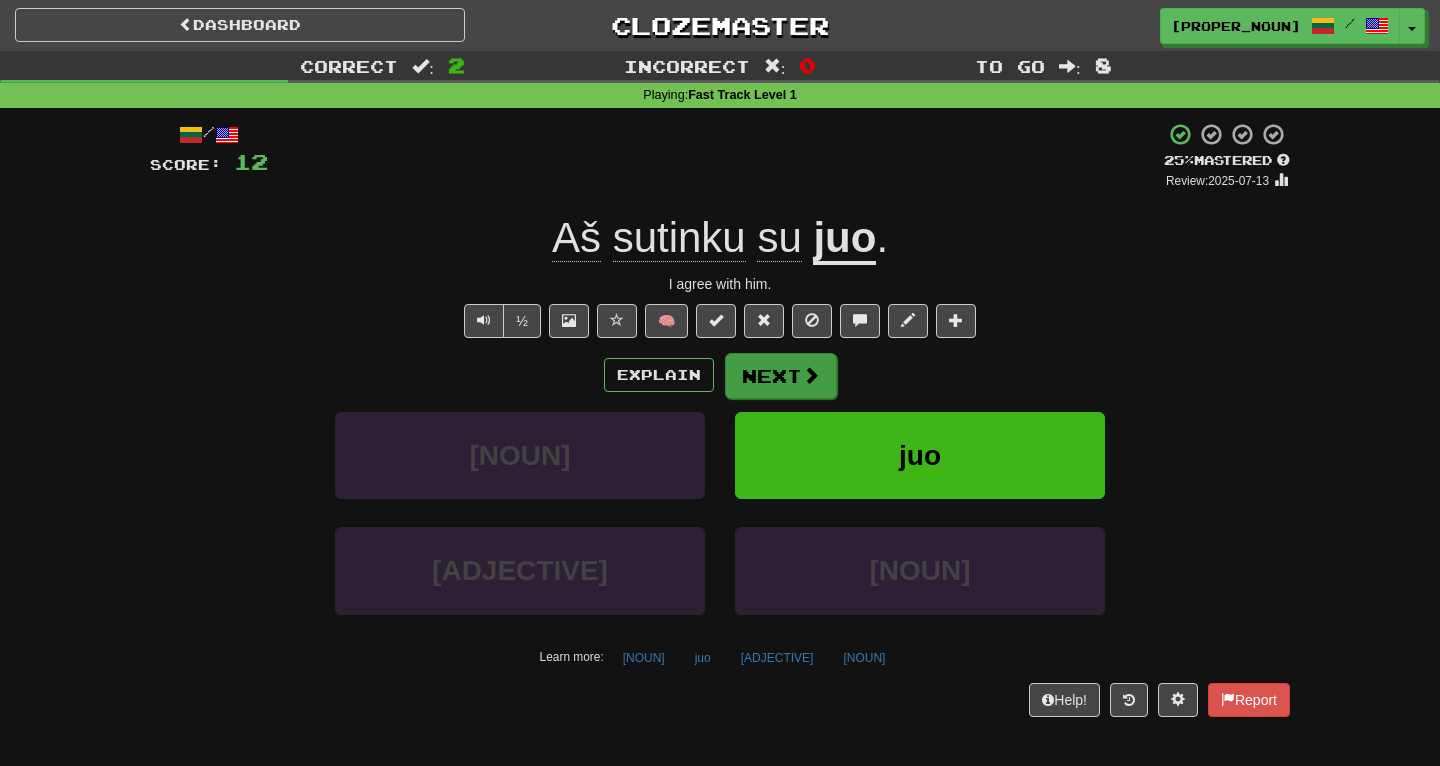 click on "Next" at bounding box center [781, 376] 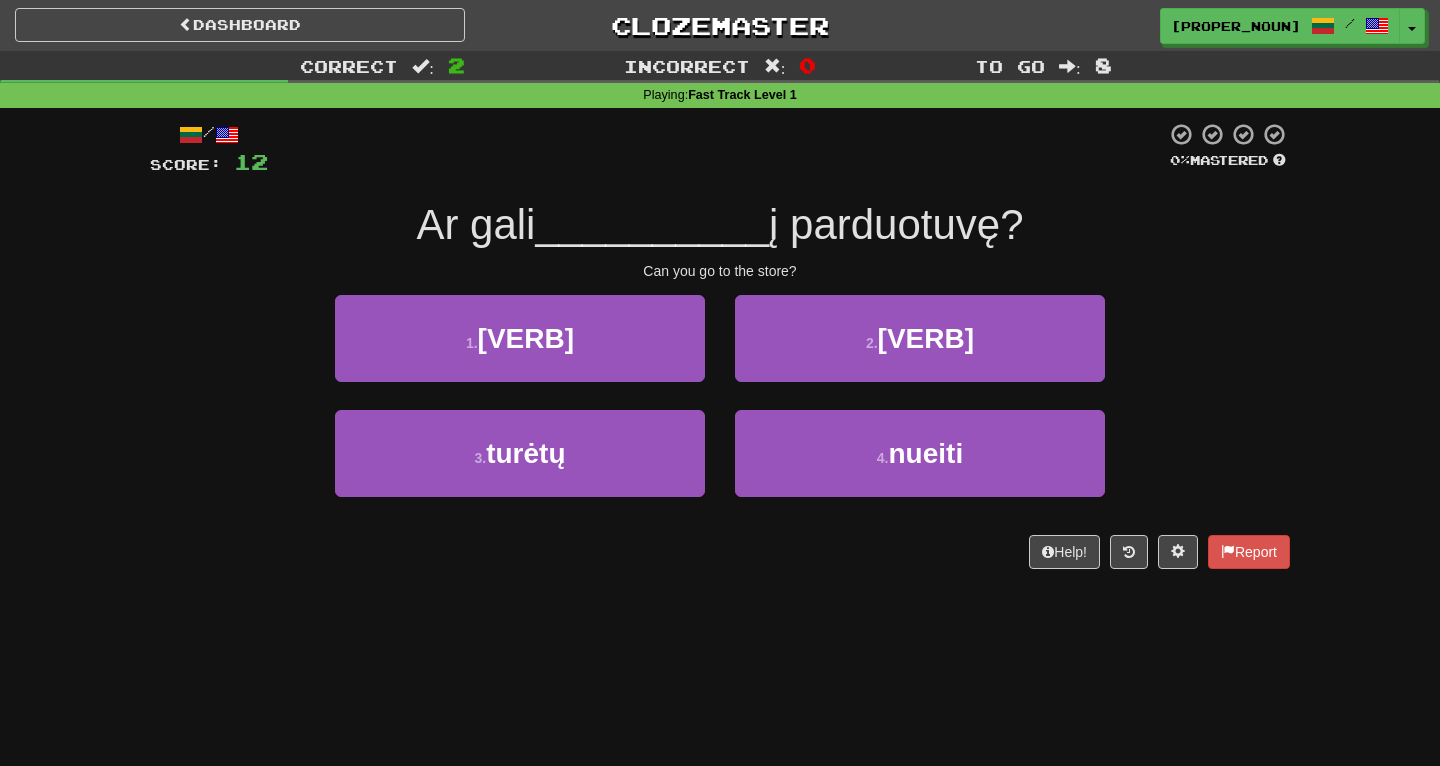 click on "Ar gali" at bounding box center [475, 224] 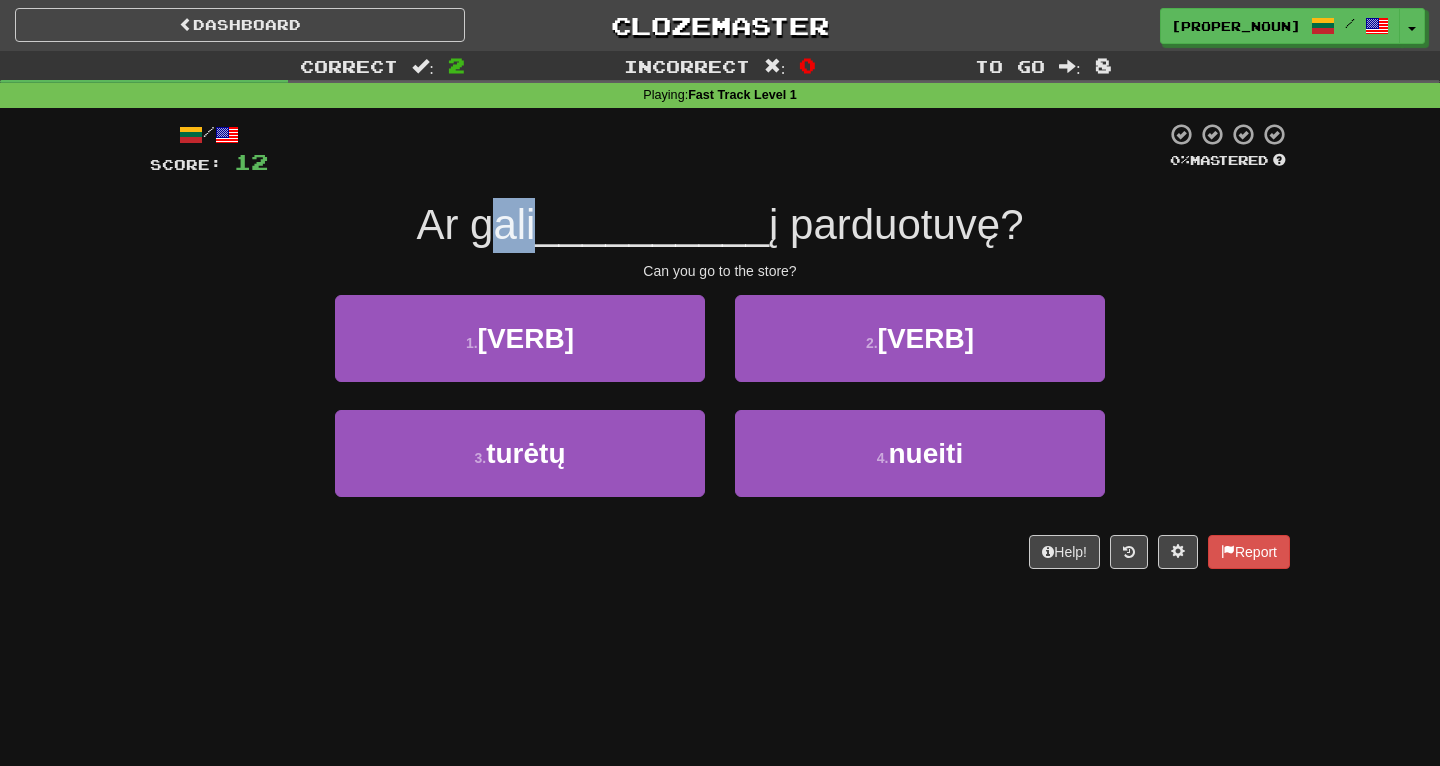 drag, startPoint x: 485, startPoint y: 220, endPoint x: 532, endPoint y: 220, distance: 47 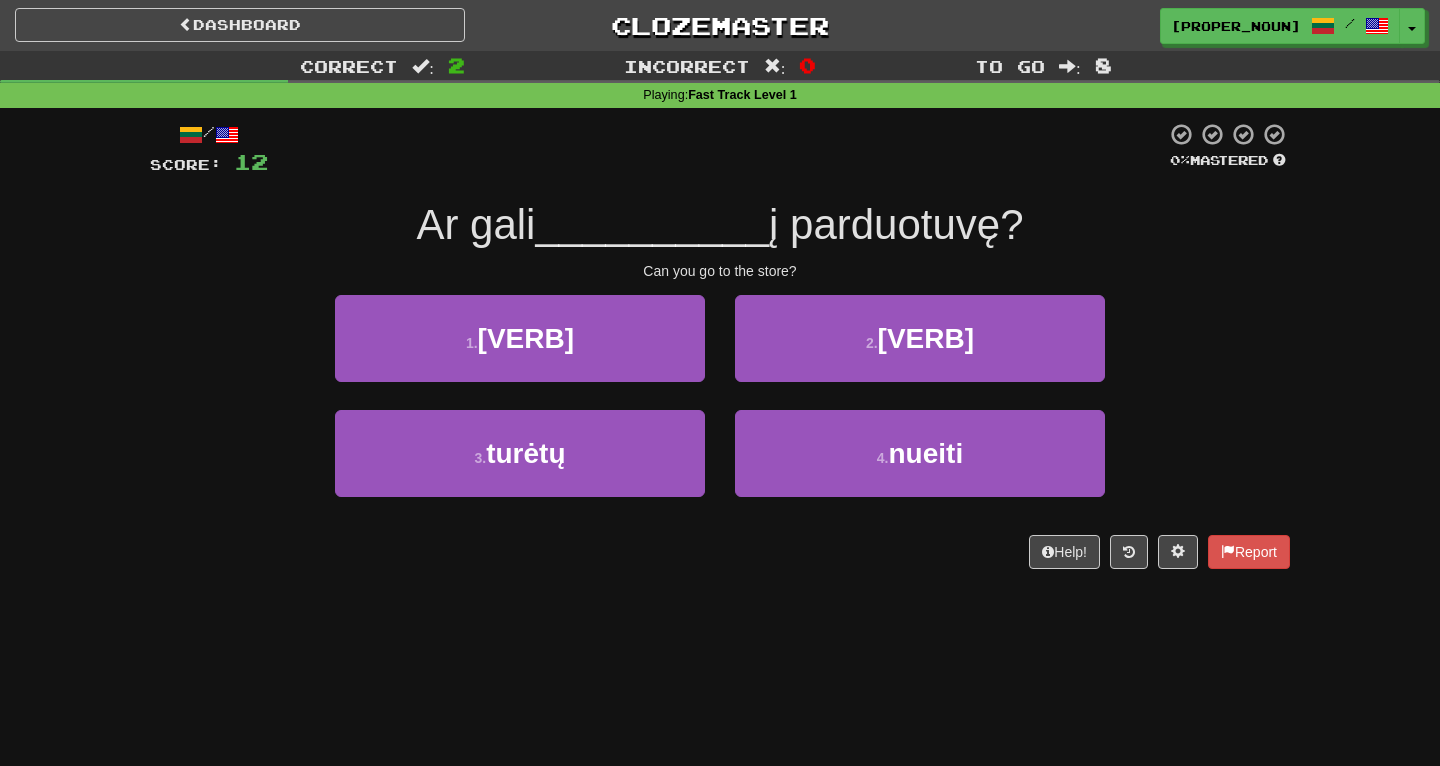 click at bounding box center [717, 149] 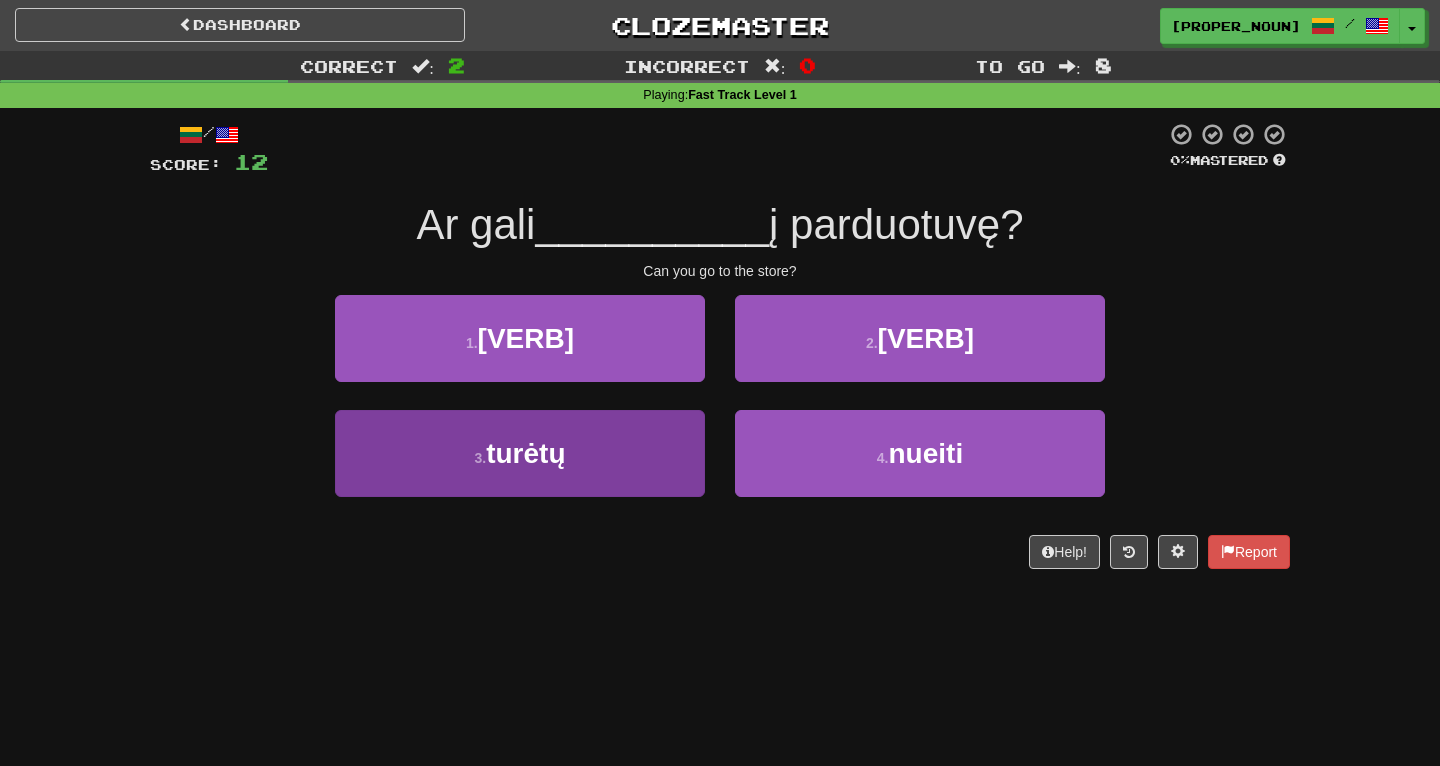 click on "3 .  [VERB]" at bounding box center (520, 453) 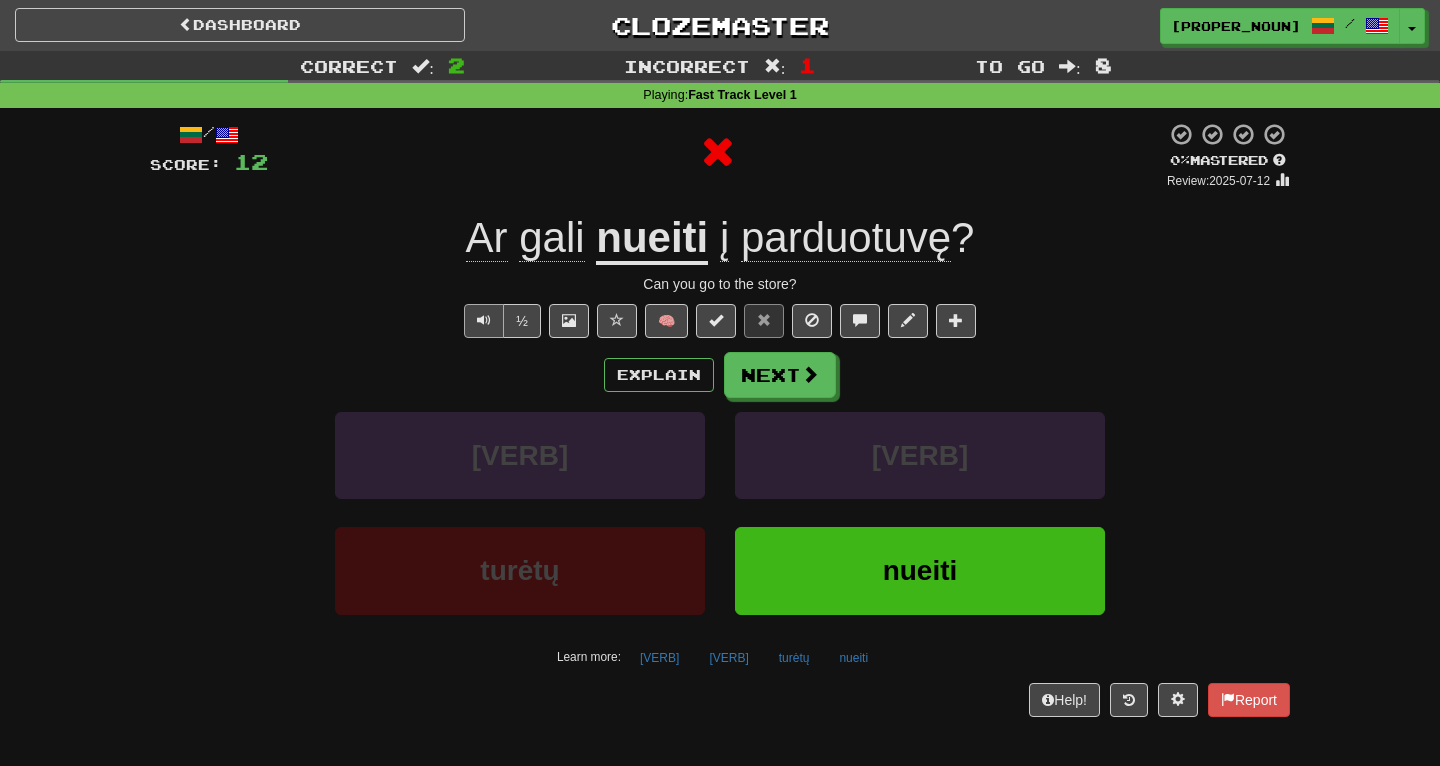 click at bounding box center [484, 320] 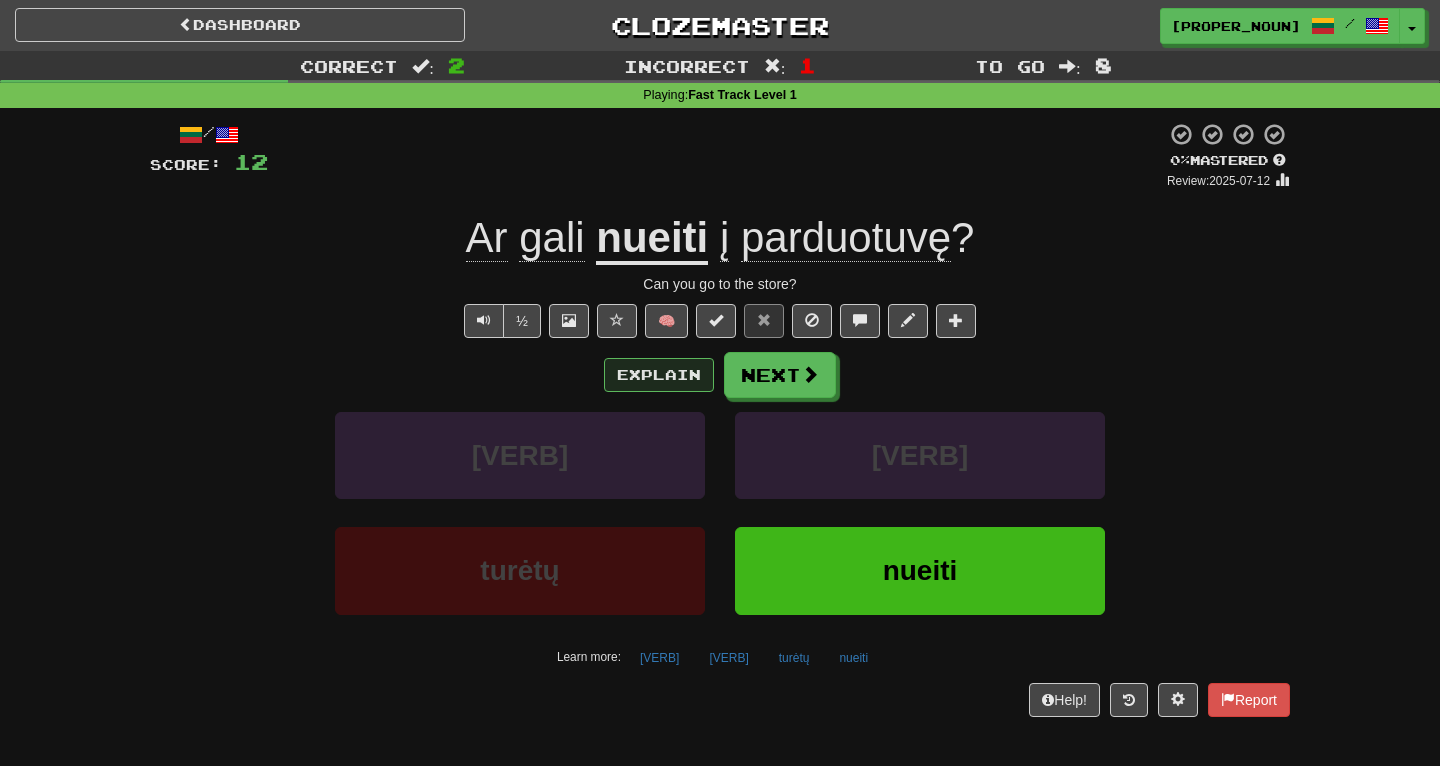 click on "Explain" at bounding box center [659, 375] 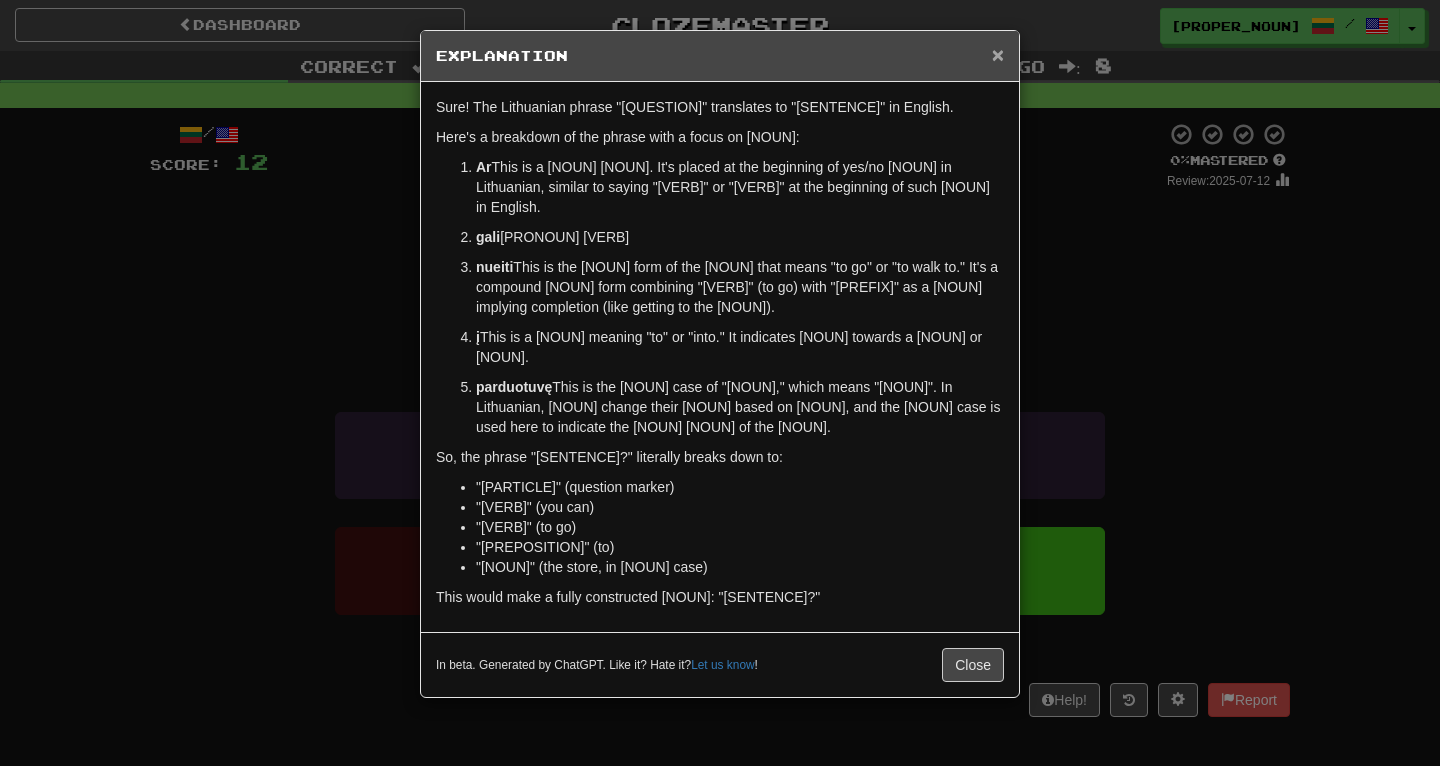 click on "×" at bounding box center [998, 54] 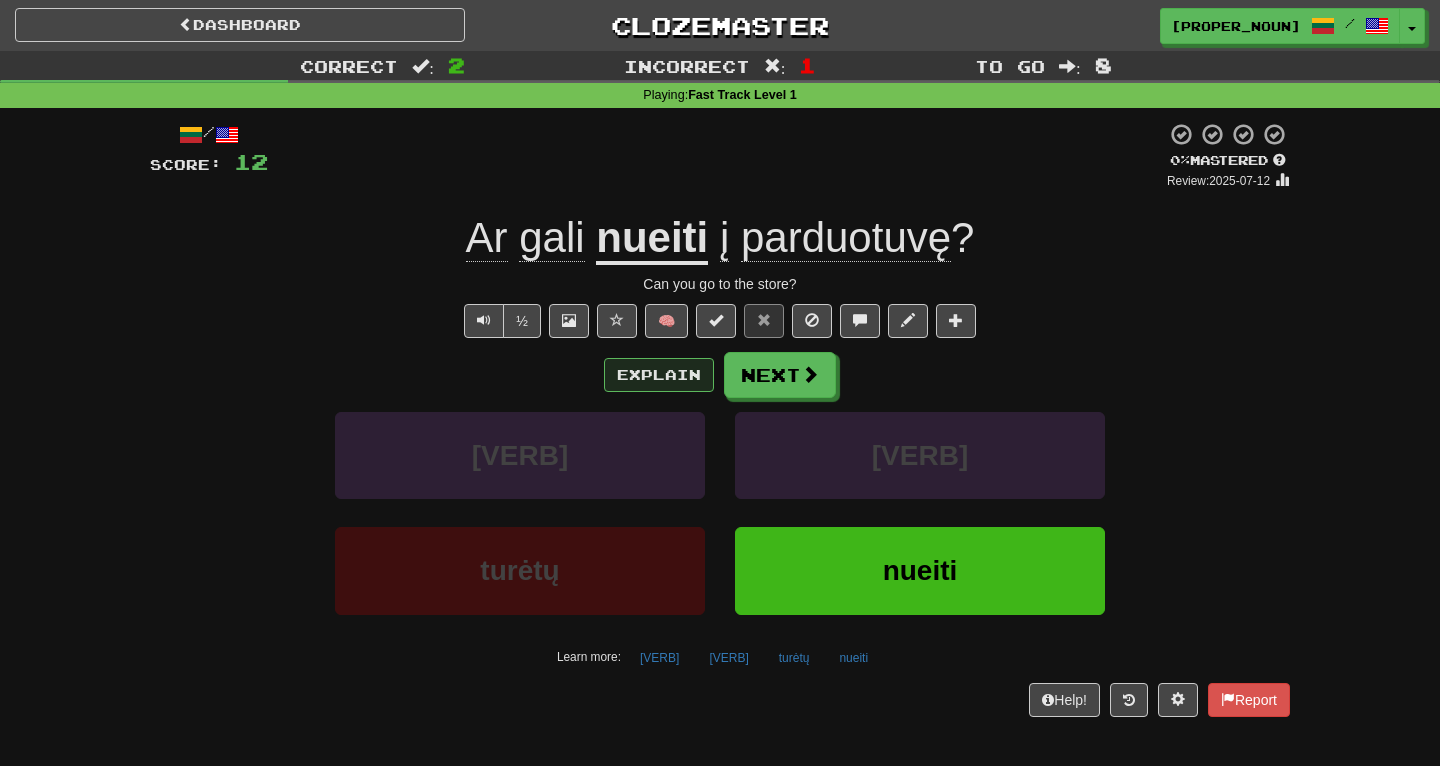 click on "Explain" at bounding box center (659, 375) 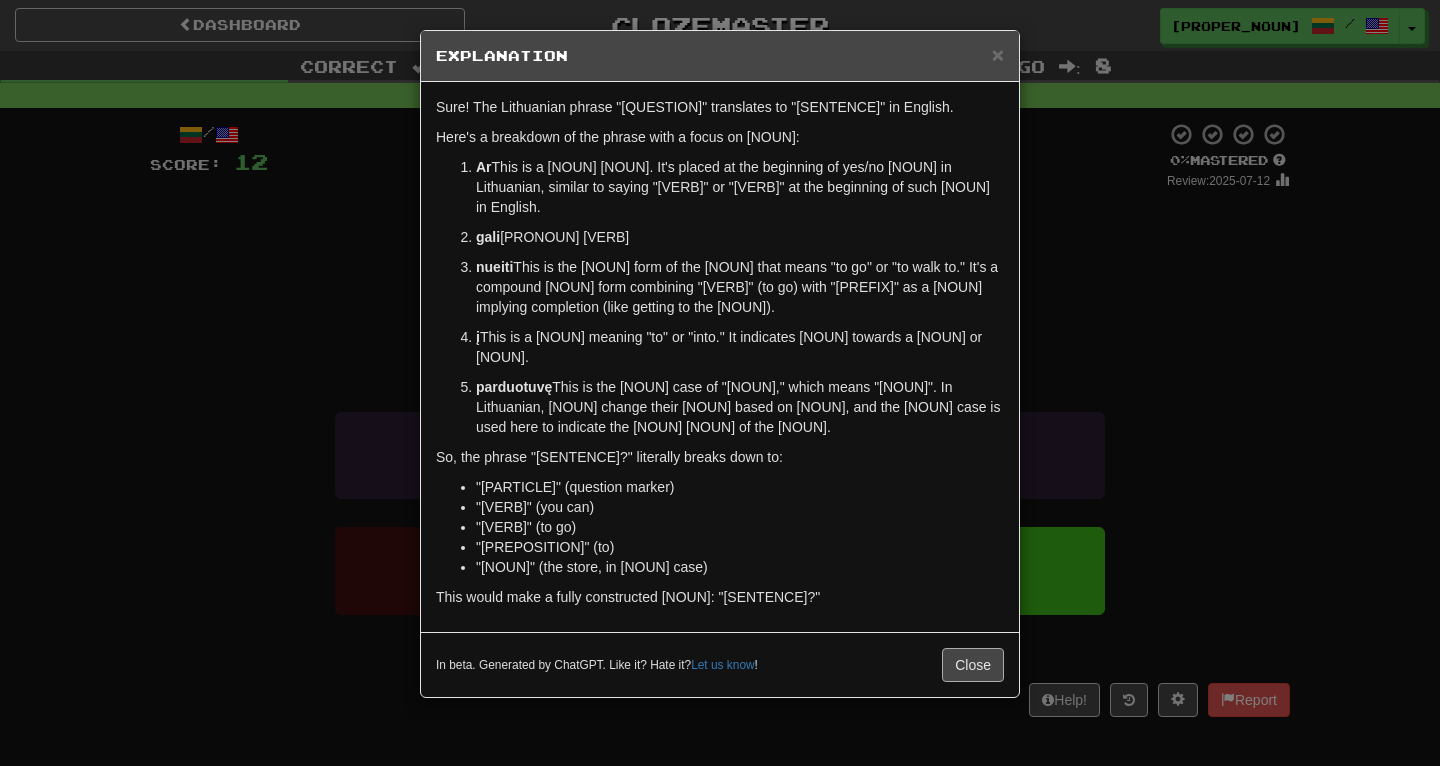 click on "Close" at bounding box center (973, 665) 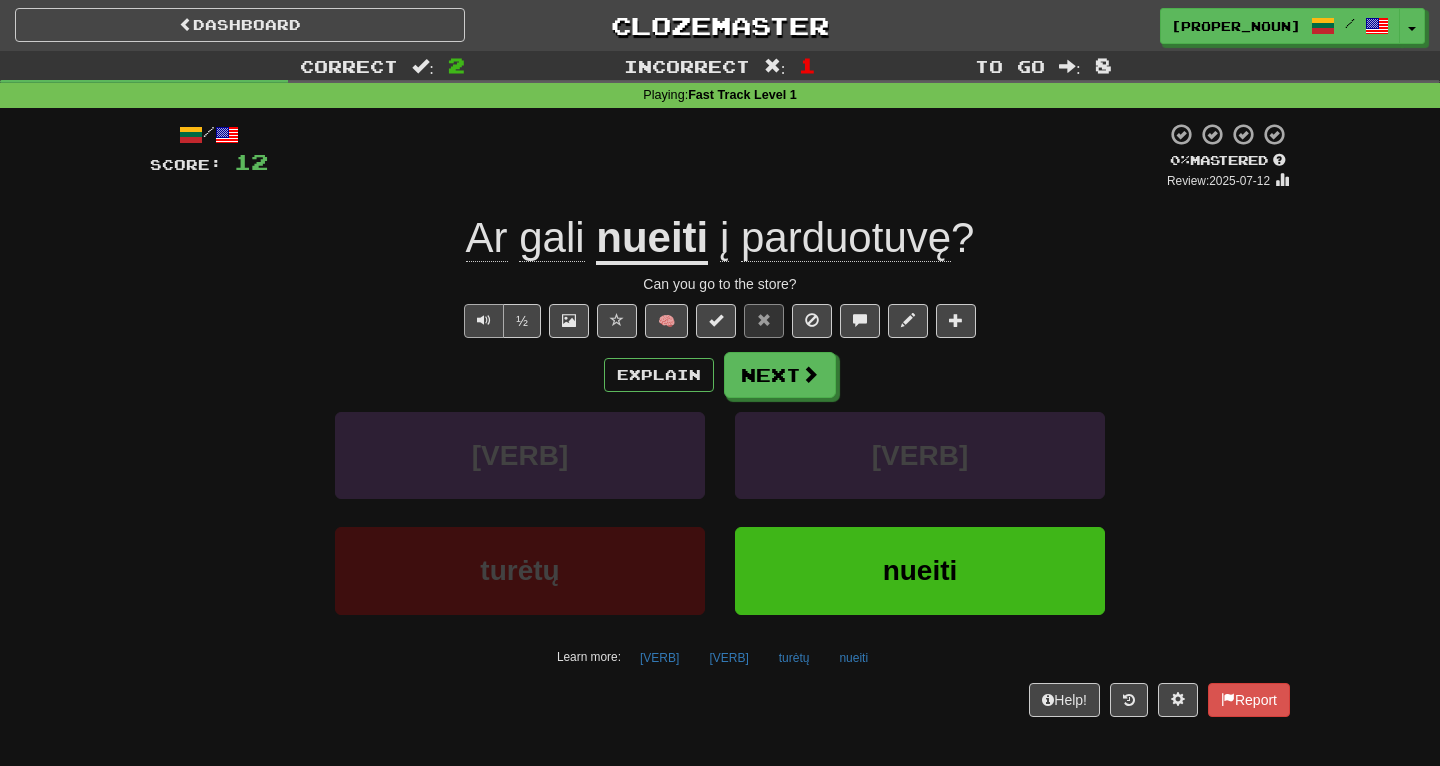 click at bounding box center (484, 321) 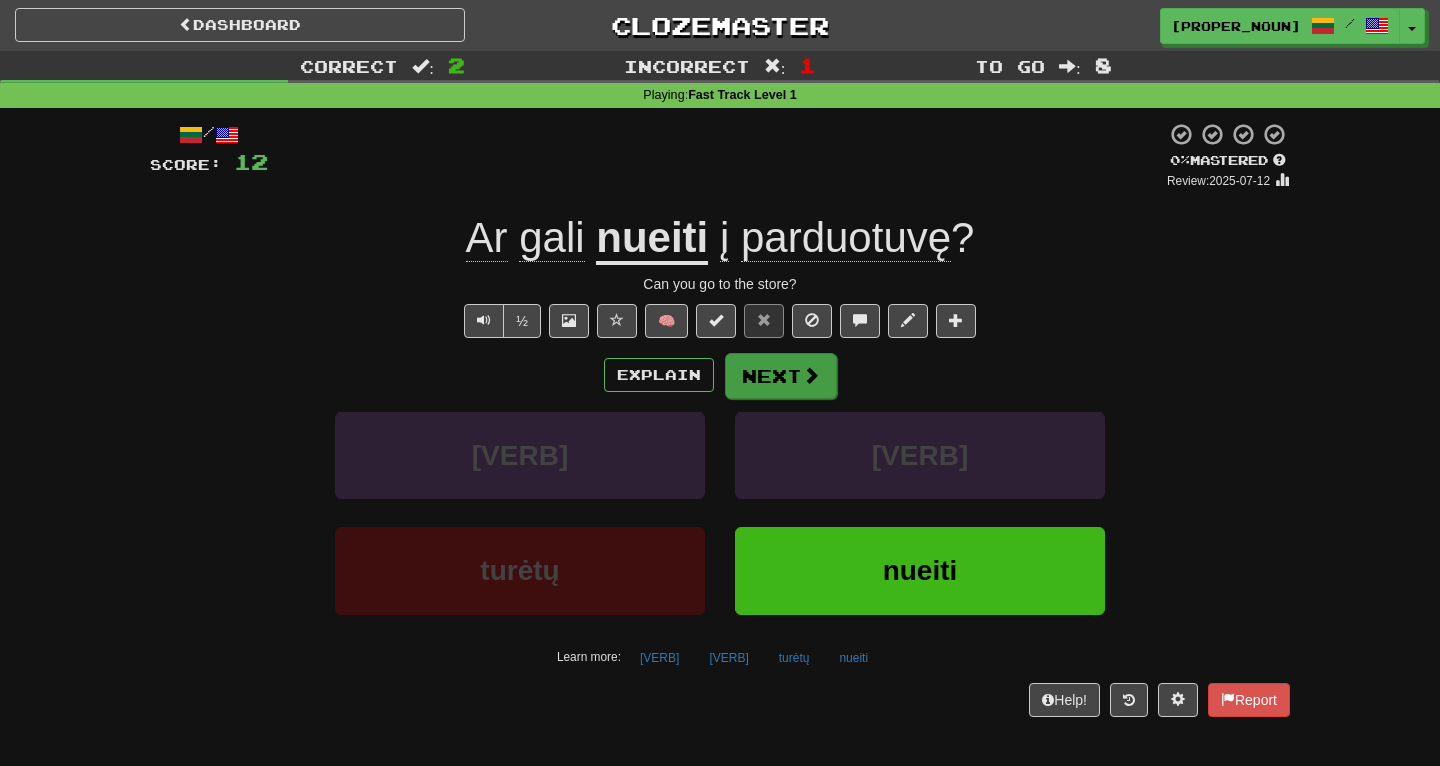 click on "Next" at bounding box center [781, 376] 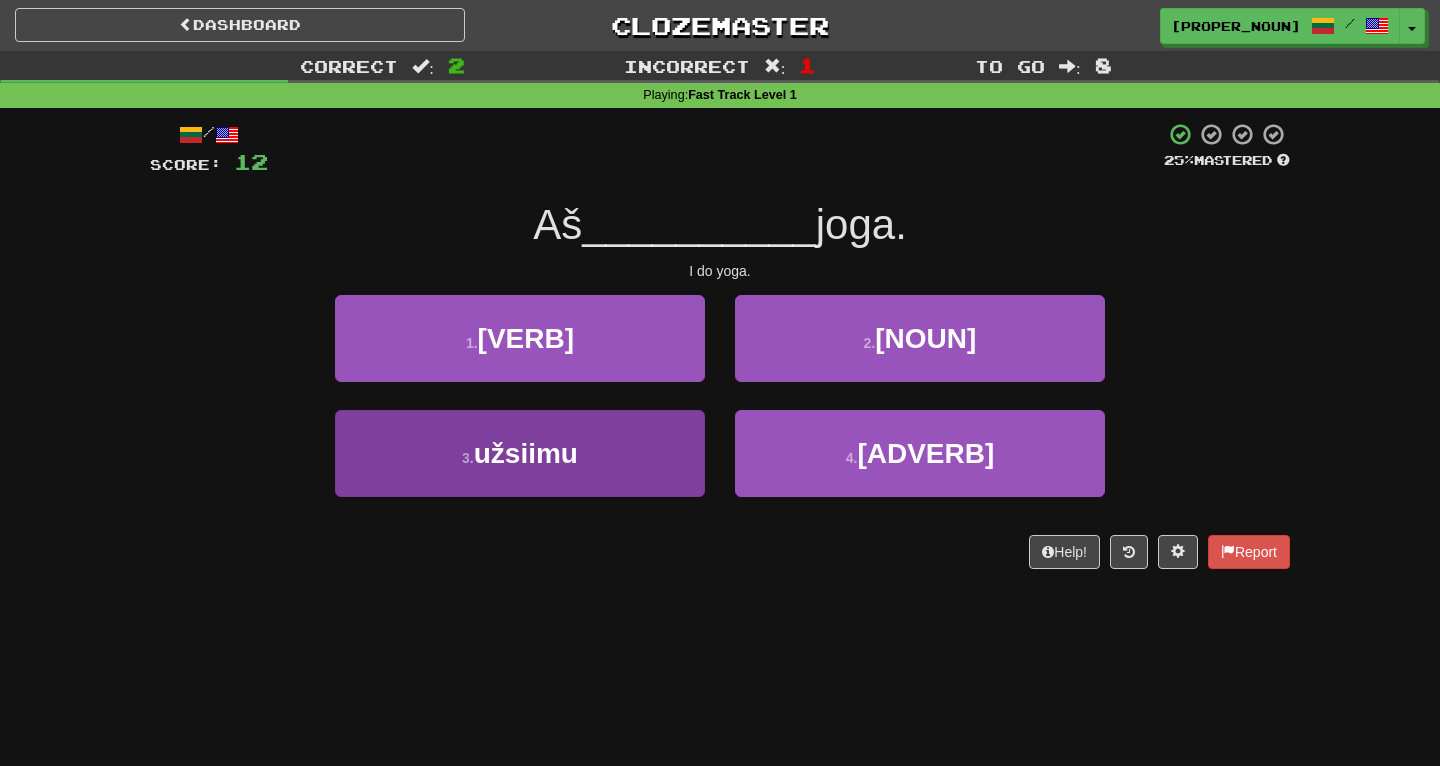click on "3 .  [VERB]" at bounding box center [520, 453] 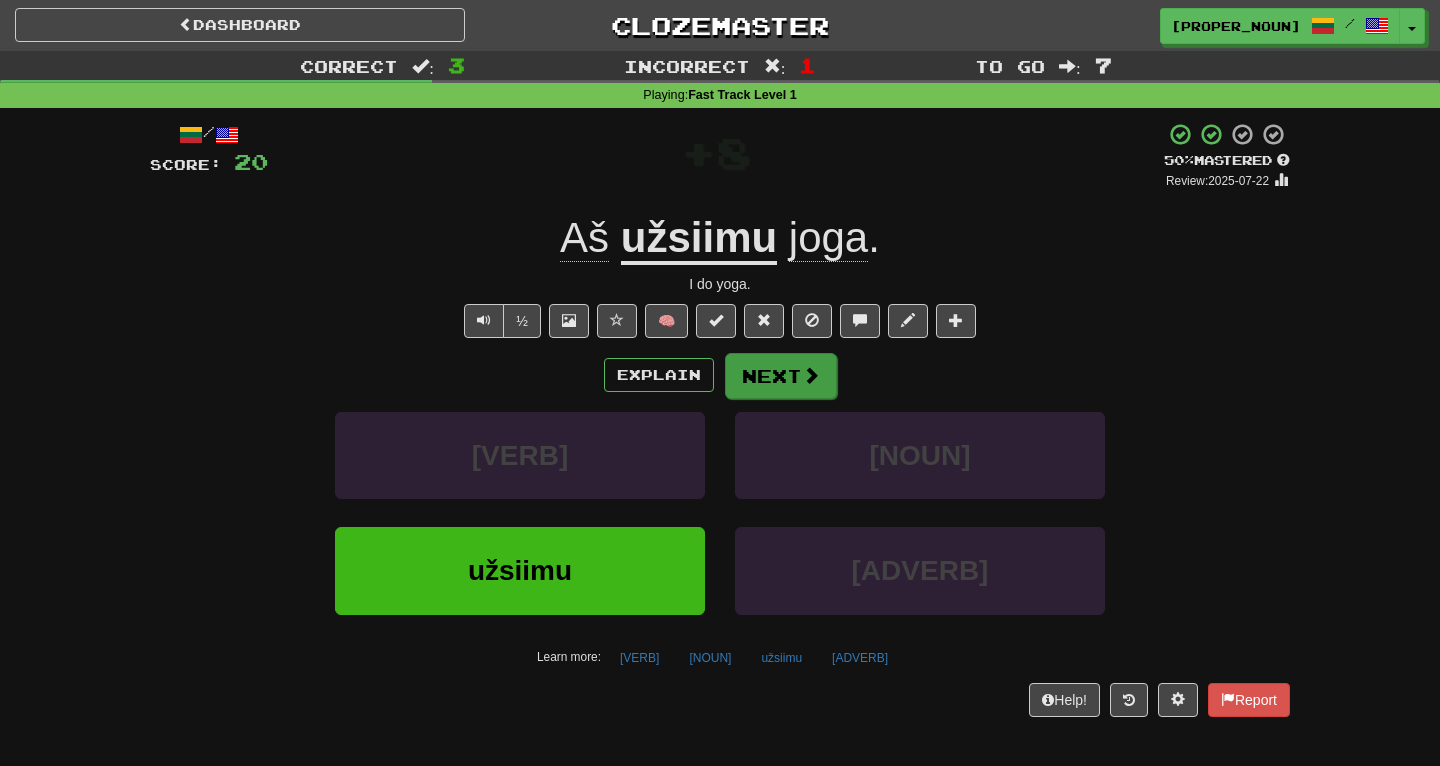 click on "Next" at bounding box center [781, 376] 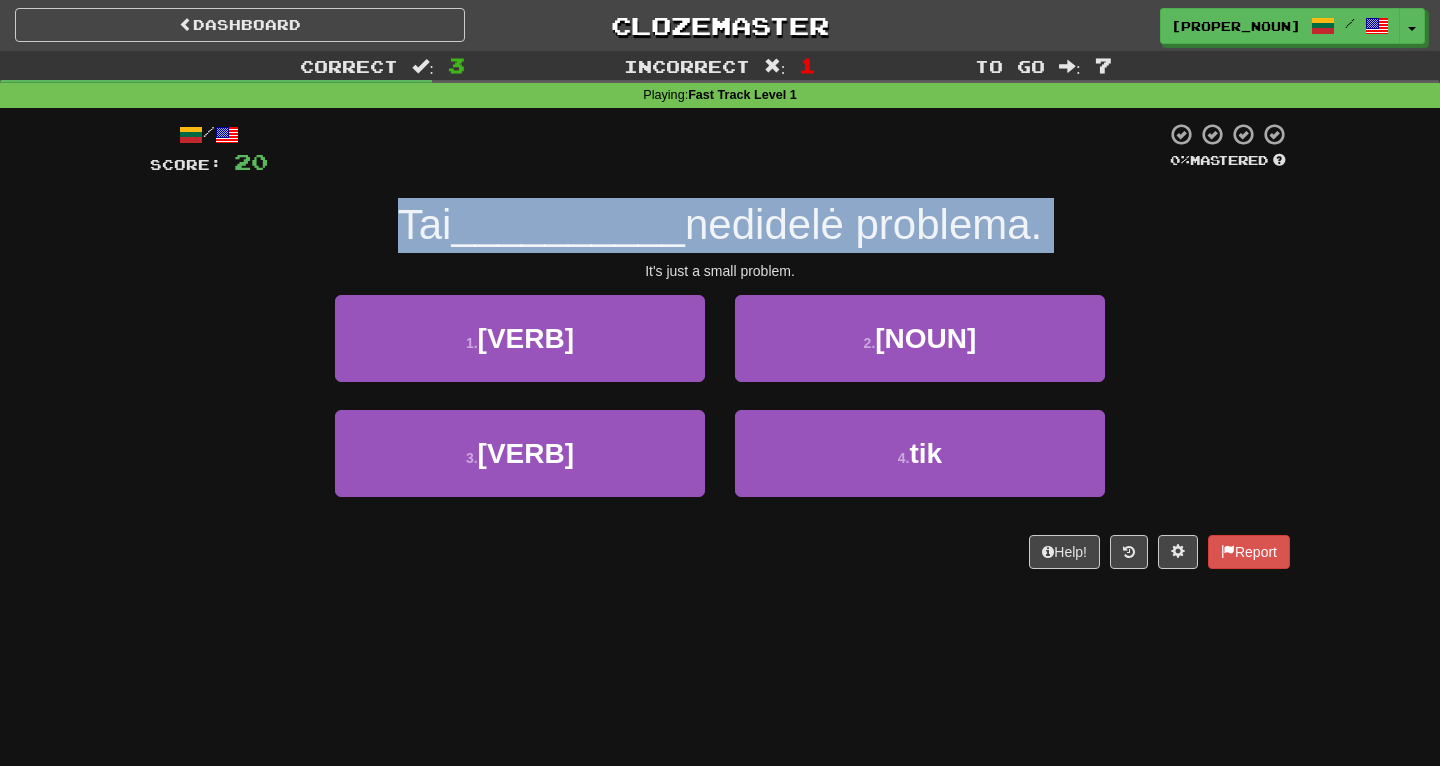 drag, startPoint x: 399, startPoint y: 224, endPoint x: 657, endPoint y: 249, distance: 259.2084 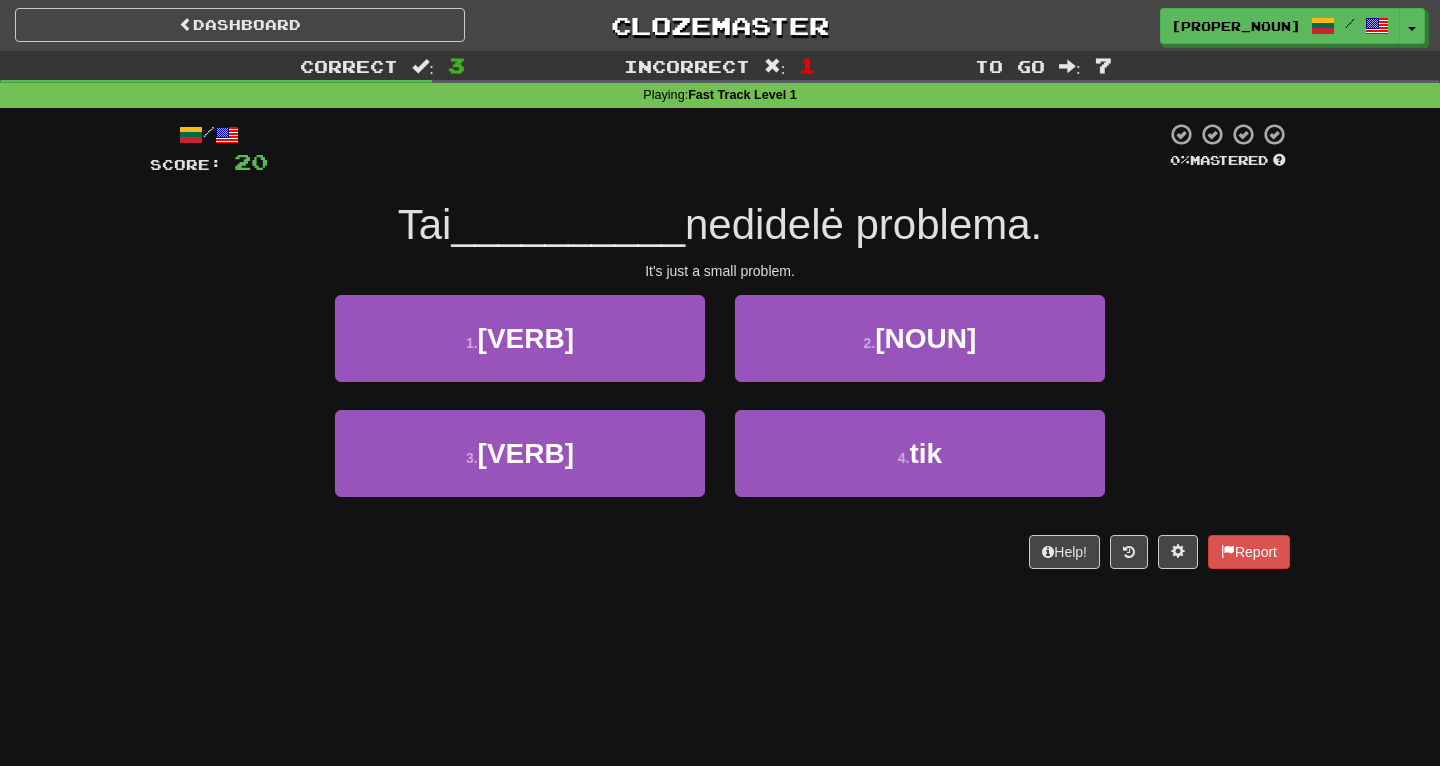 click on "nedidelė problema." at bounding box center [863, 224] 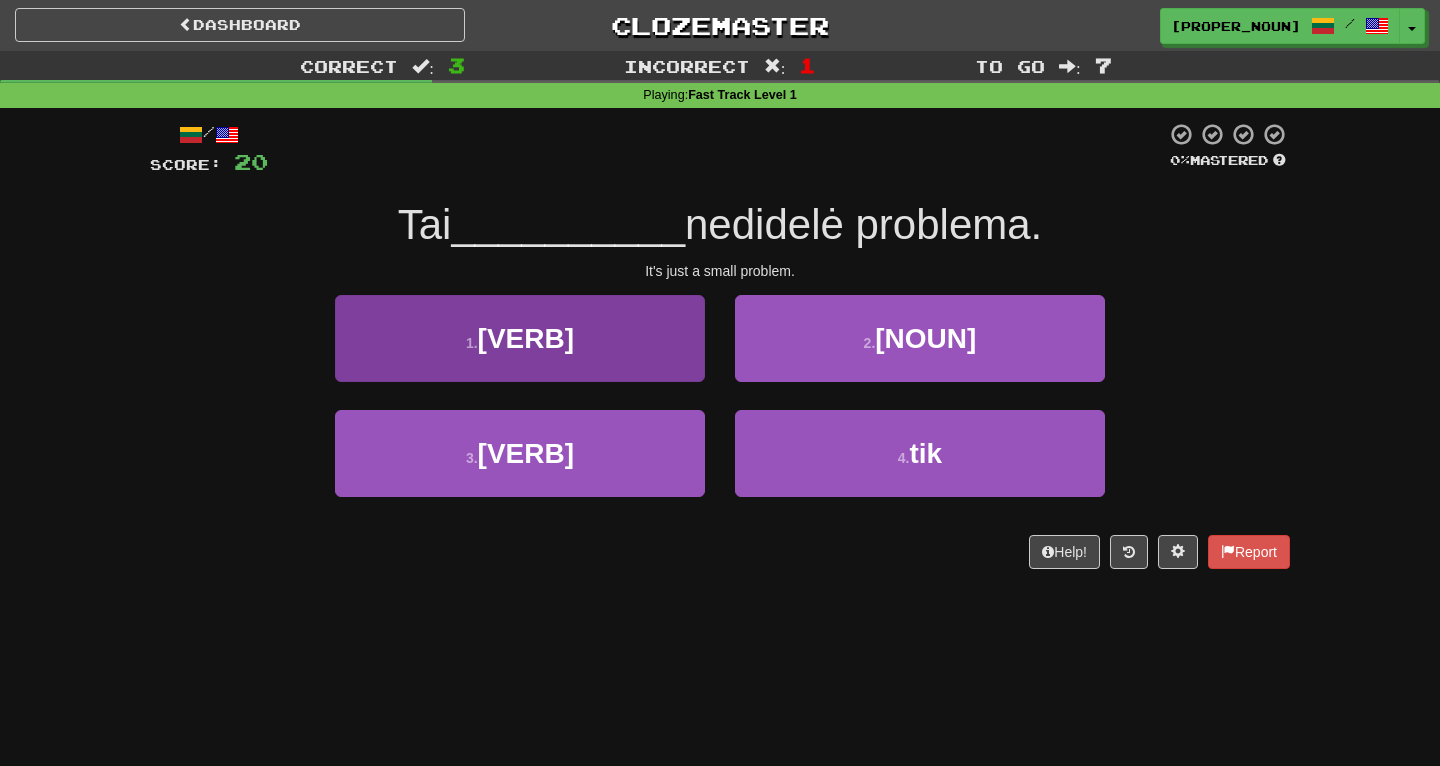 click on "1 .  [VERB]" at bounding box center [520, 338] 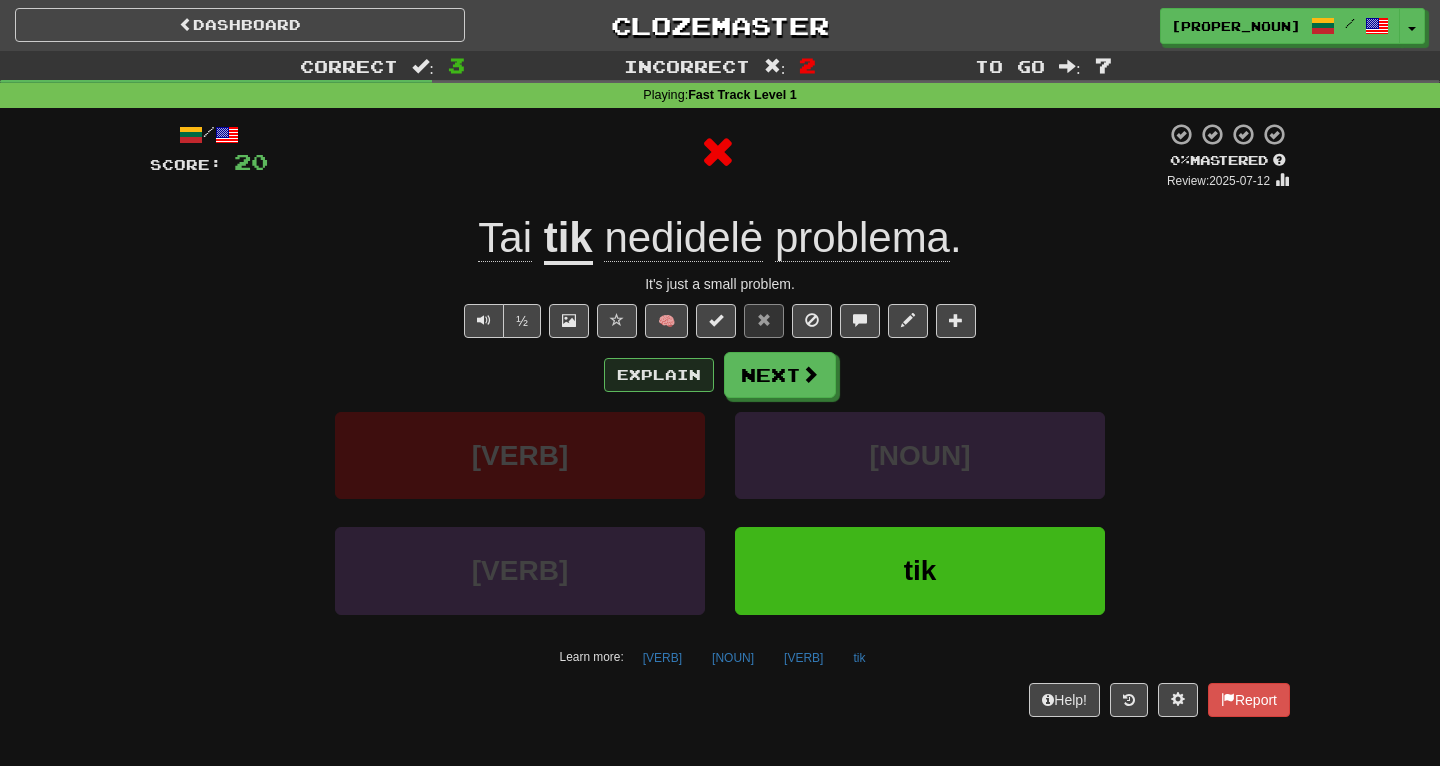 click on "Explain" at bounding box center [659, 375] 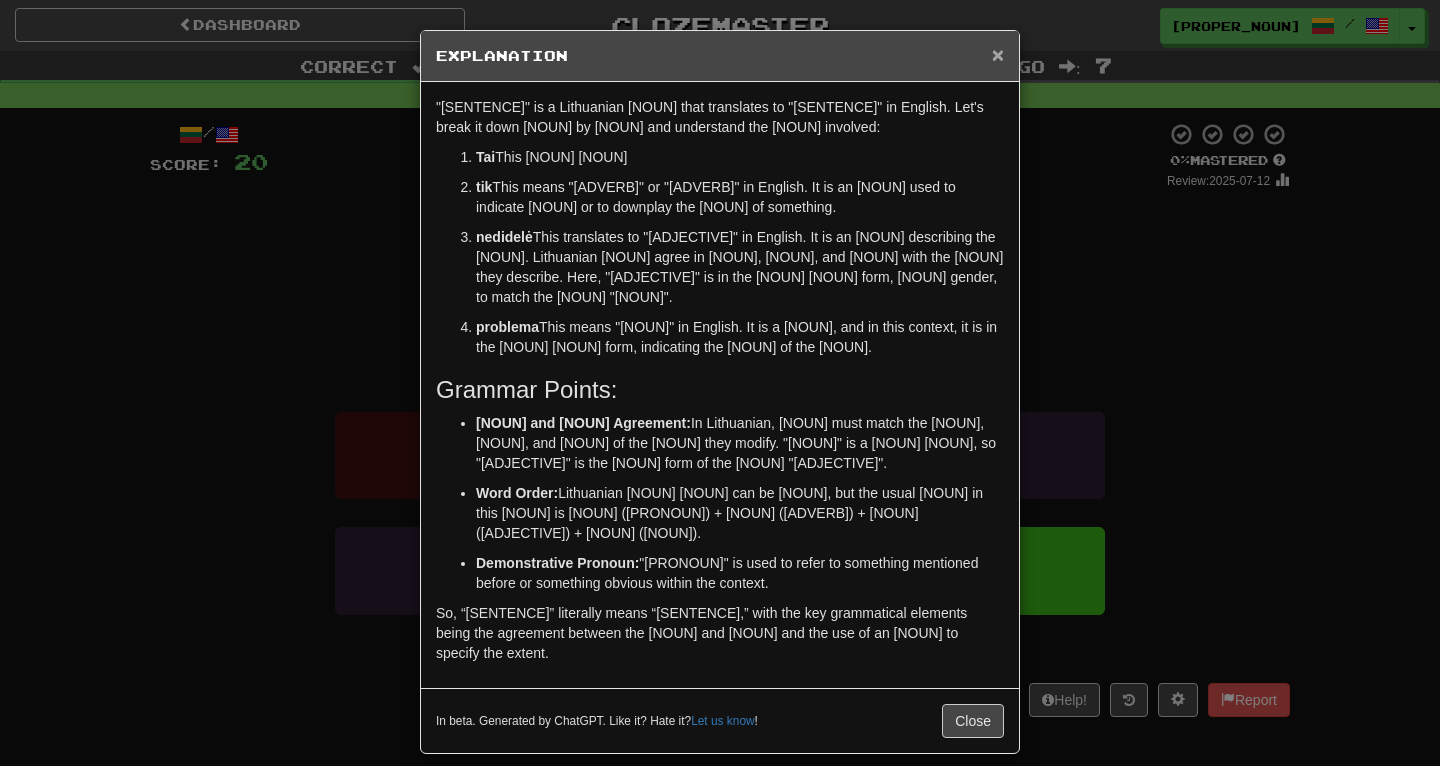 click on "×" at bounding box center (998, 54) 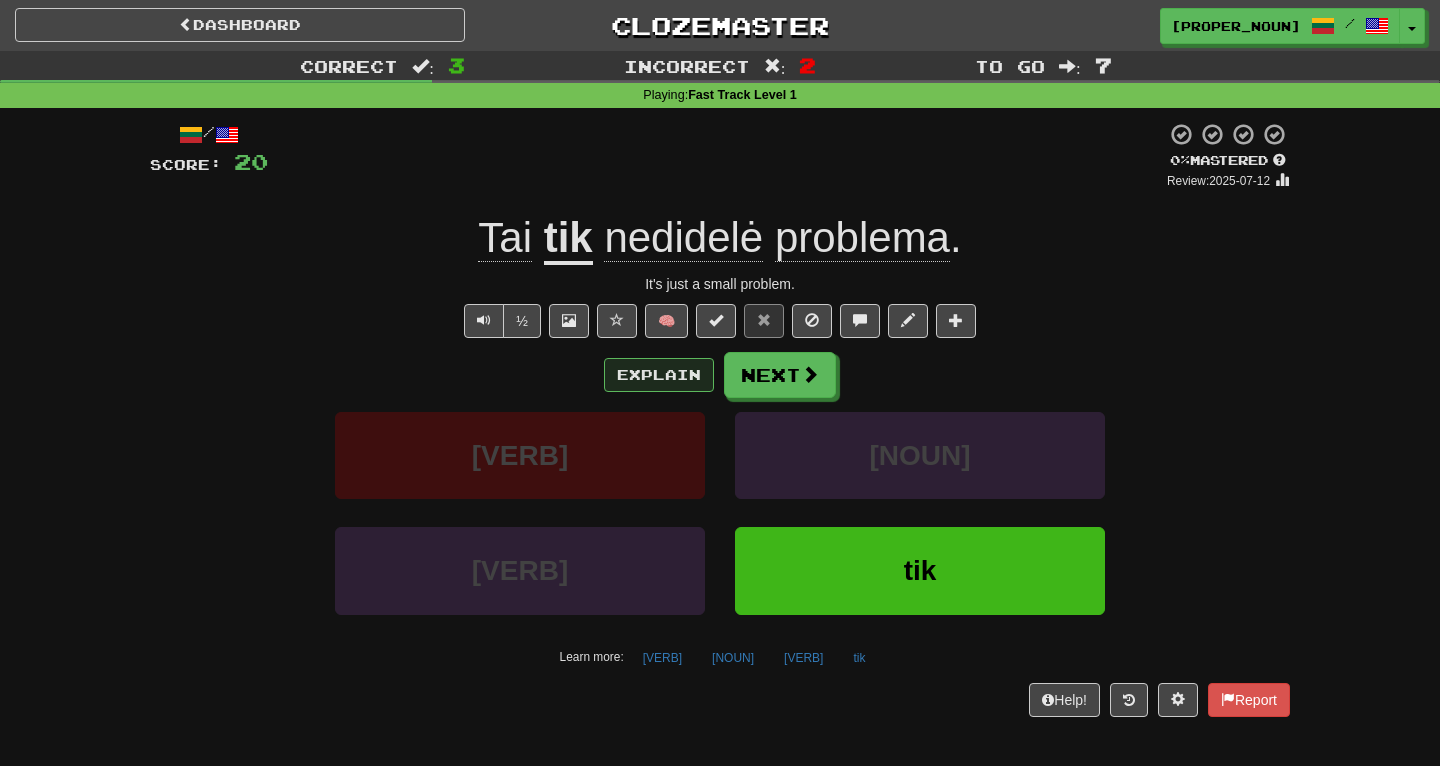 click on "Explain" at bounding box center [659, 375] 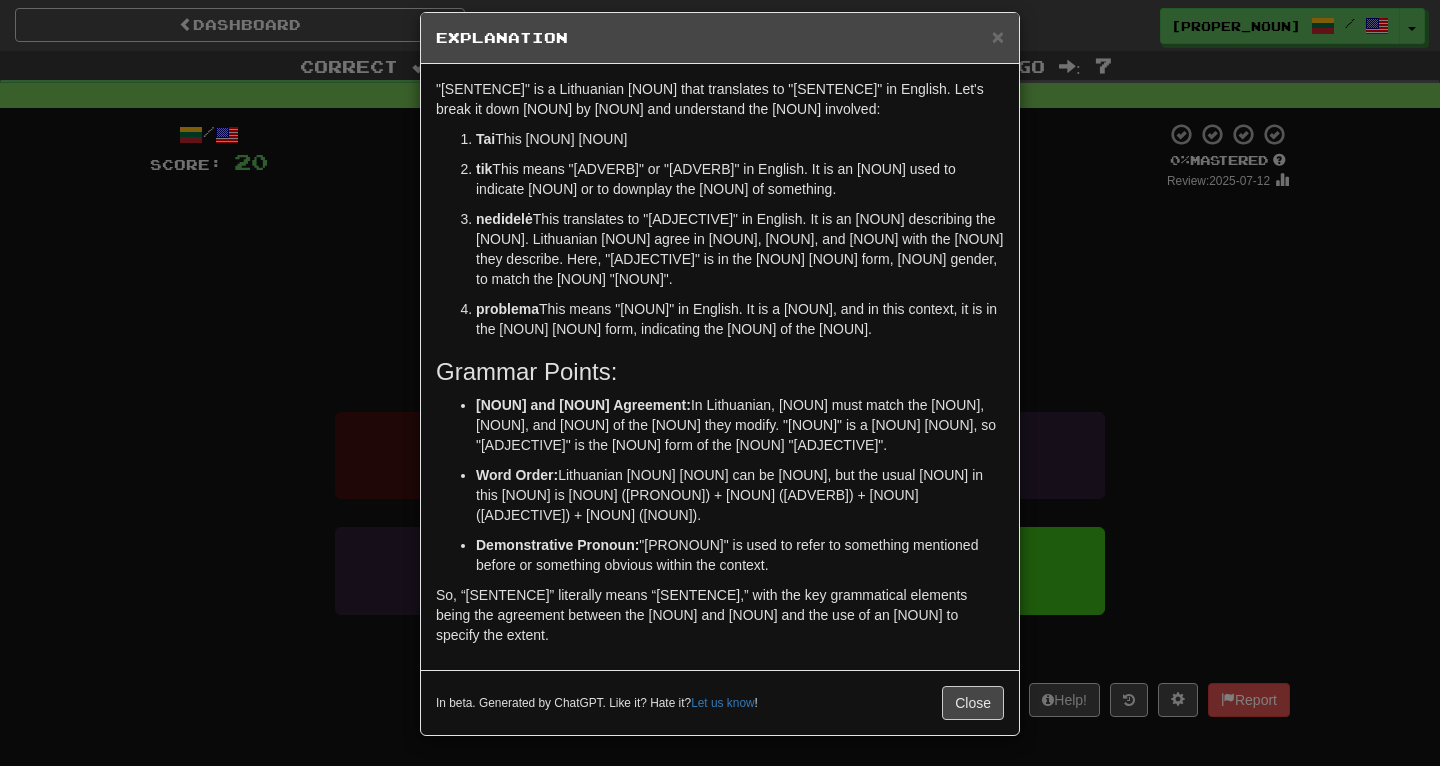 scroll, scrollTop: 38, scrollLeft: 0, axis: vertical 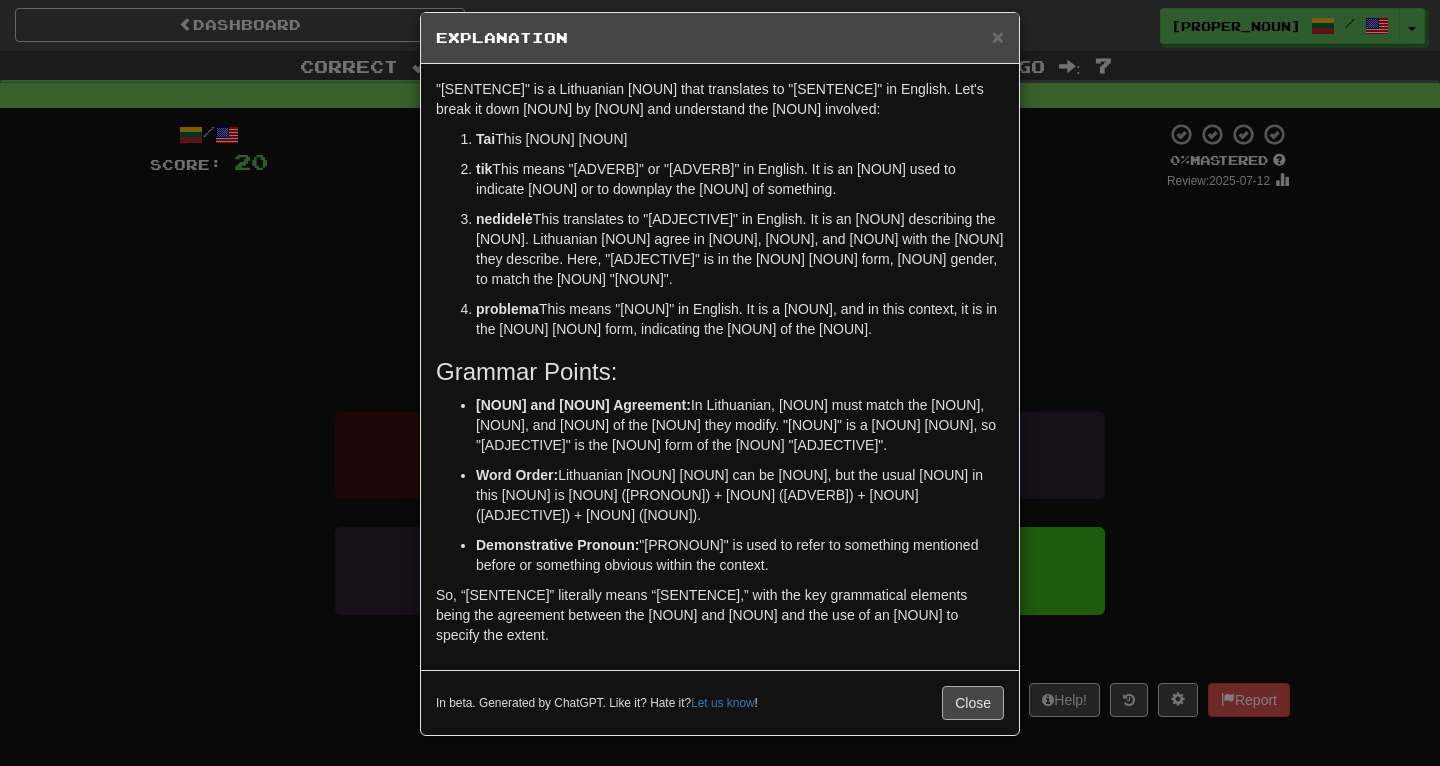 click on "Close" at bounding box center [973, 703] 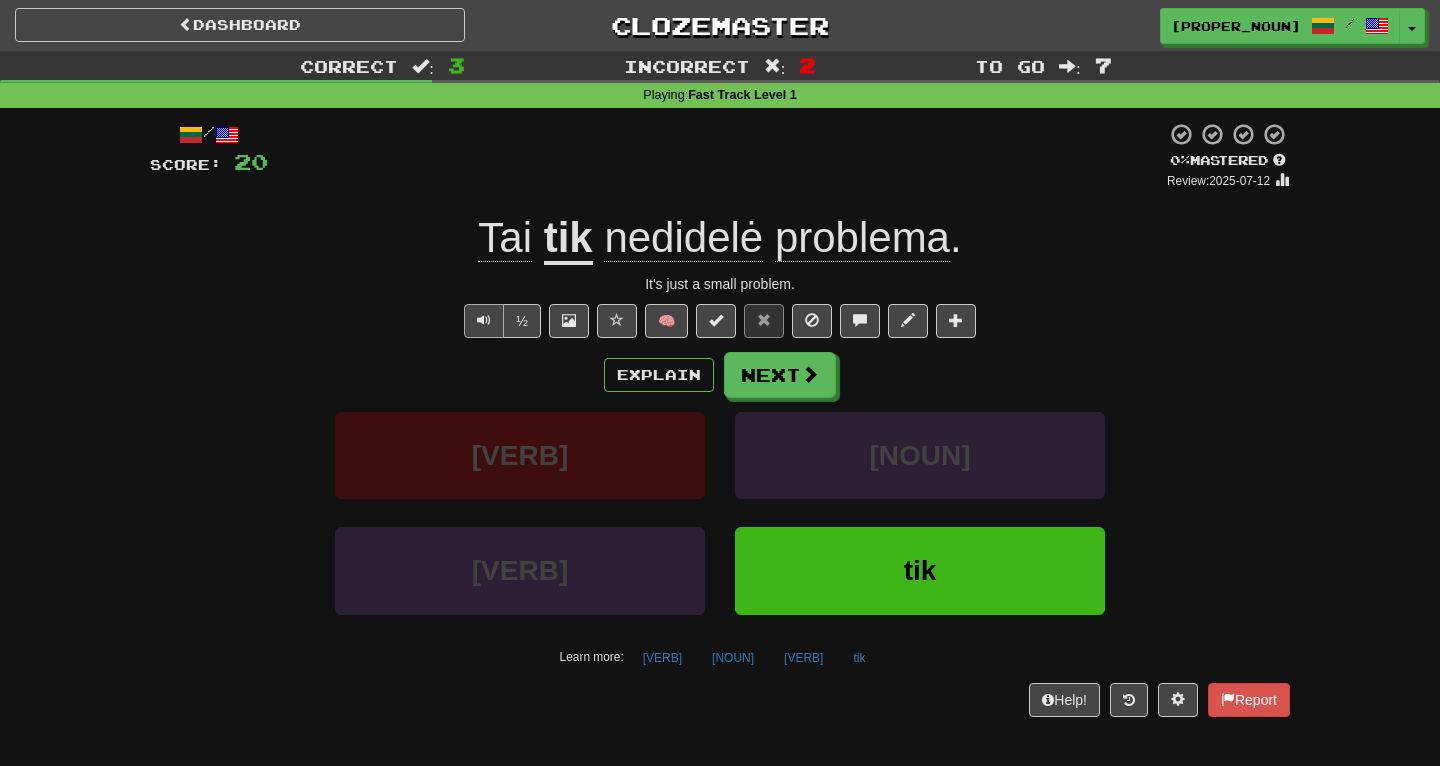 click at bounding box center [484, 320] 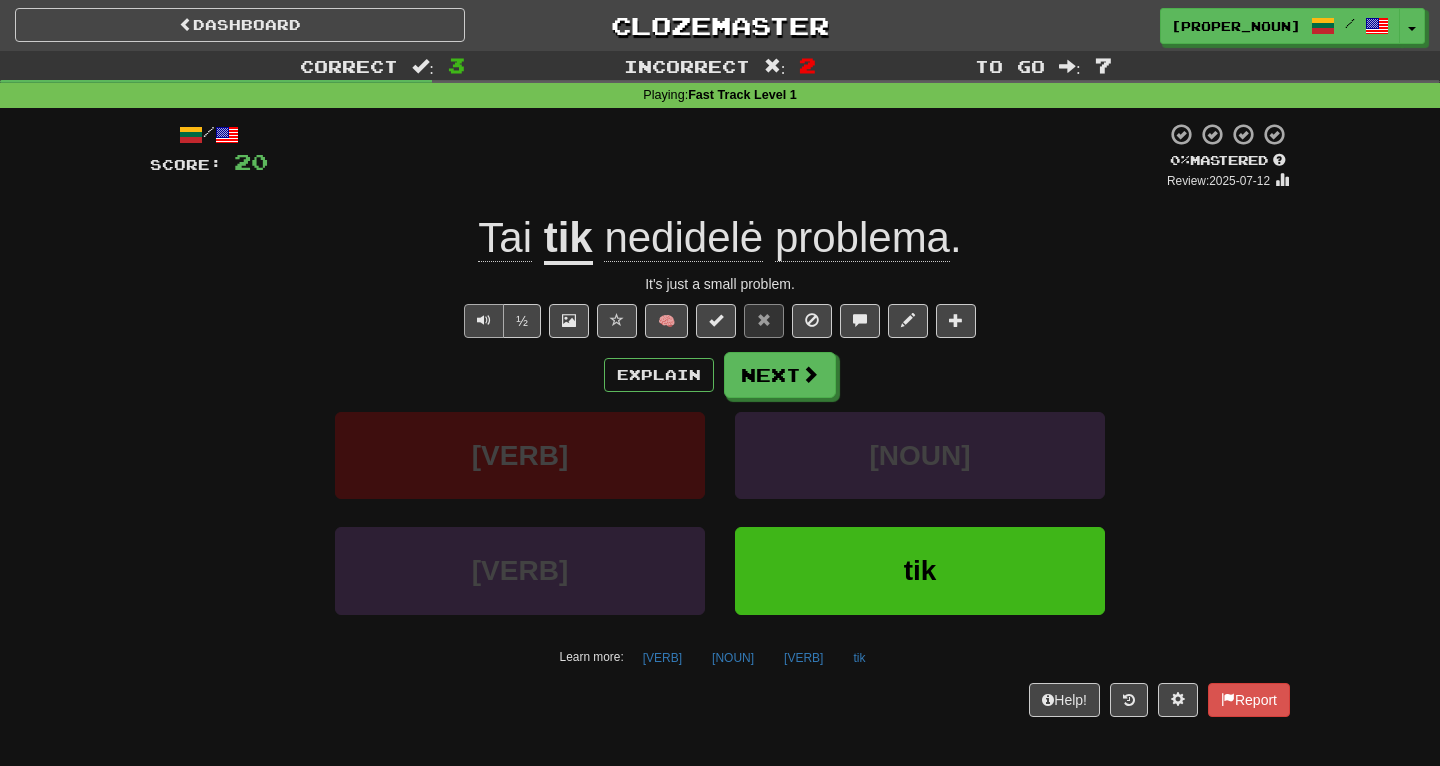 click at bounding box center [484, 320] 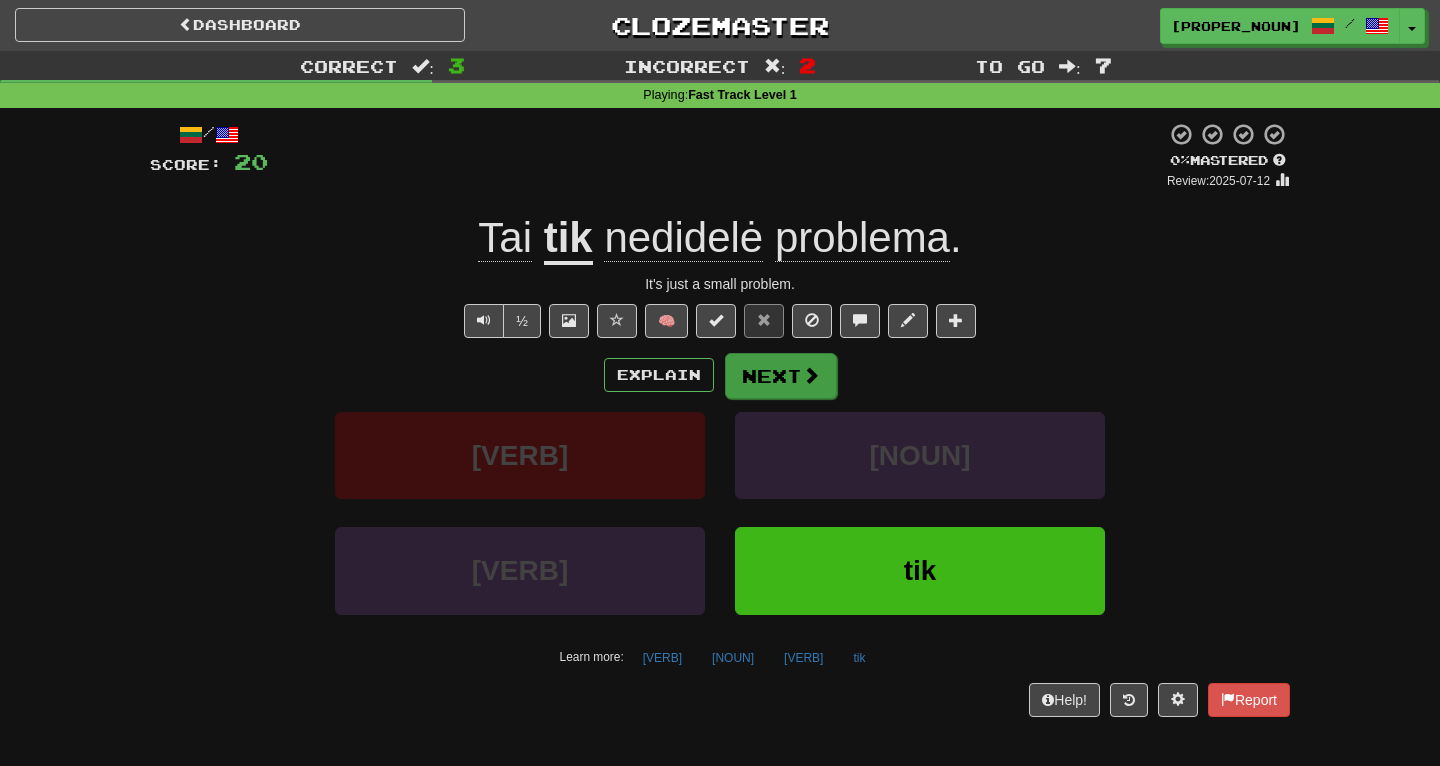 click on "Next" at bounding box center (781, 376) 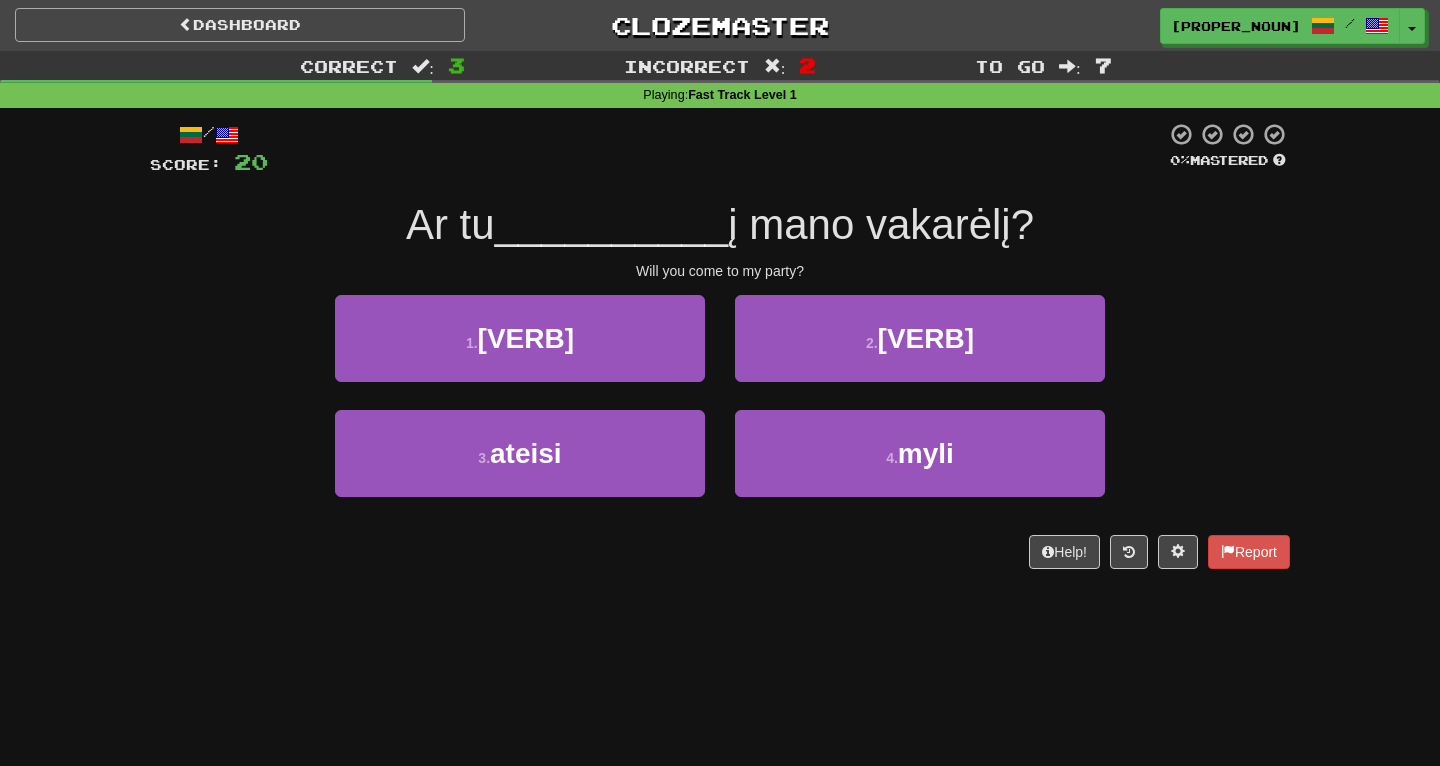 click on "Dashboard" at bounding box center (240, 25) 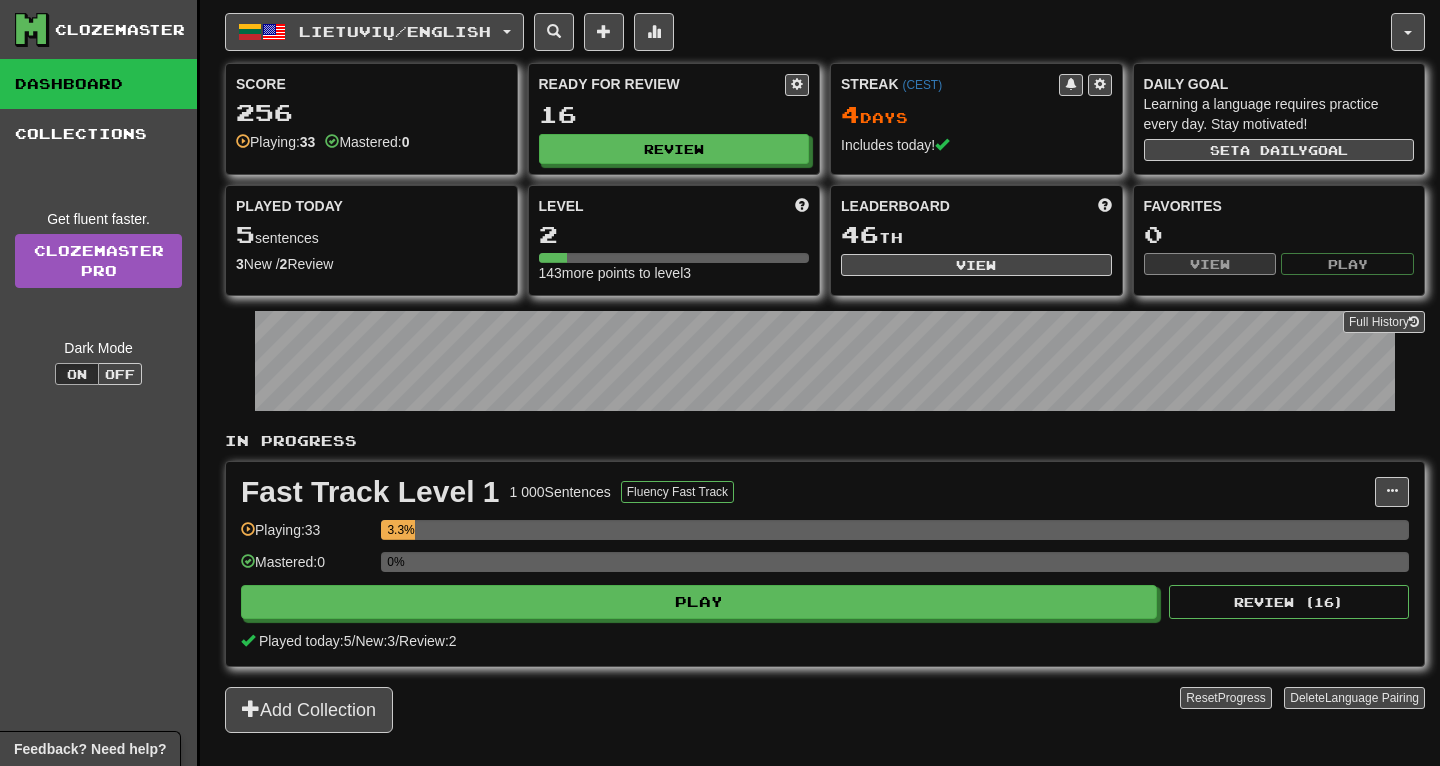 scroll, scrollTop: 0, scrollLeft: 0, axis: both 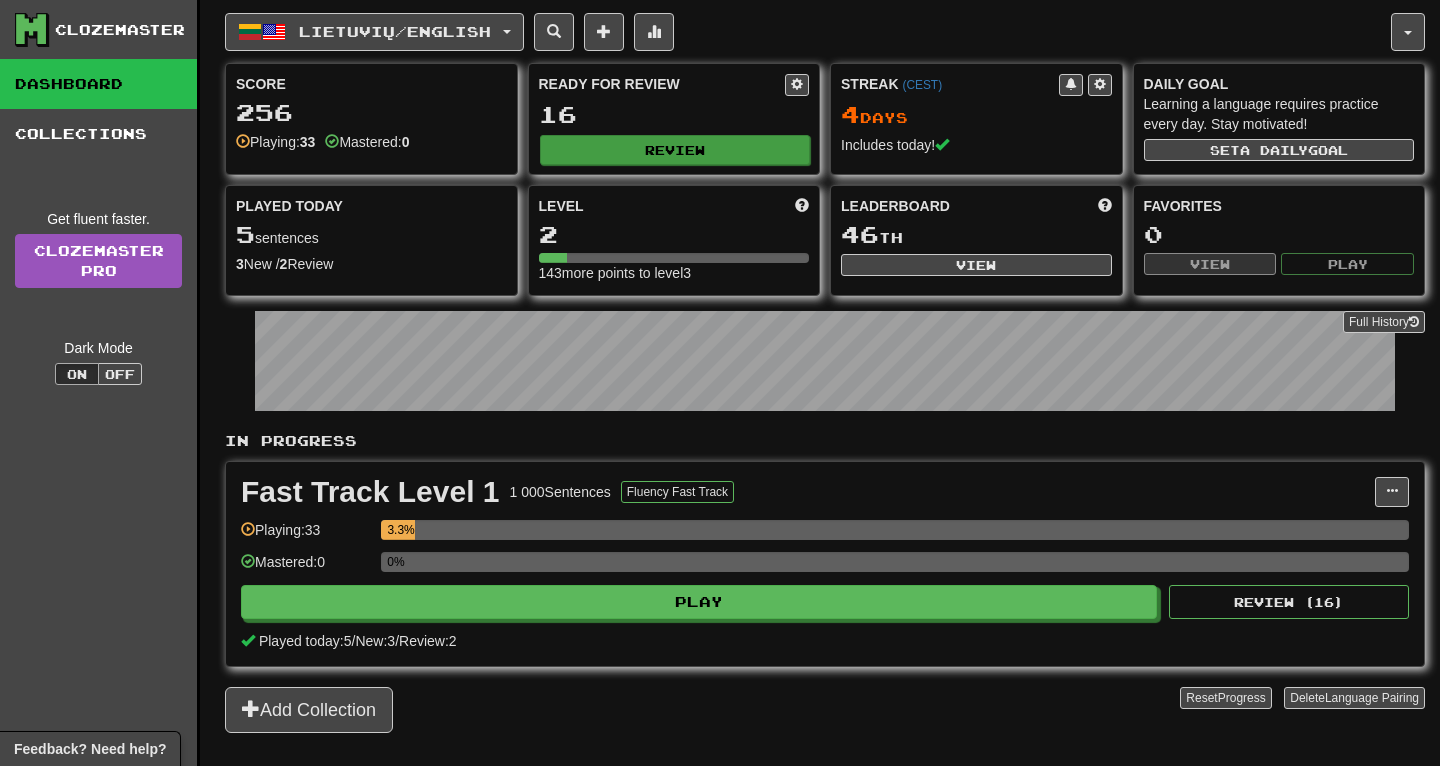 click on "Review" at bounding box center [675, 150] 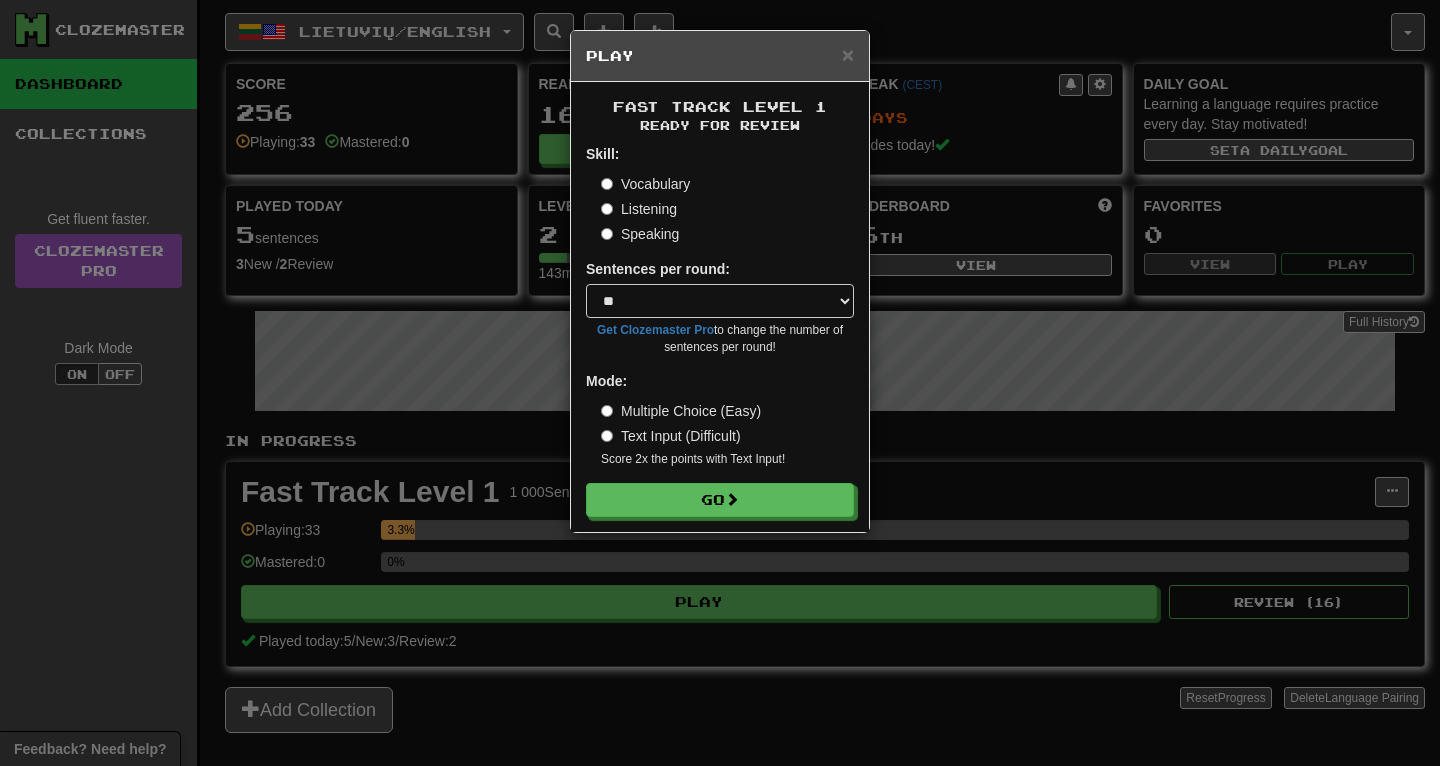 click on "Play" at bounding box center [720, 56] 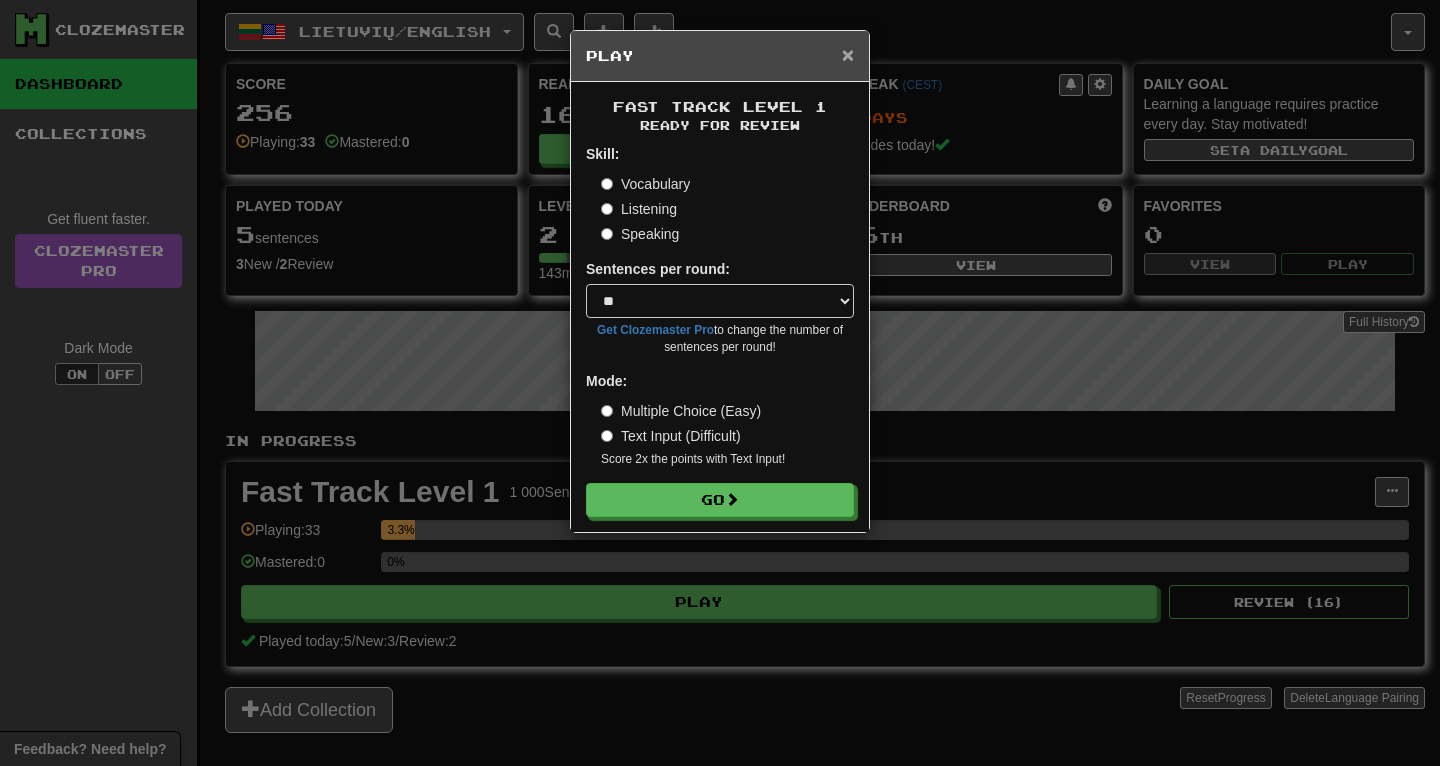 click on "×" at bounding box center [848, 54] 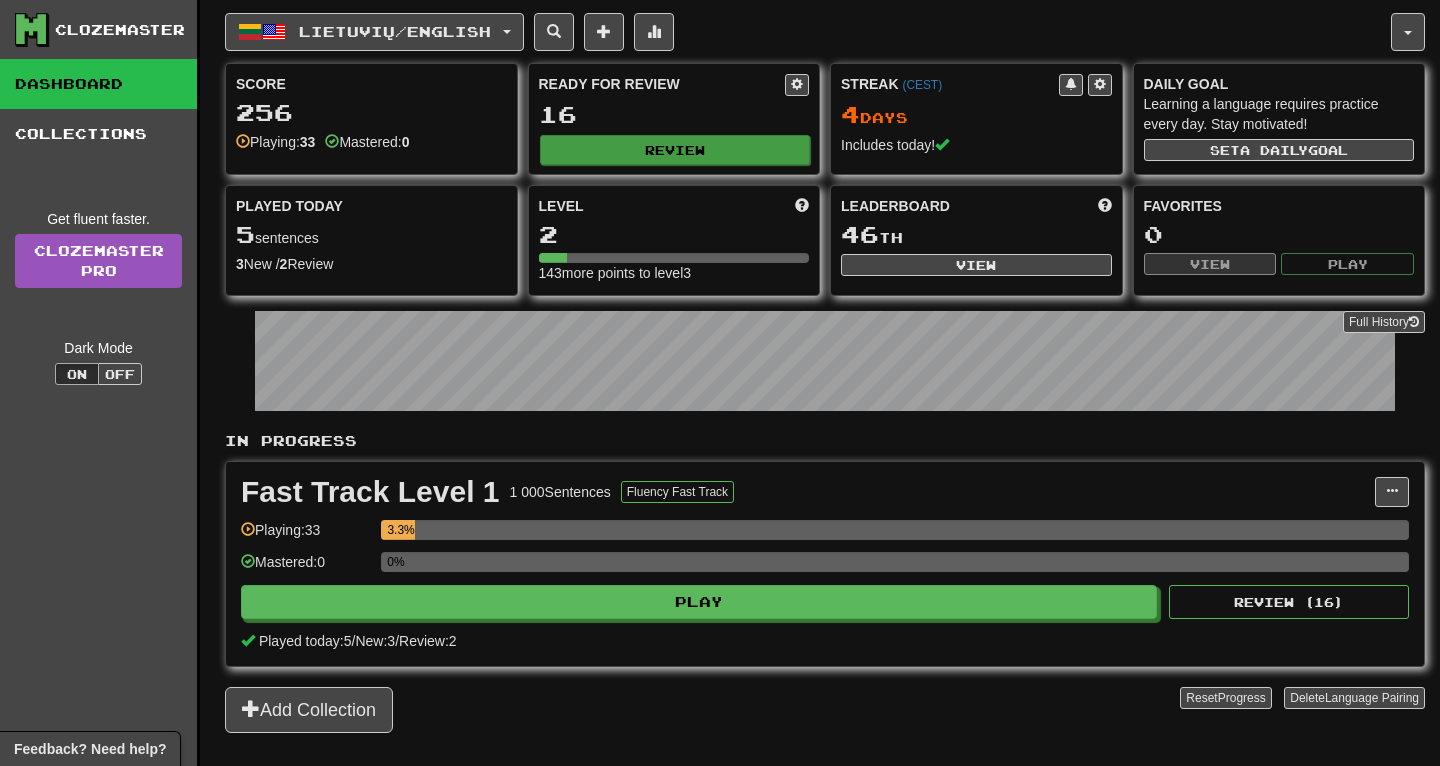 click on "Review" at bounding box center (675, 150) 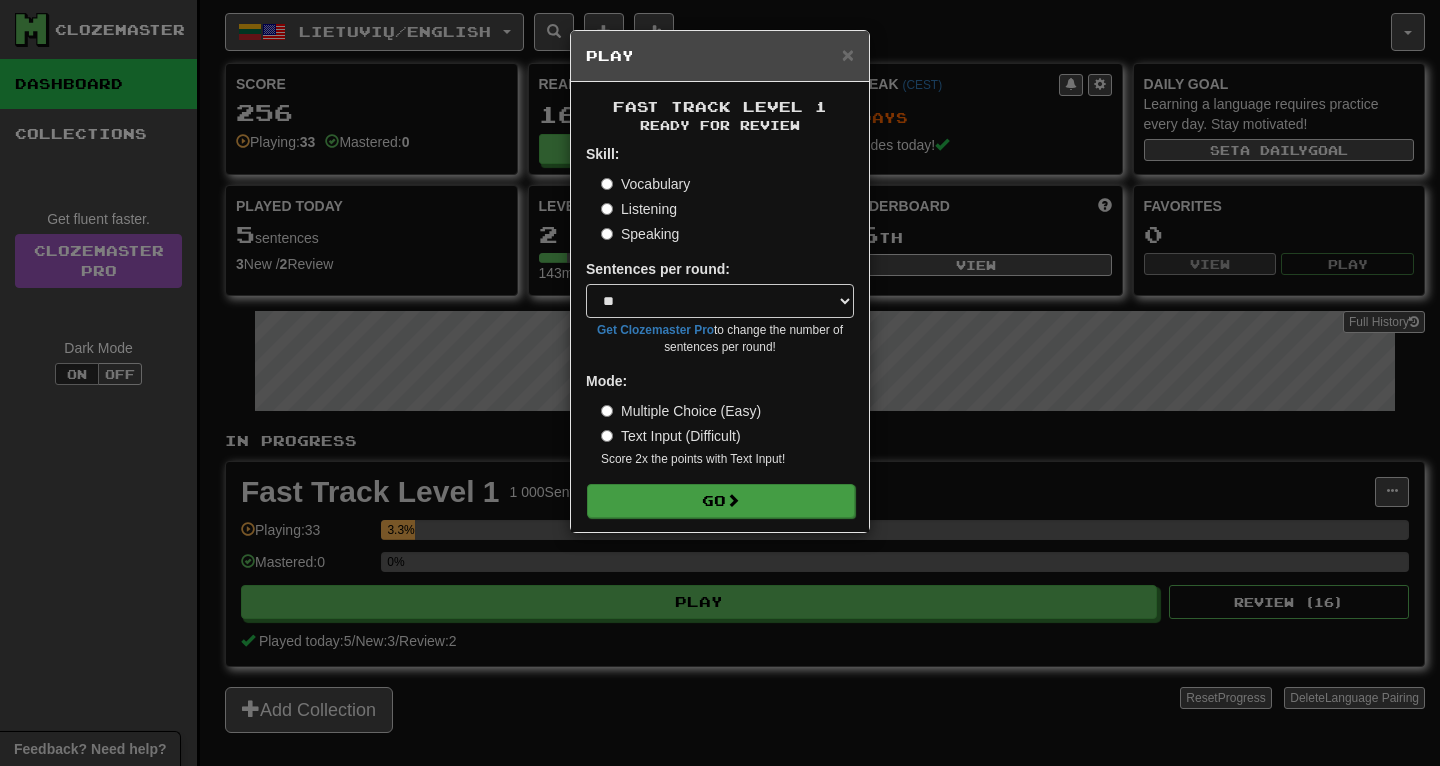 click on "Go" at bounding box center (721, 501) 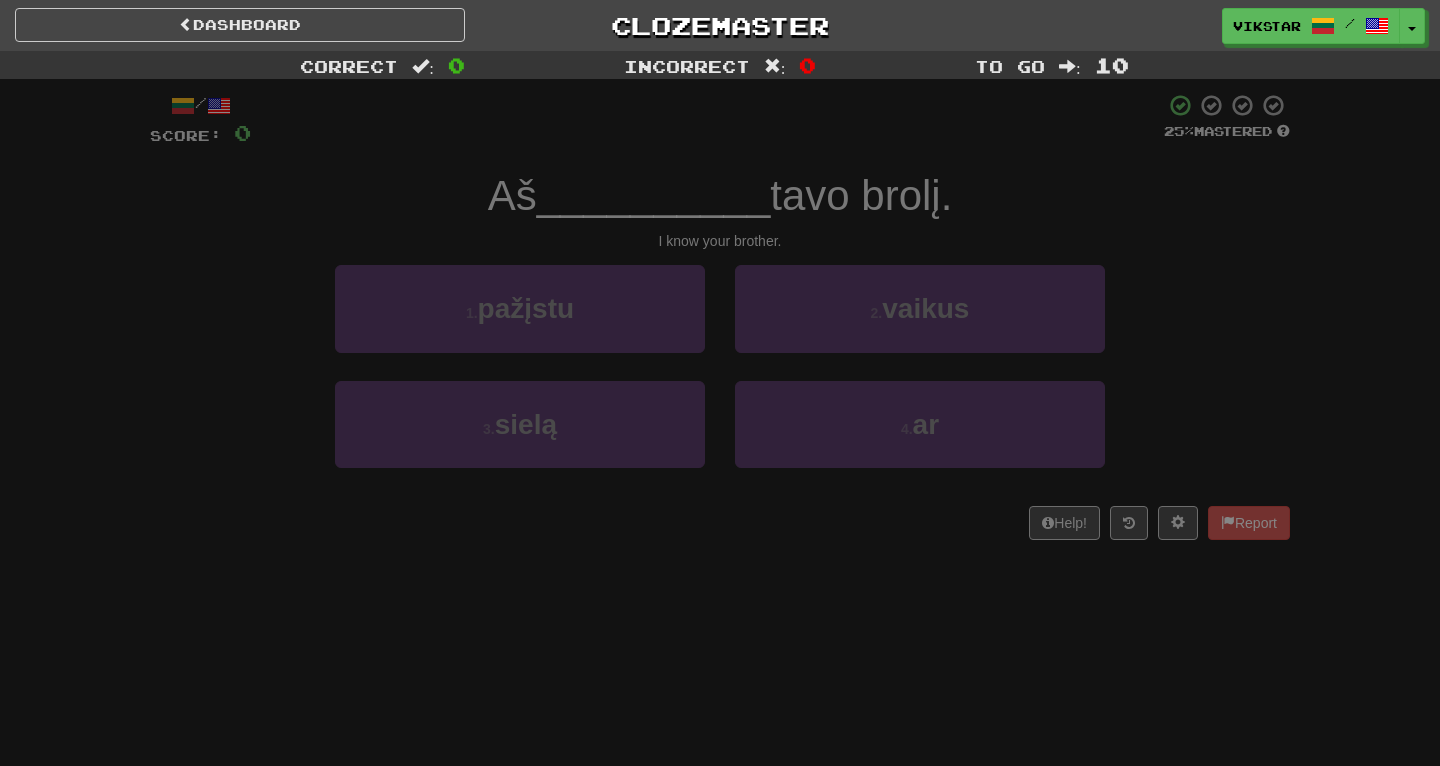 scroll, scrollTop: 0, scrollLeft: 0, axis: both 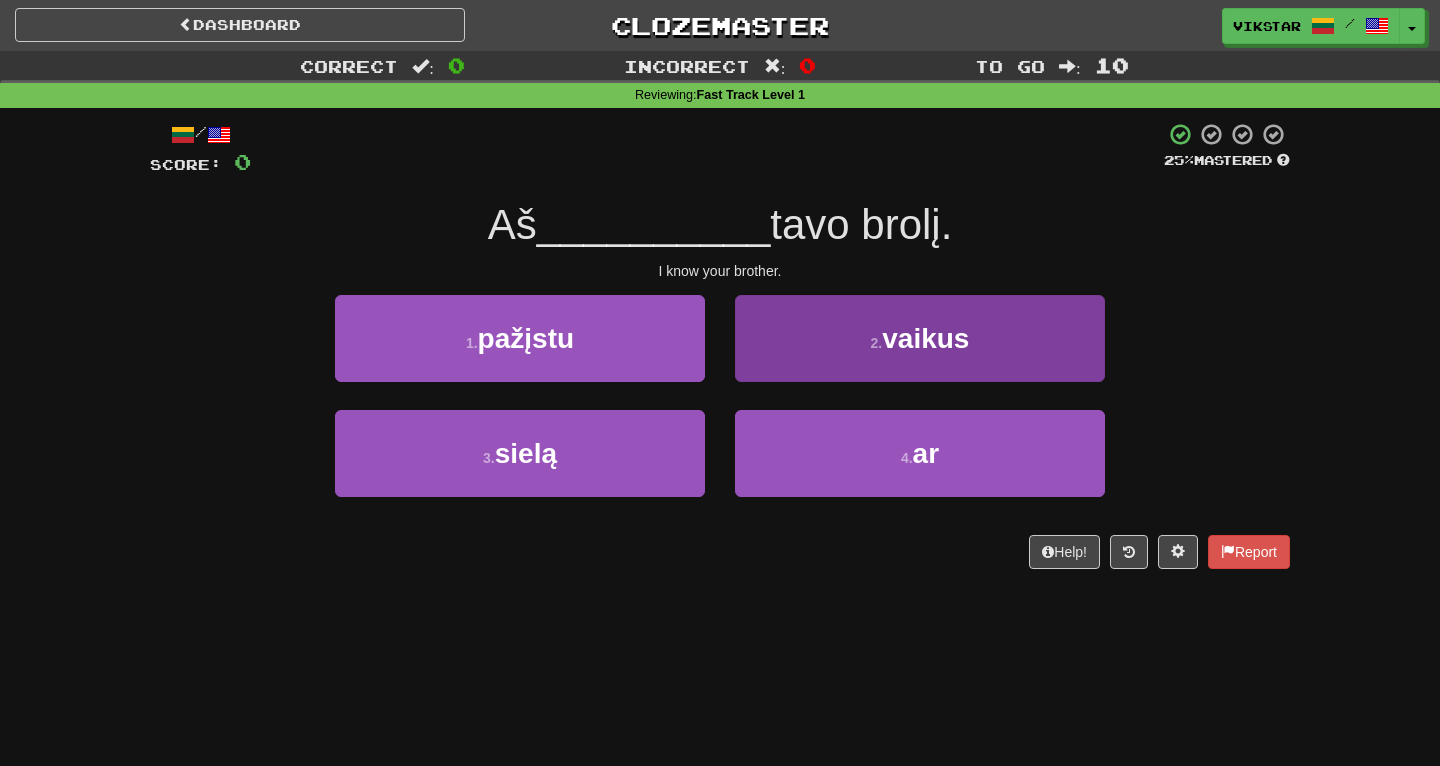 click on "vaikus" at bounding box center [925, 338] 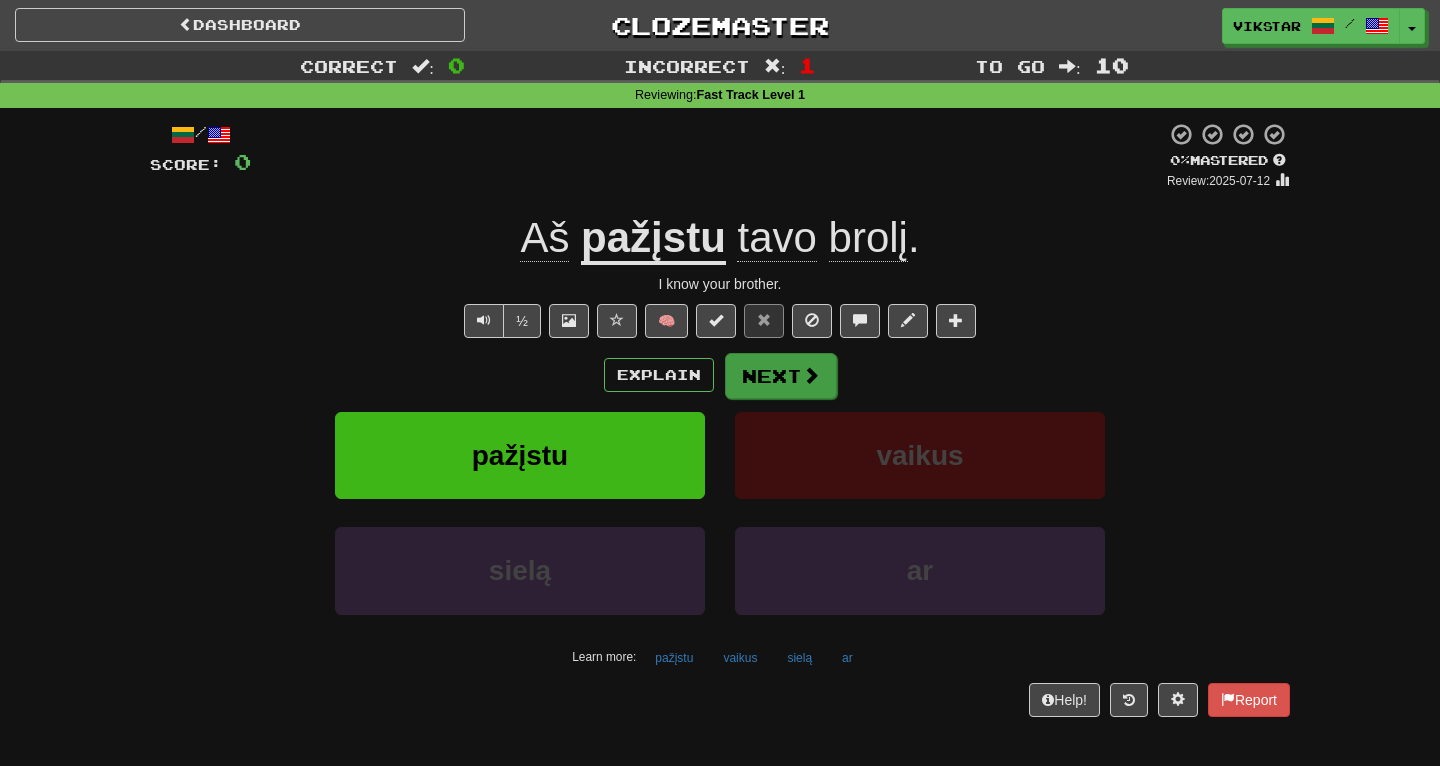 click on "Next" at bounding box center [781, 376] 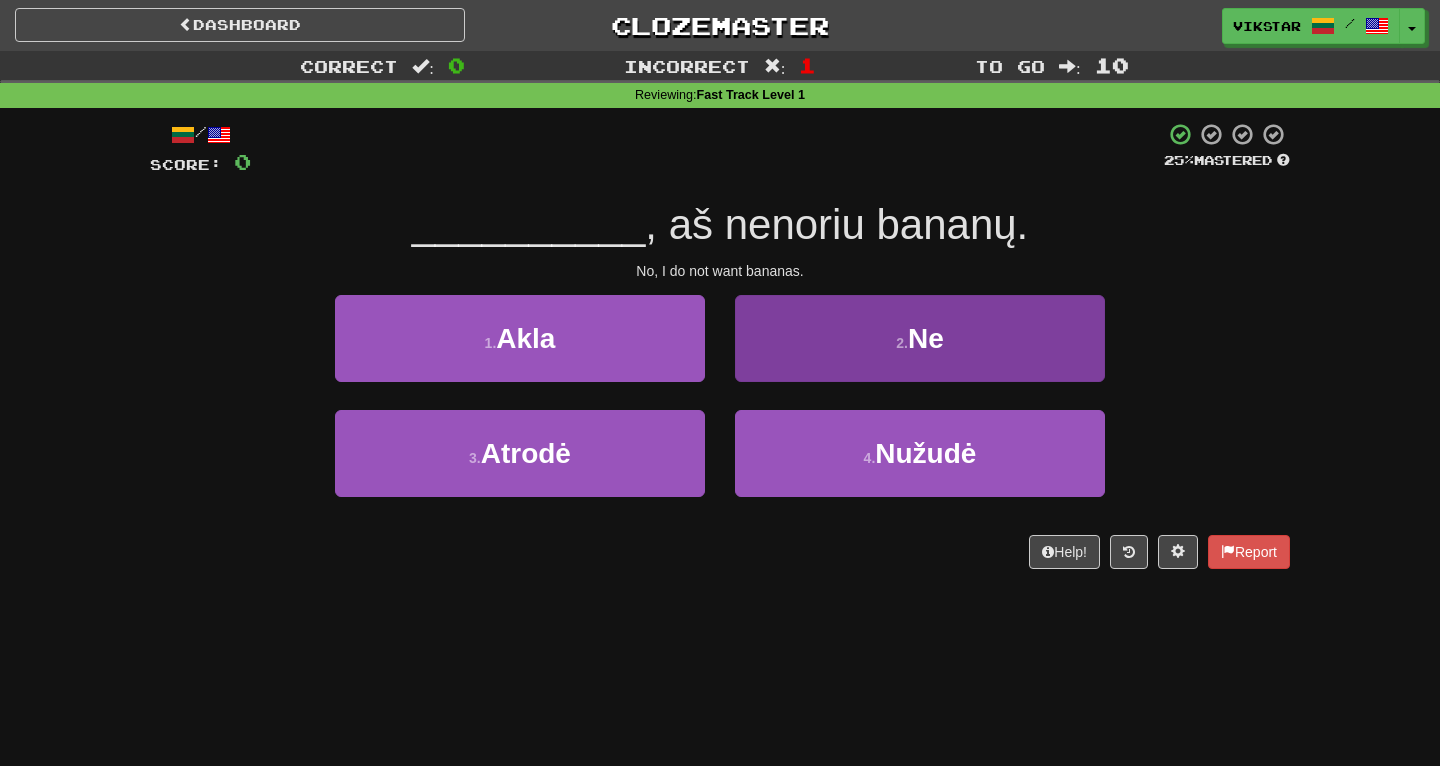 click on "2 .  Ne" at bounding box center (920, 338) 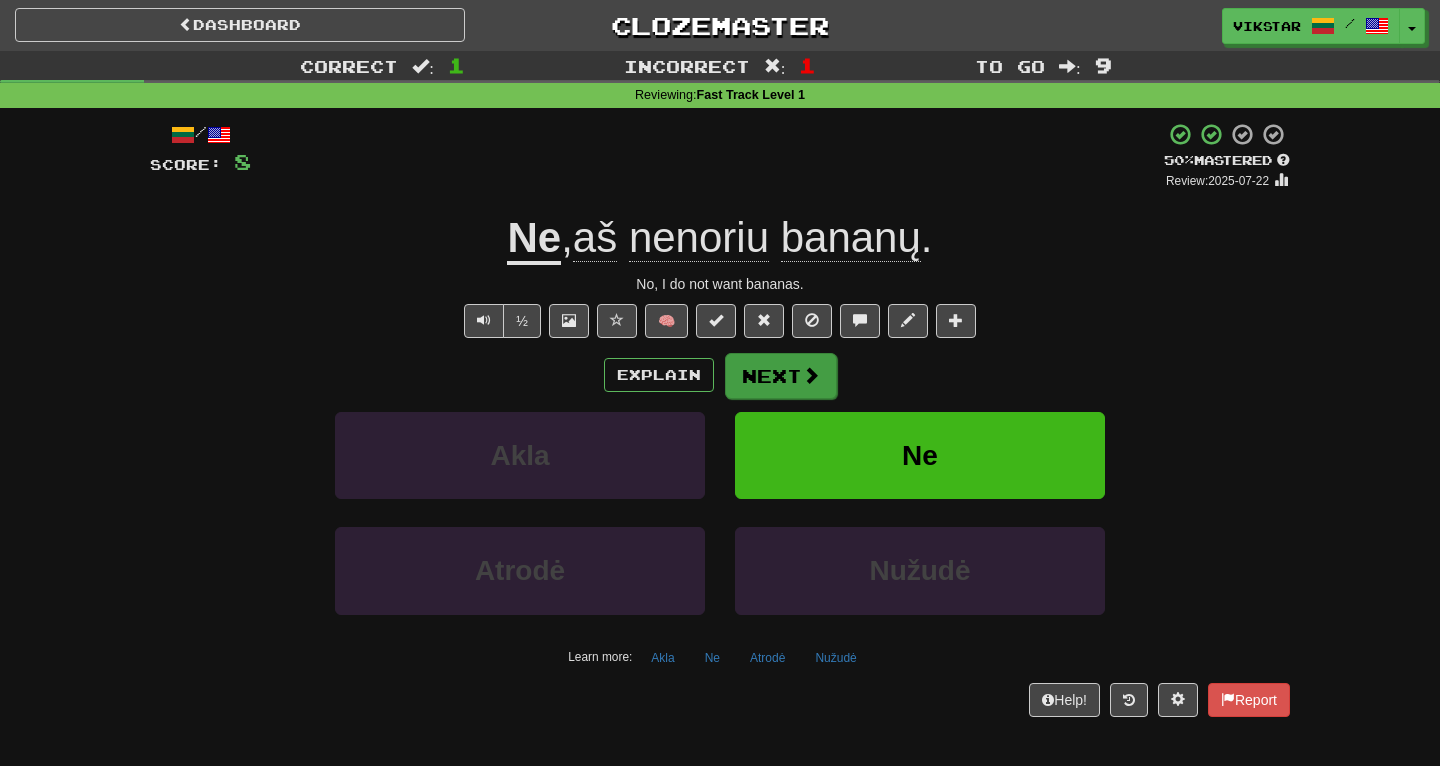 click on "Next" at bounding box center (781, 376) 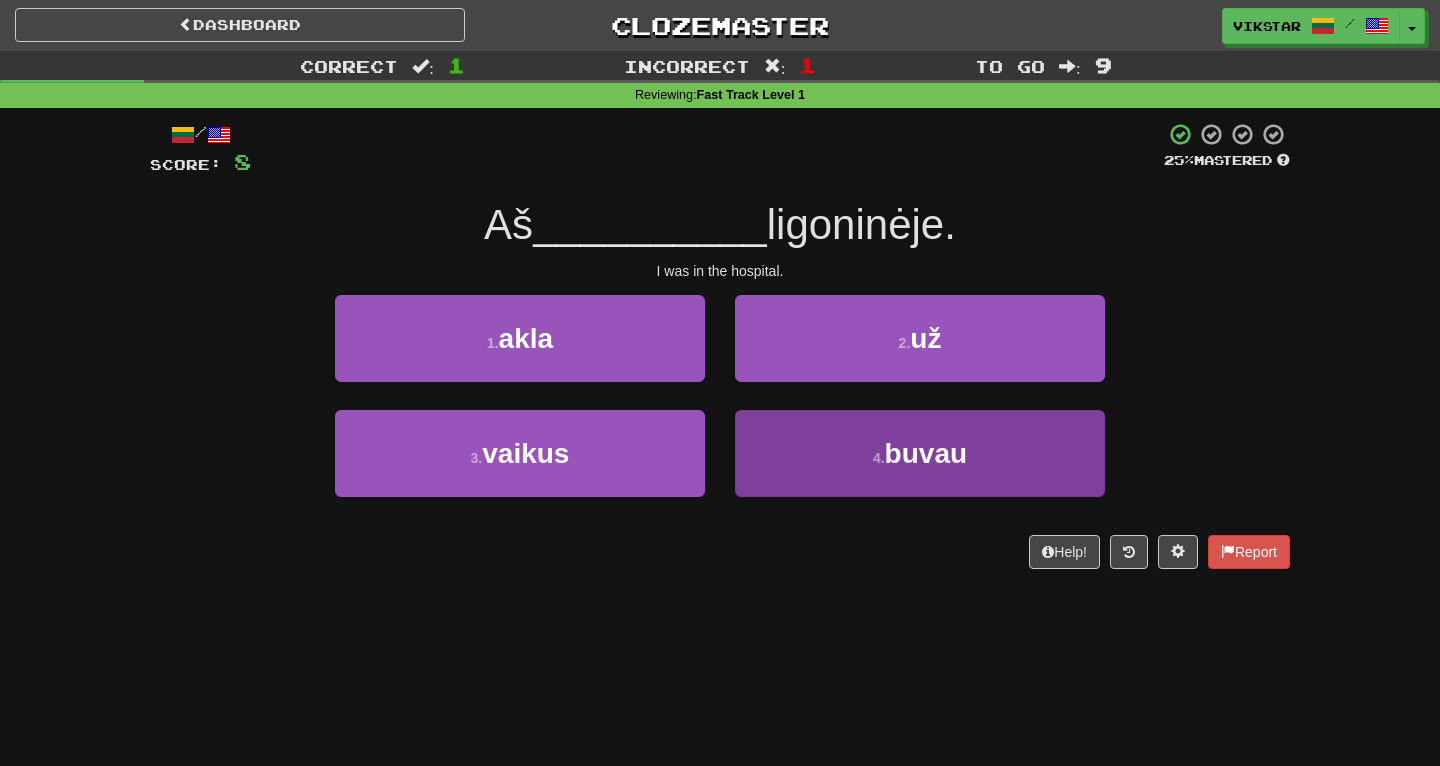 click on "4 .  buvau" at bounding box center [920, 453] 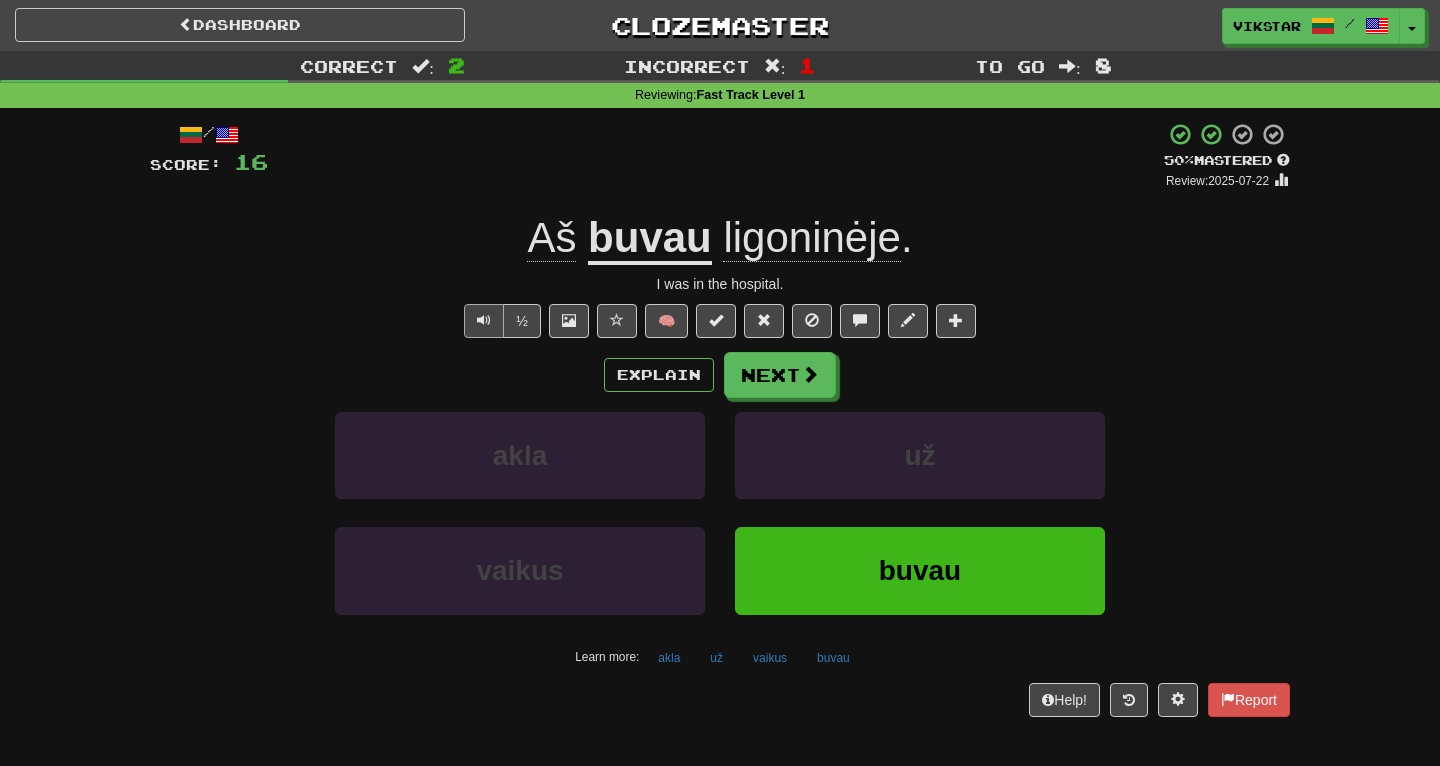 click at bounding box center [484, 320] 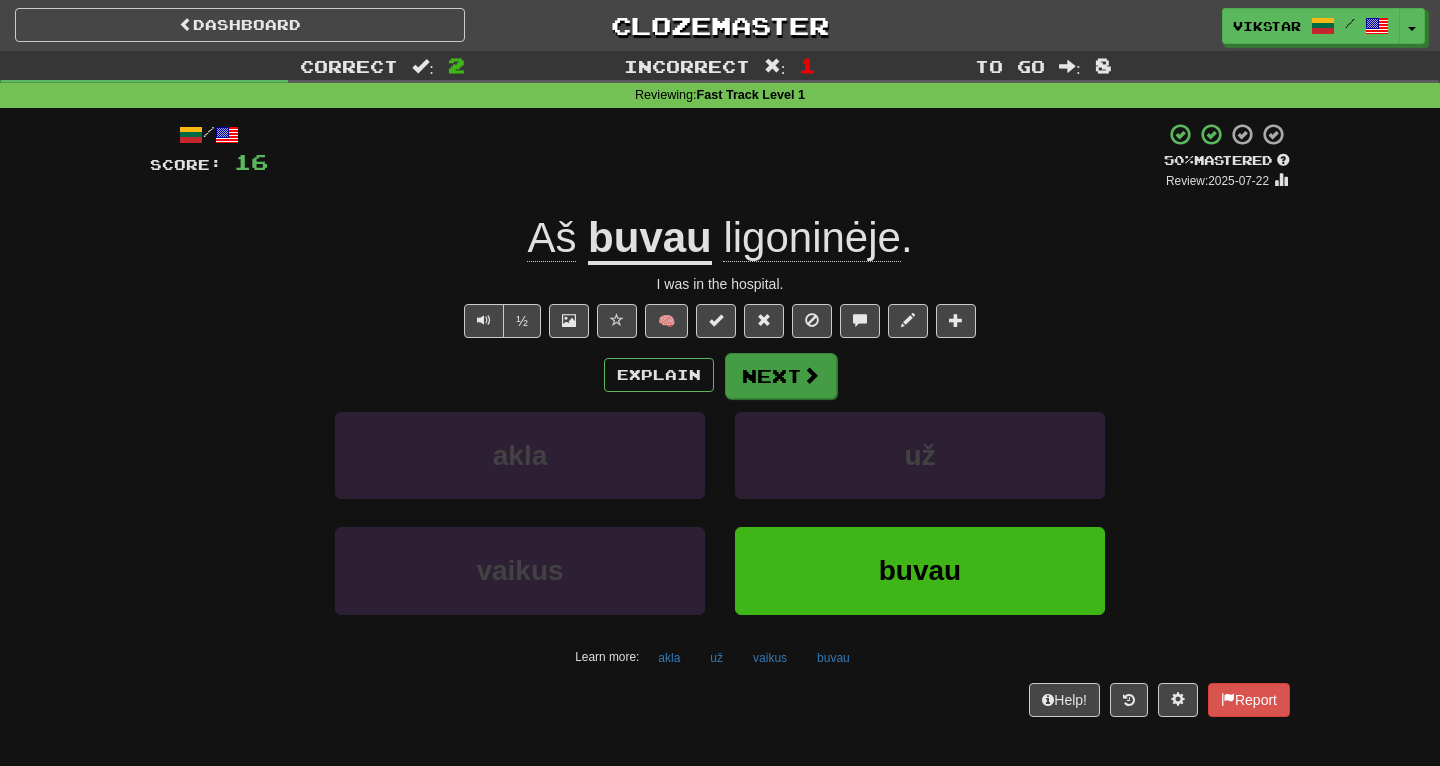 click on "Next" at bounding box center [781, 376] 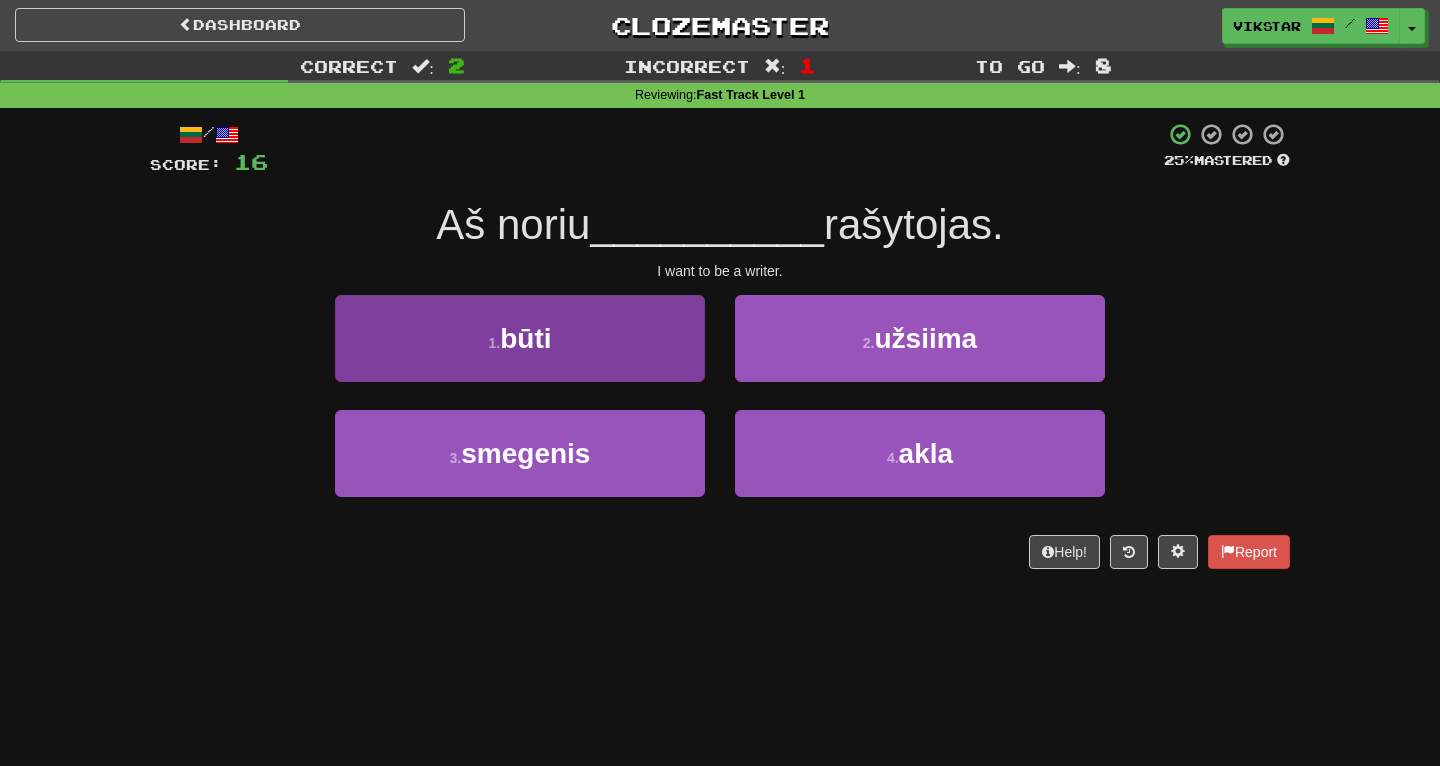click on "1 .  būti" at bounding box center (520, 338) 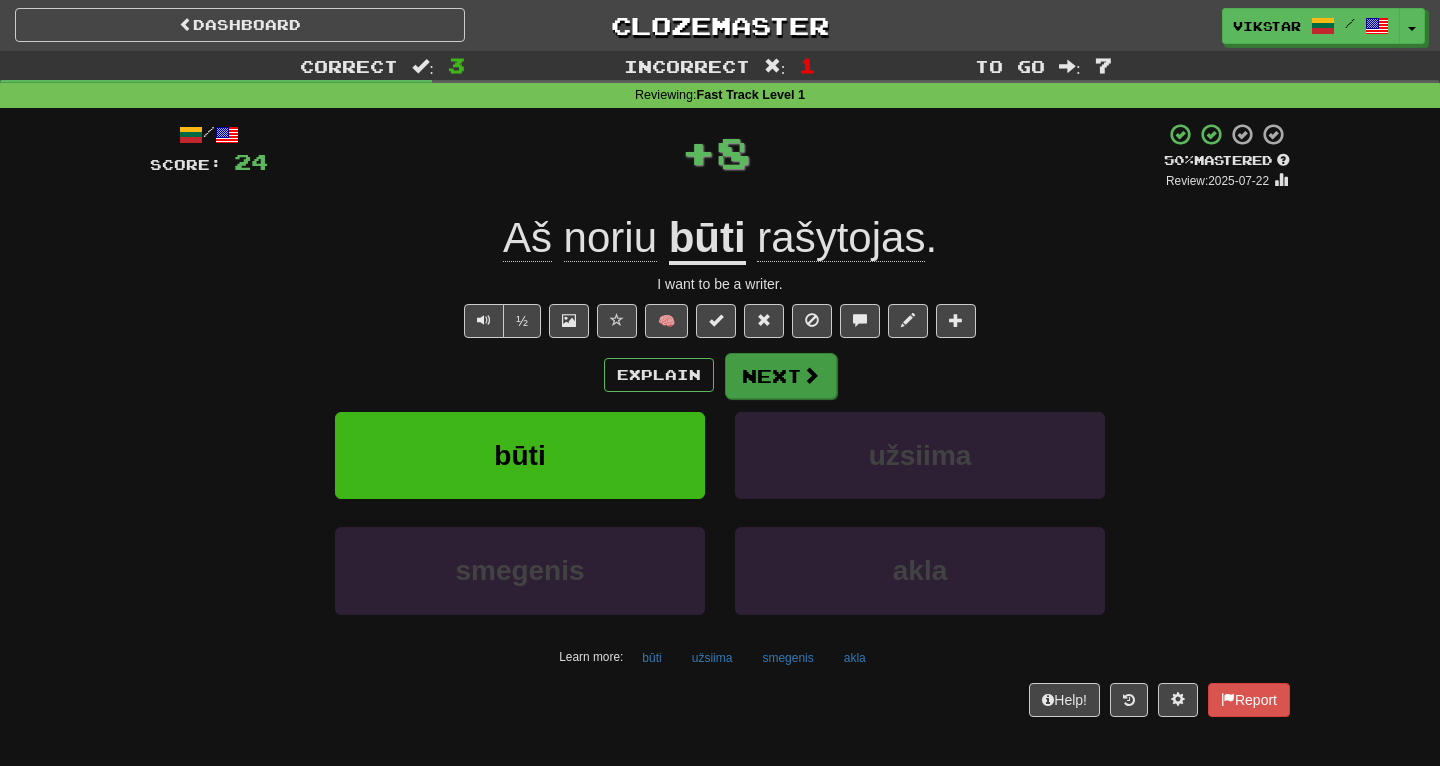 click on "Next" at bounding box center [781, 376] 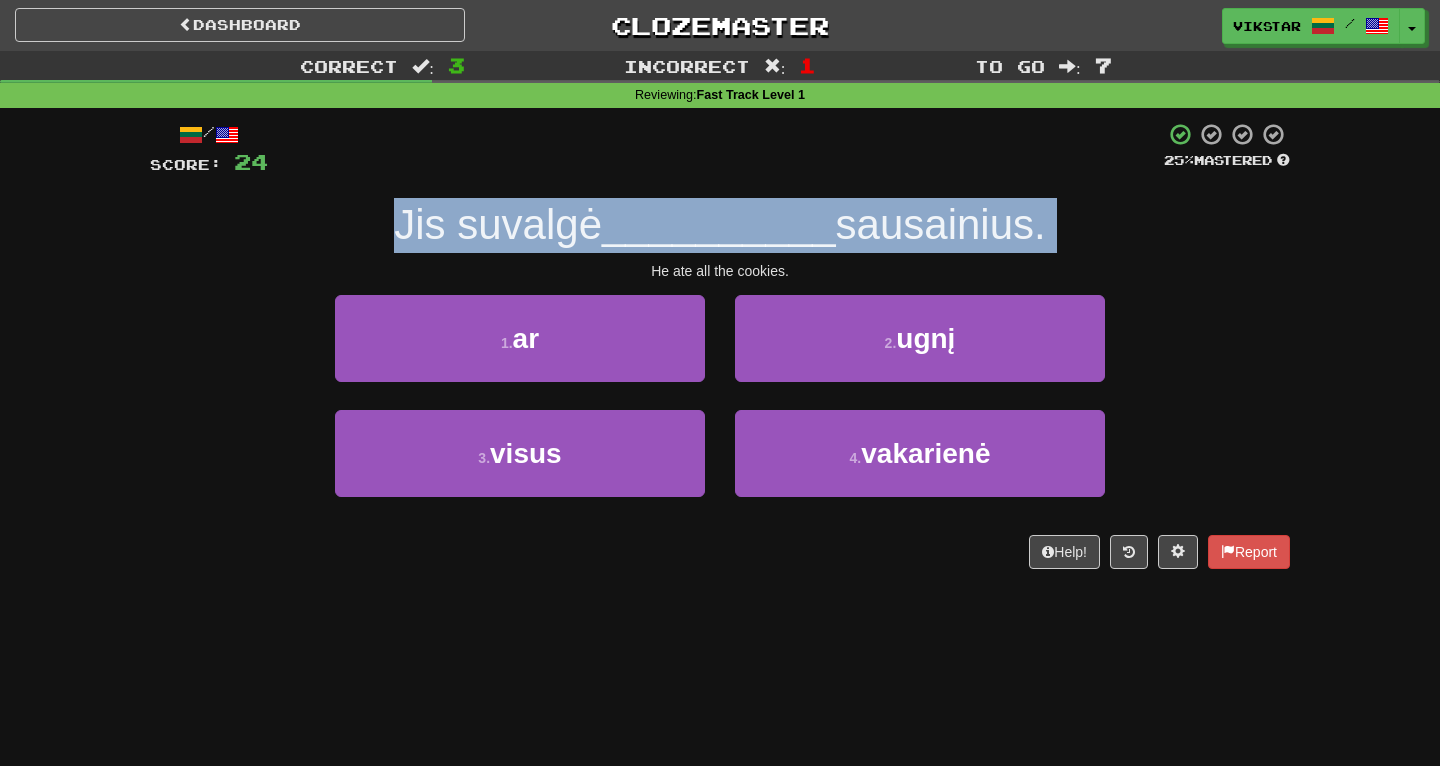 drag, startPoint x: 401, startPoint y: 227, endPoint x: 655, endPoint y: 249, distance: 254.95097 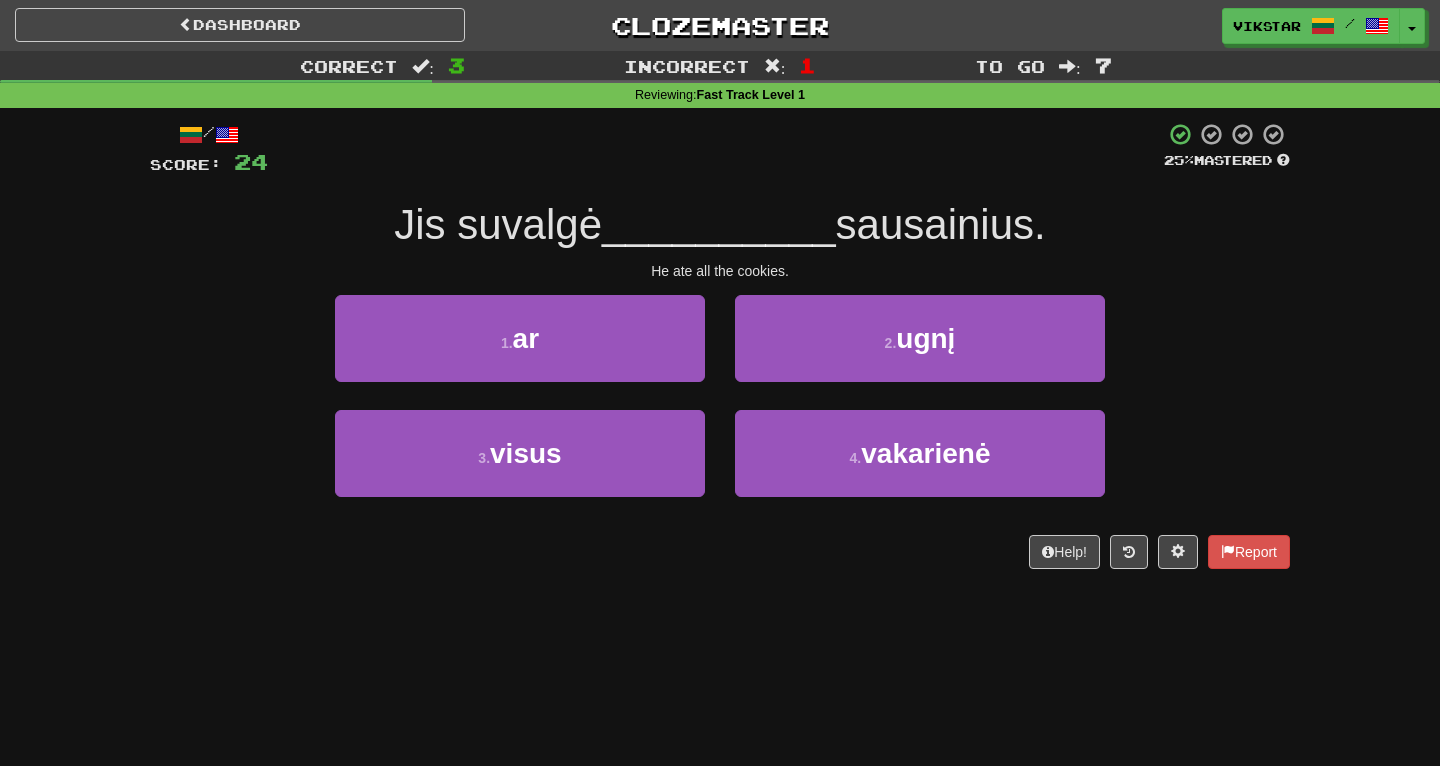 click on "Jis suvalgė  __________  sausainius." at bounding box center [720, 225] 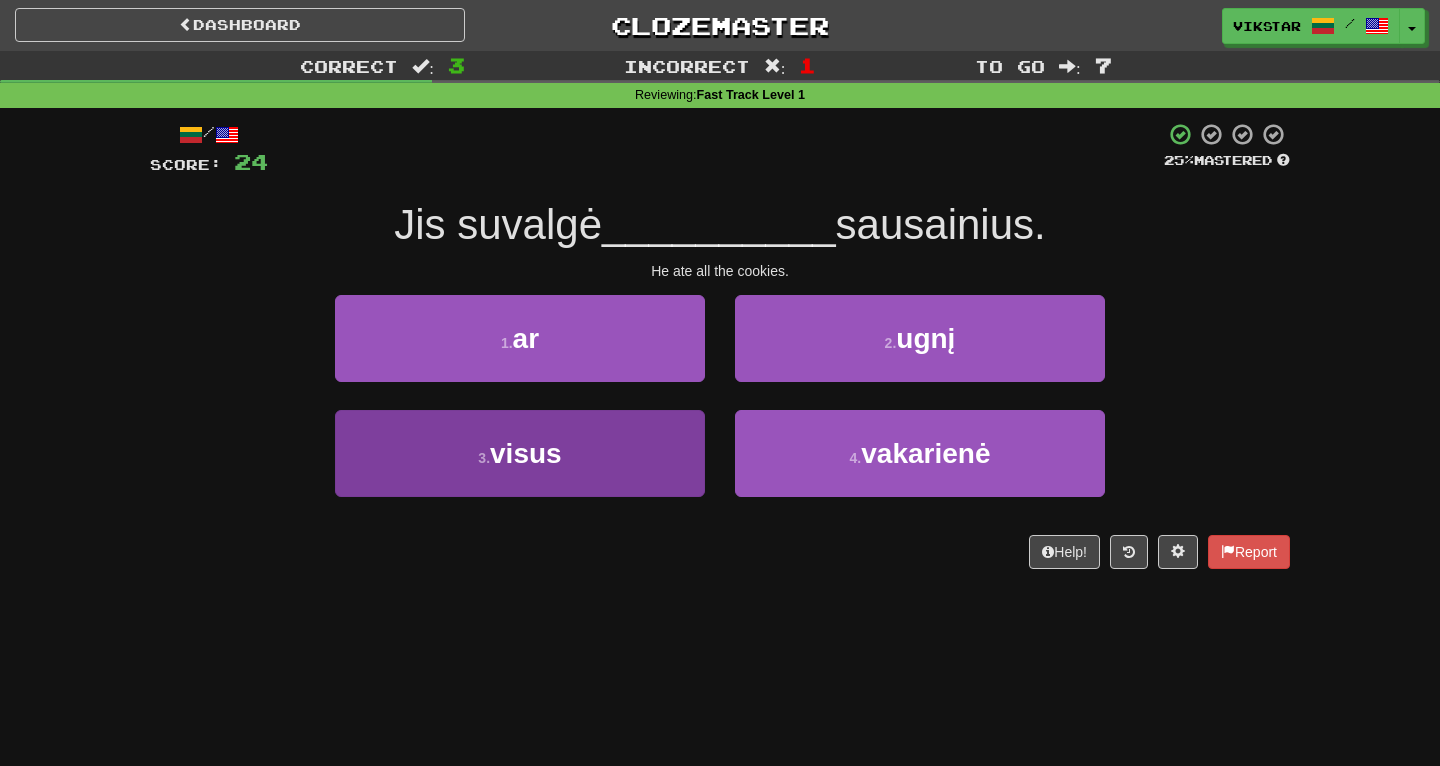 click on "3 .  visus" at bounding box center [520, 453] 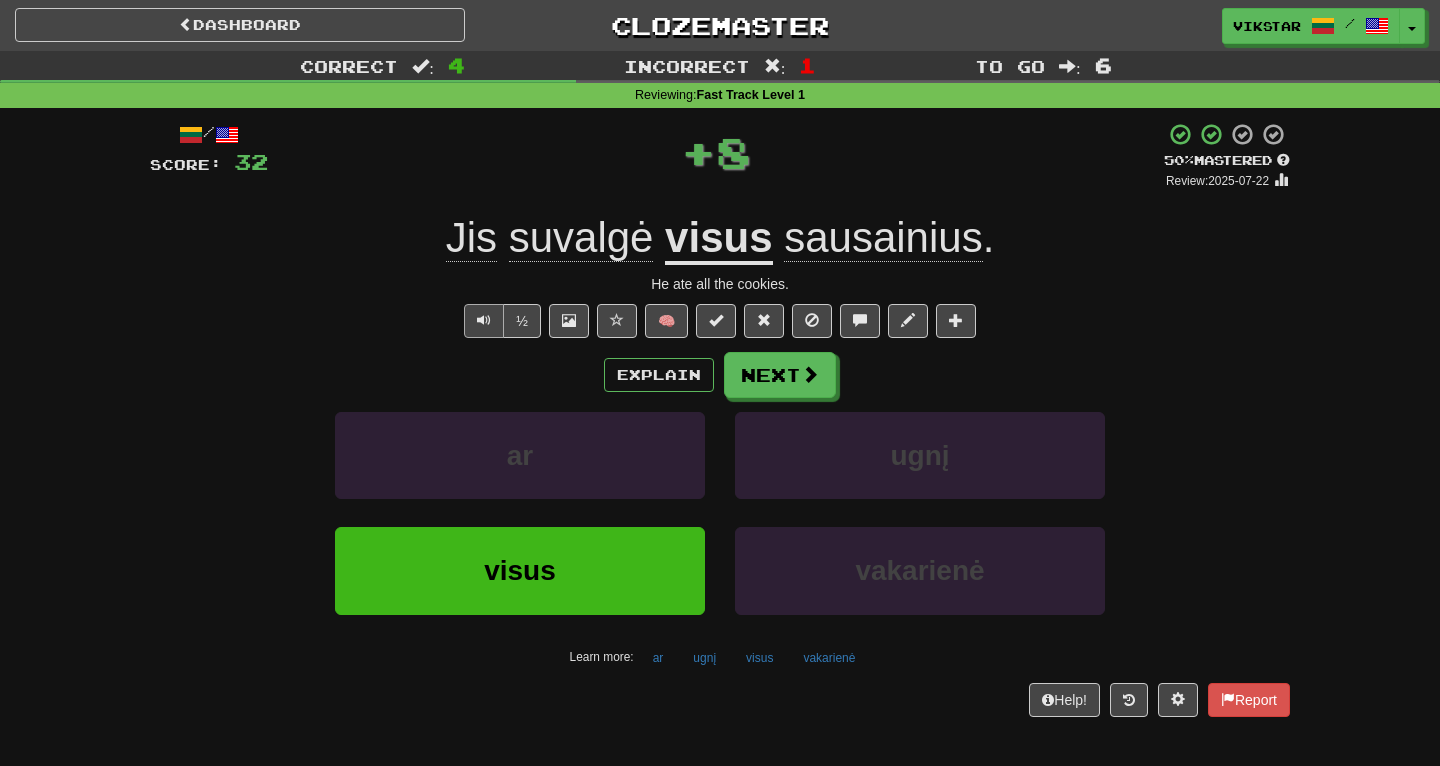click at bounding box center (484, 320) 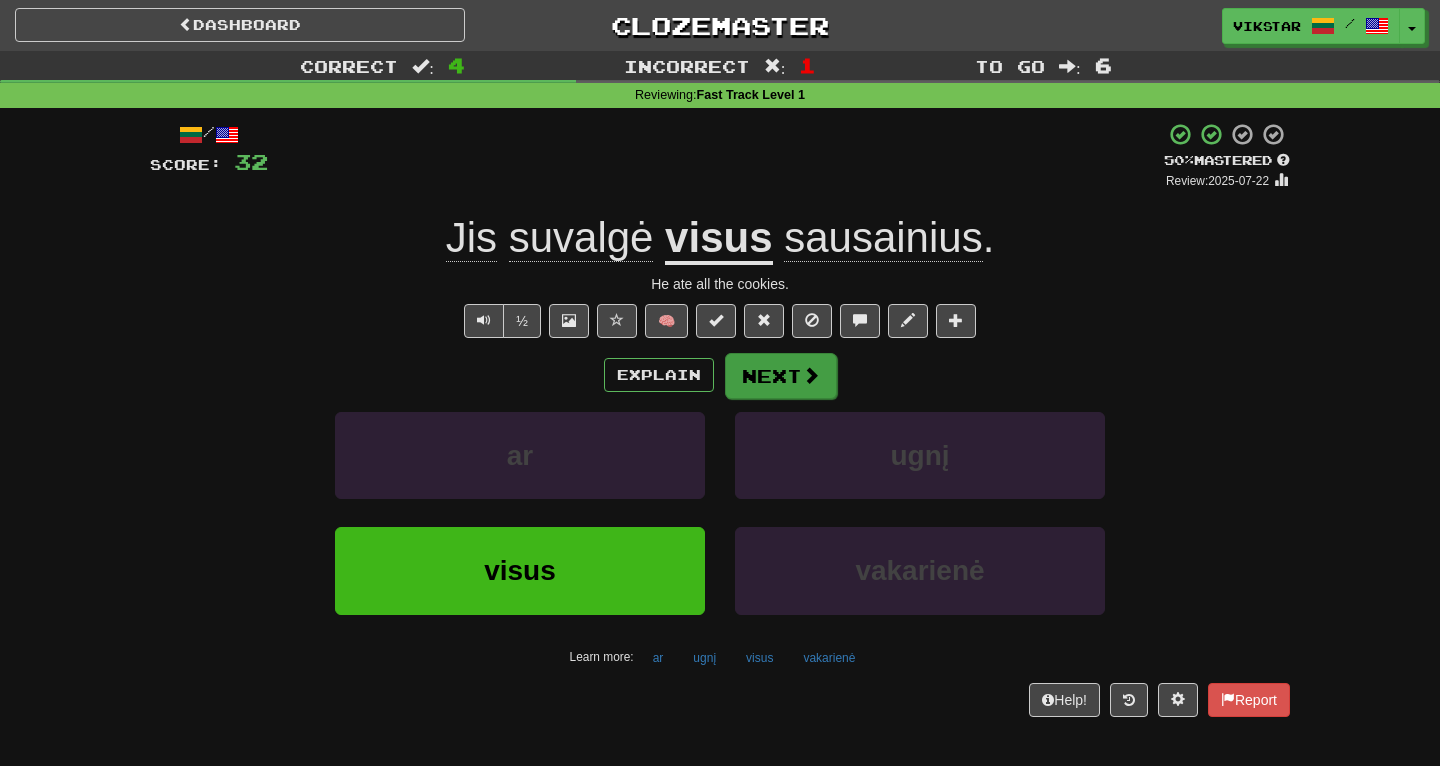 click on "Next" at bounding box center [781, 376] 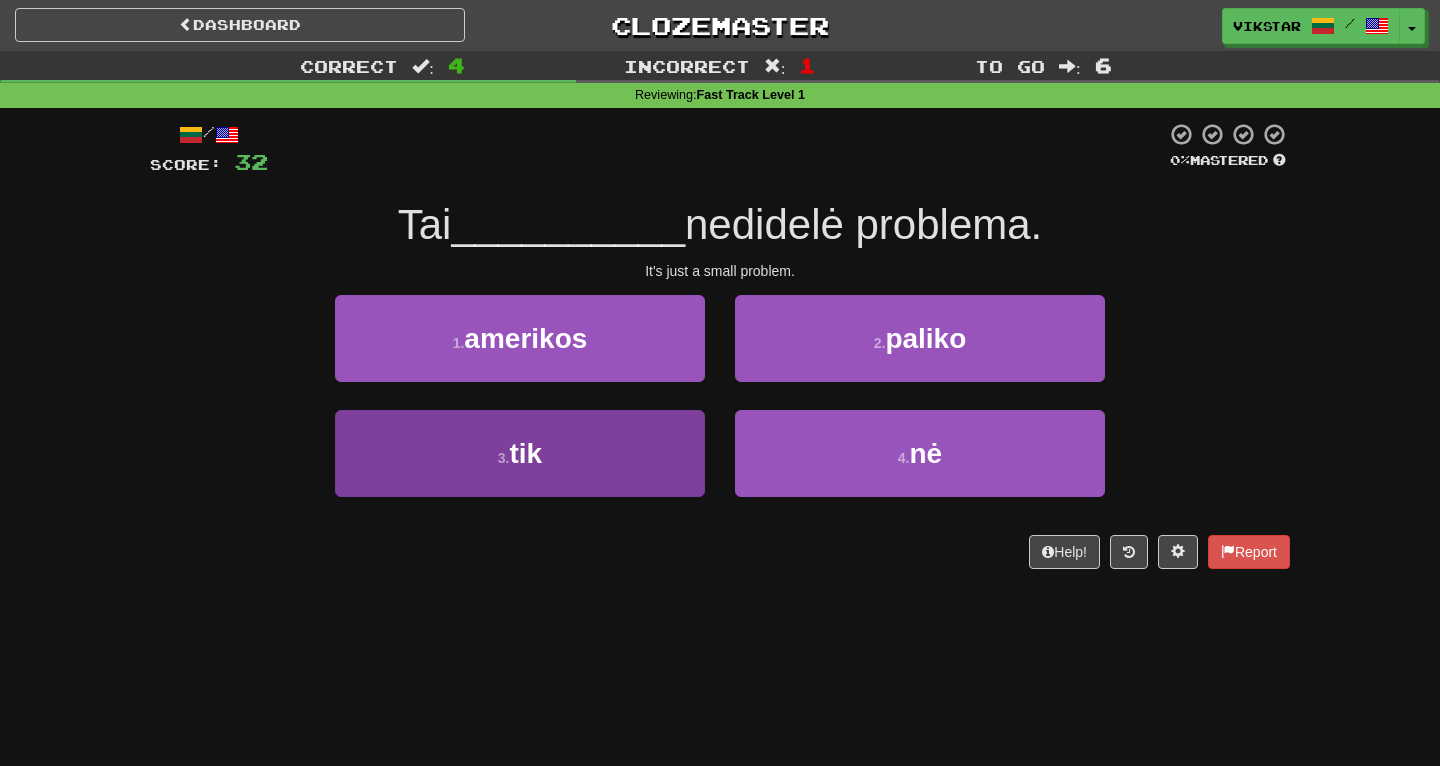 click on "3 .  tik" at bounding box center (520, 453) 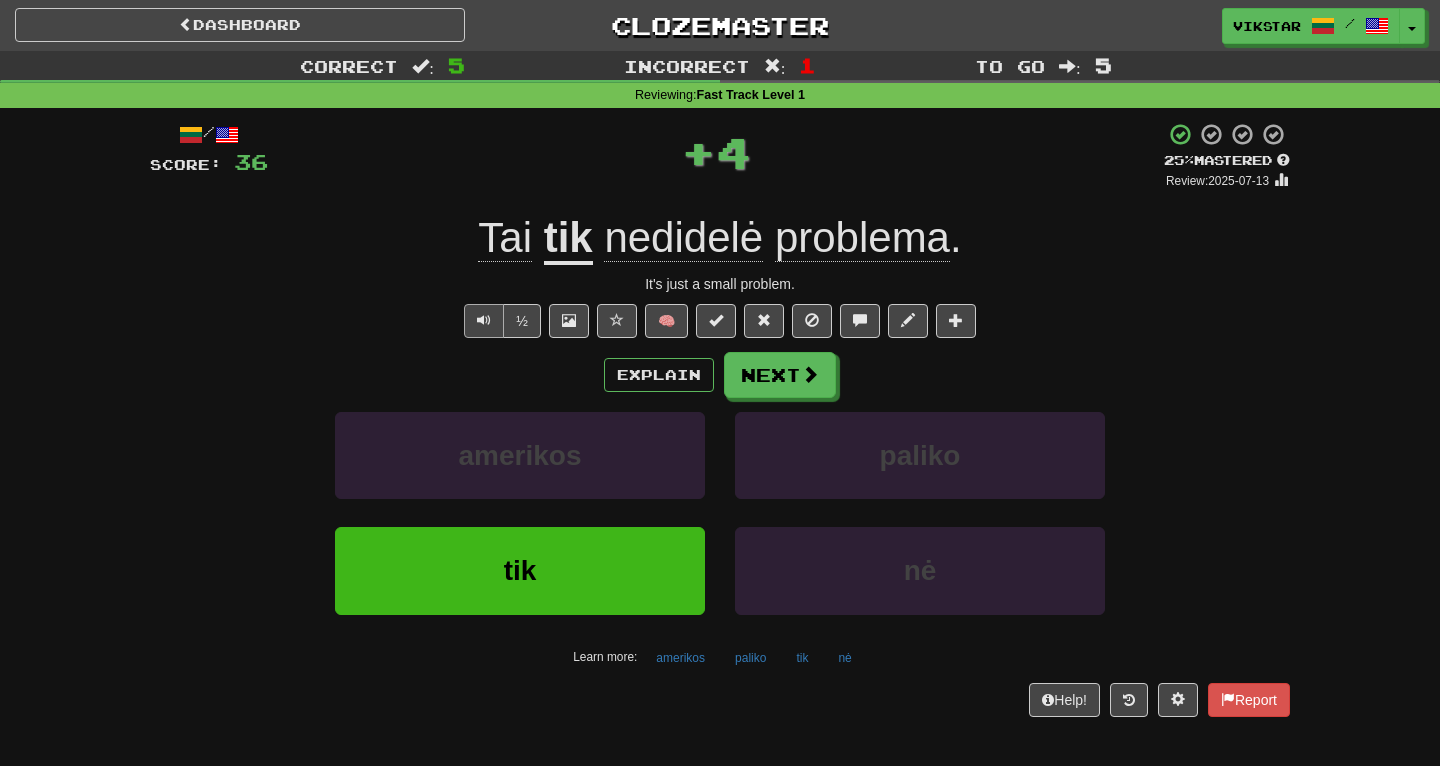 click at bounding box center [484, 320] 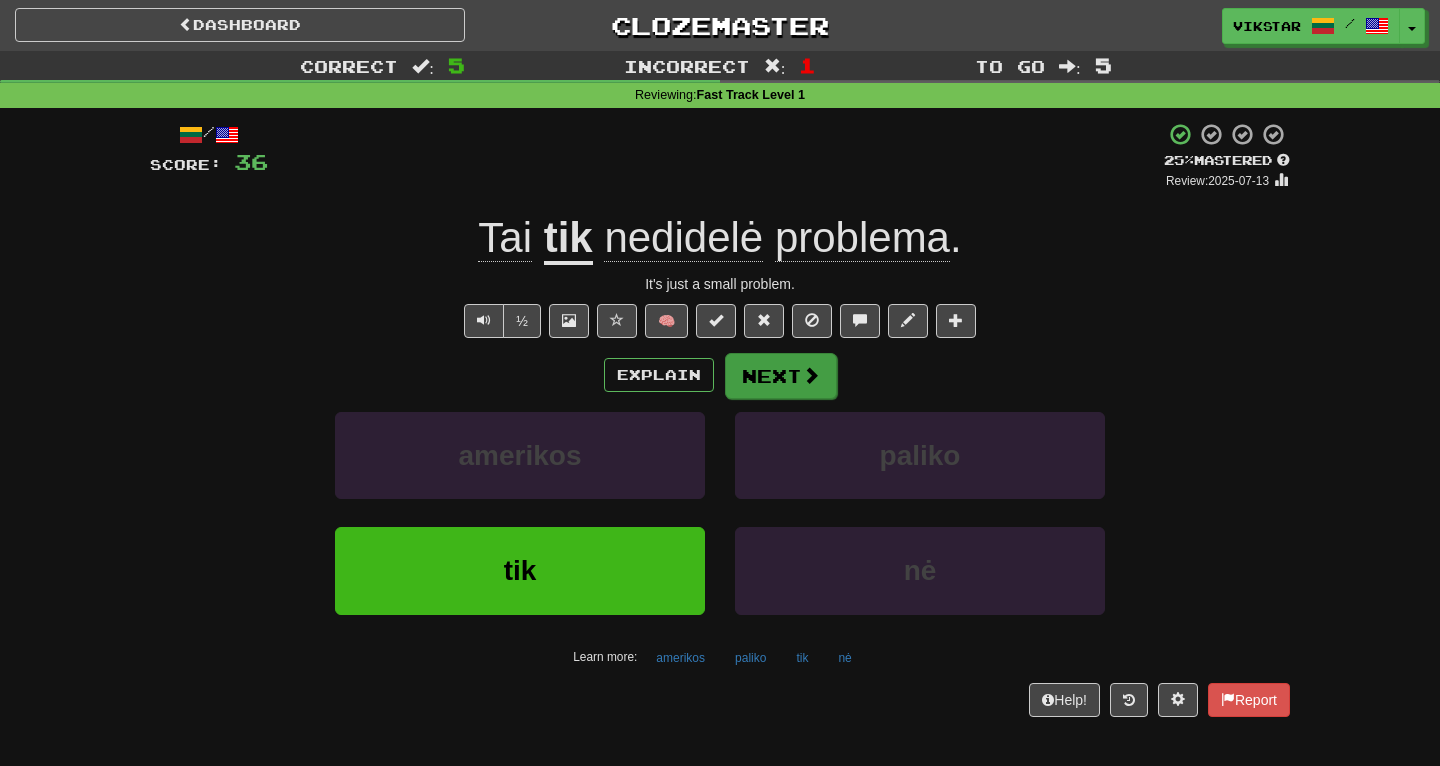 click on "Next" at bounding box center (781, 376) 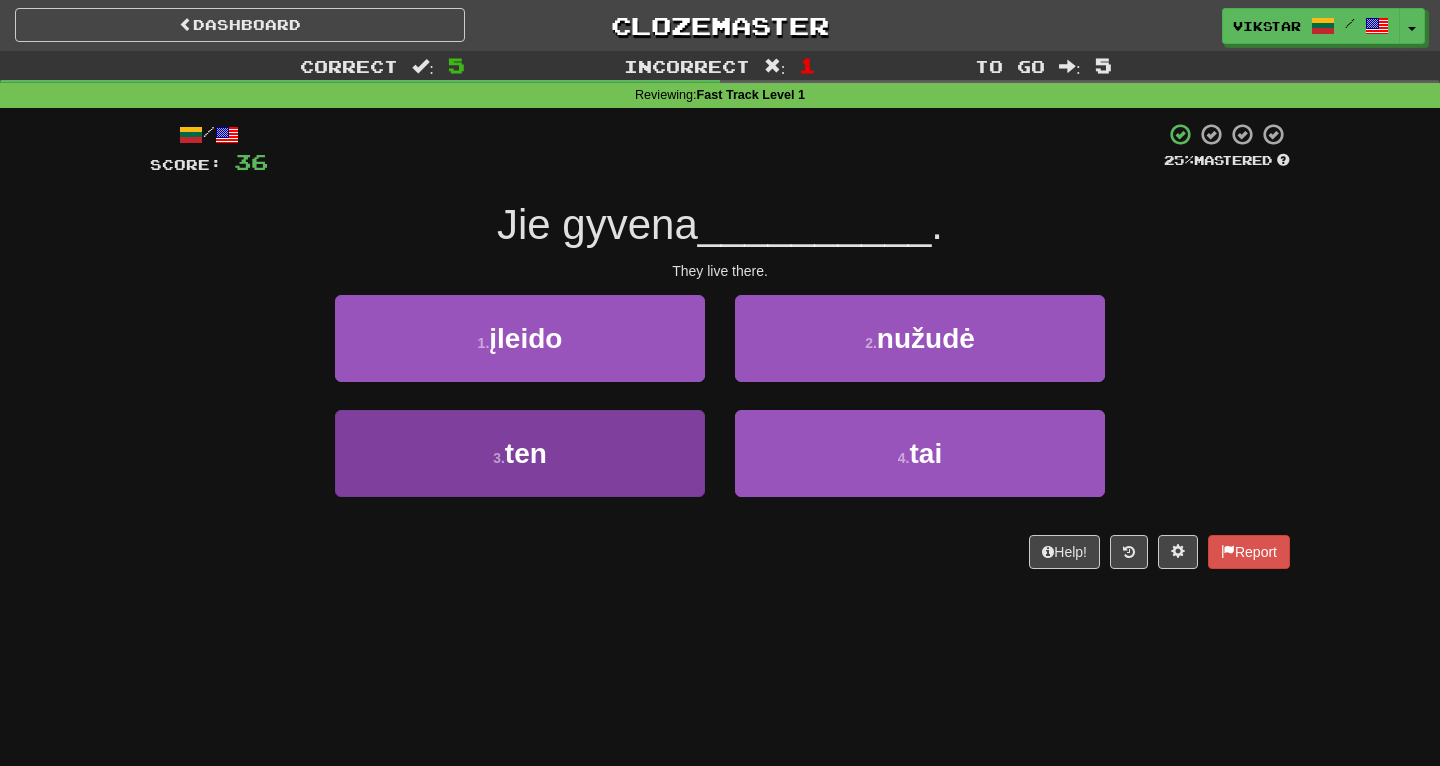 click on "3 .  ten" at bounding box center (520, 453) 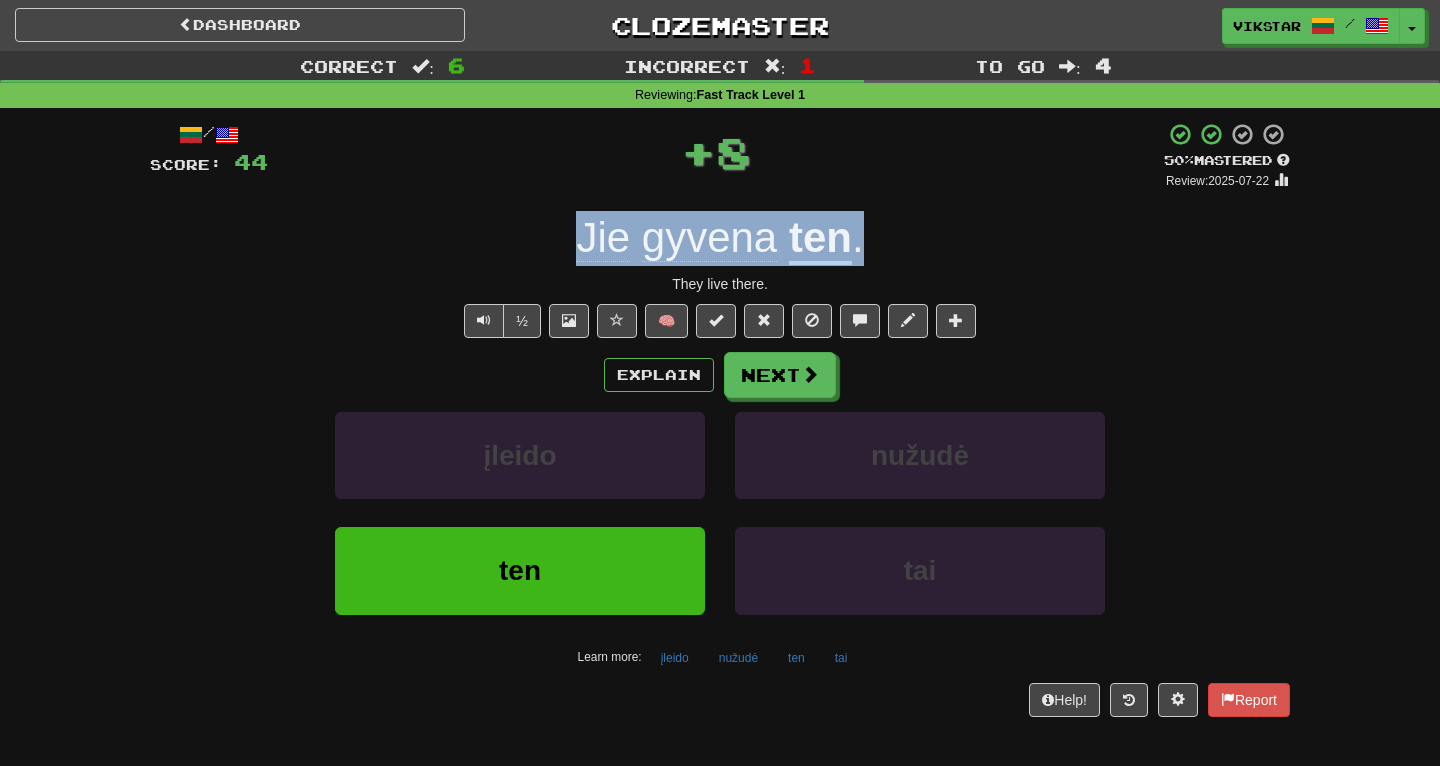 drag, startPoint x: 550, startPoint y: 244, endPoint x: 914, endPoint y: 237, distance: 364.0673 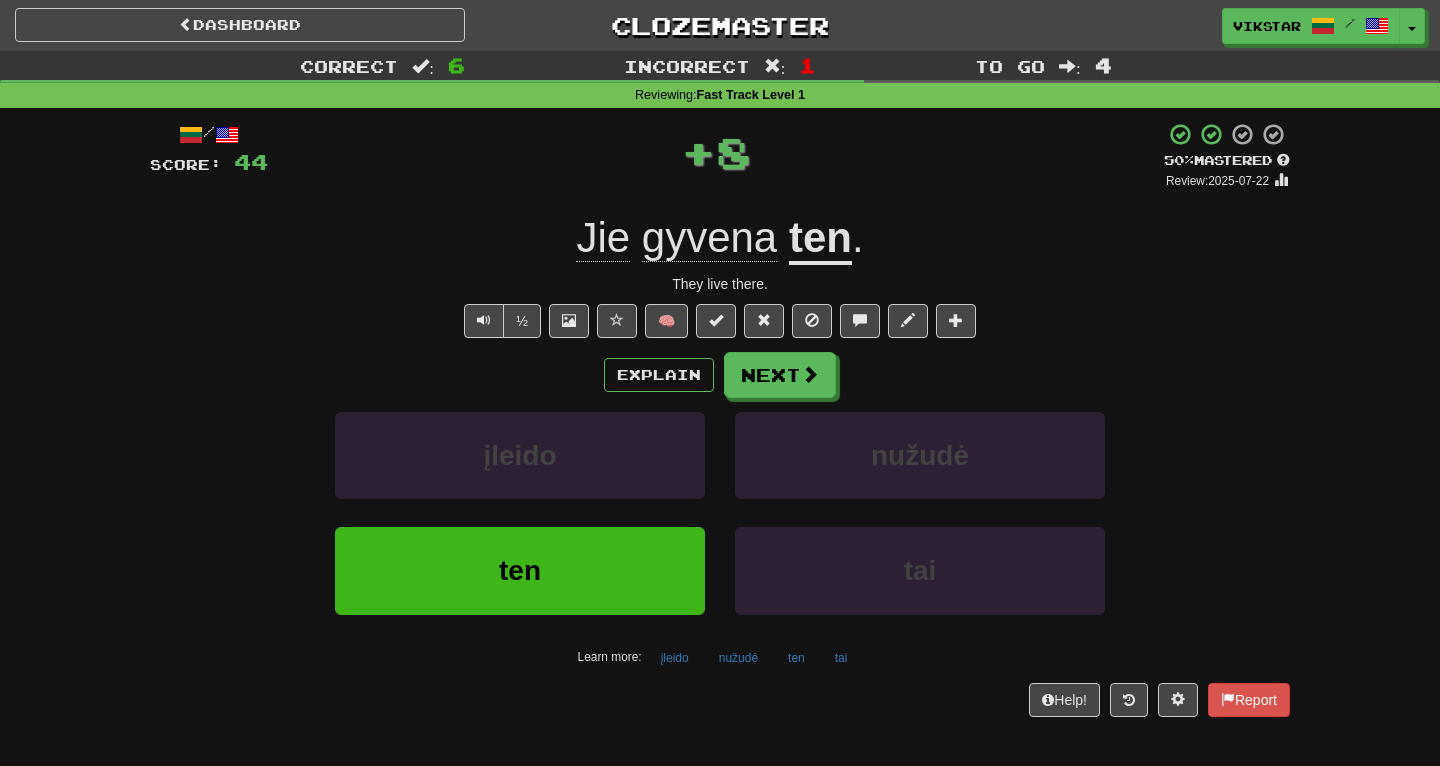 click at bounding box center (720, 383) 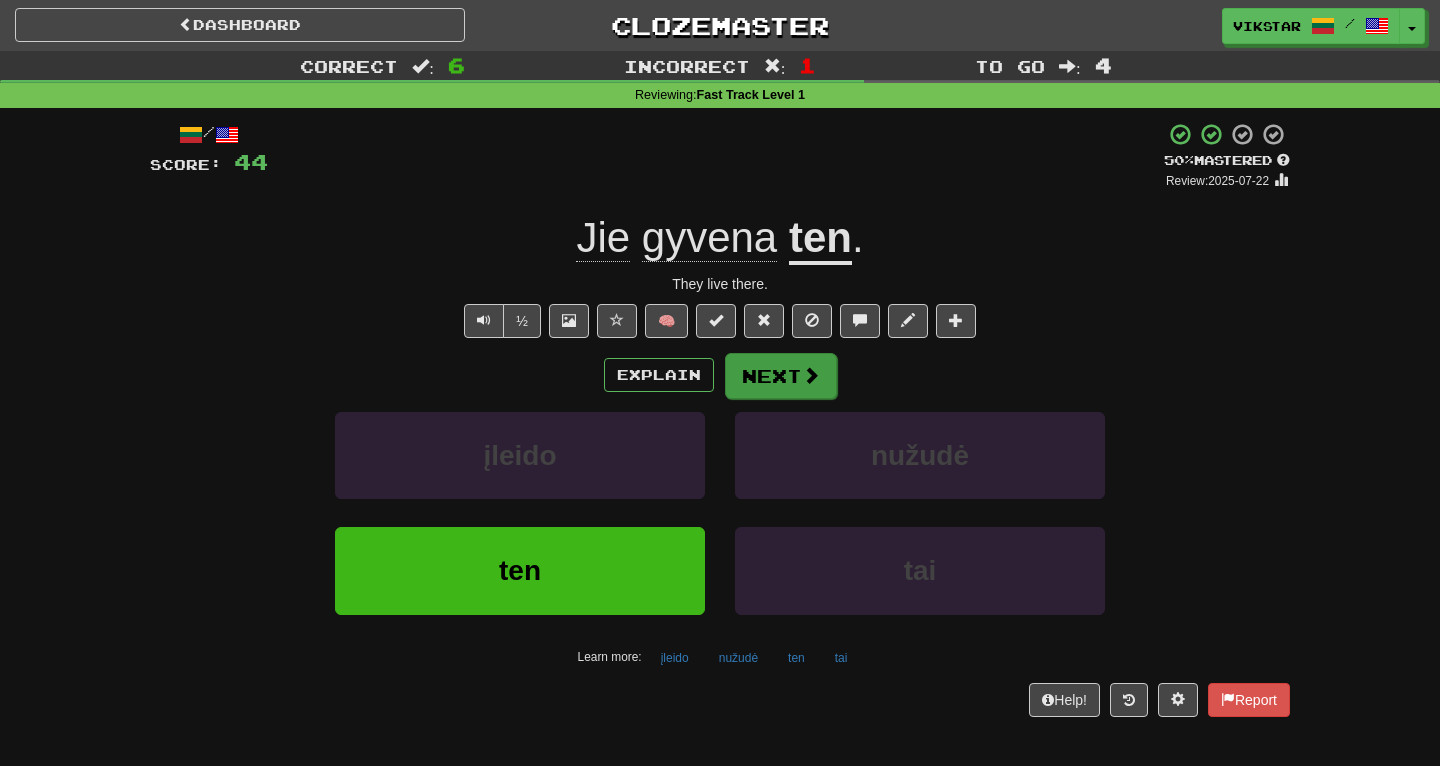 click on "Next" at bounding box center (781, 376) 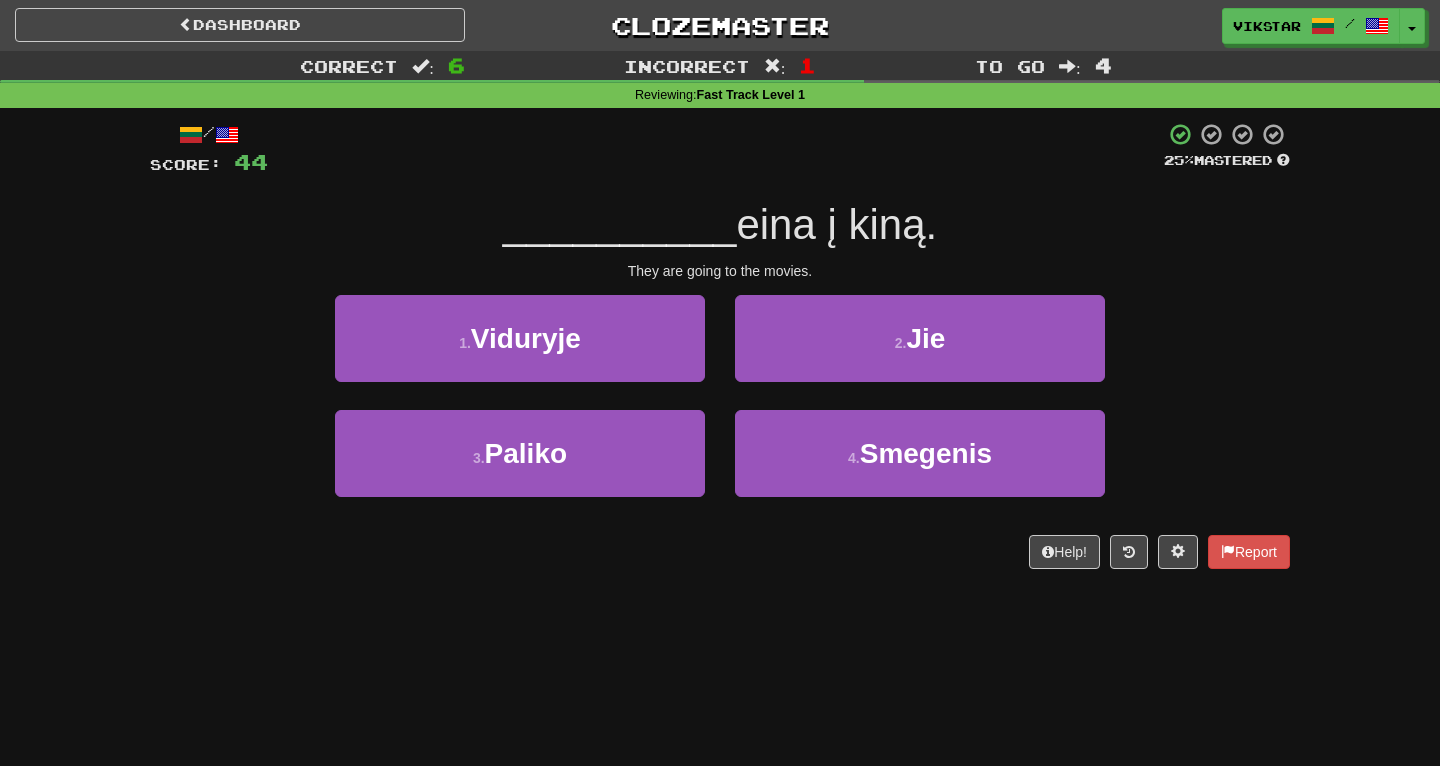 drag, startPoint x: 496, startPoint y: 234, endPoint x: 979, endPoint y: 215, distance: 483.37357 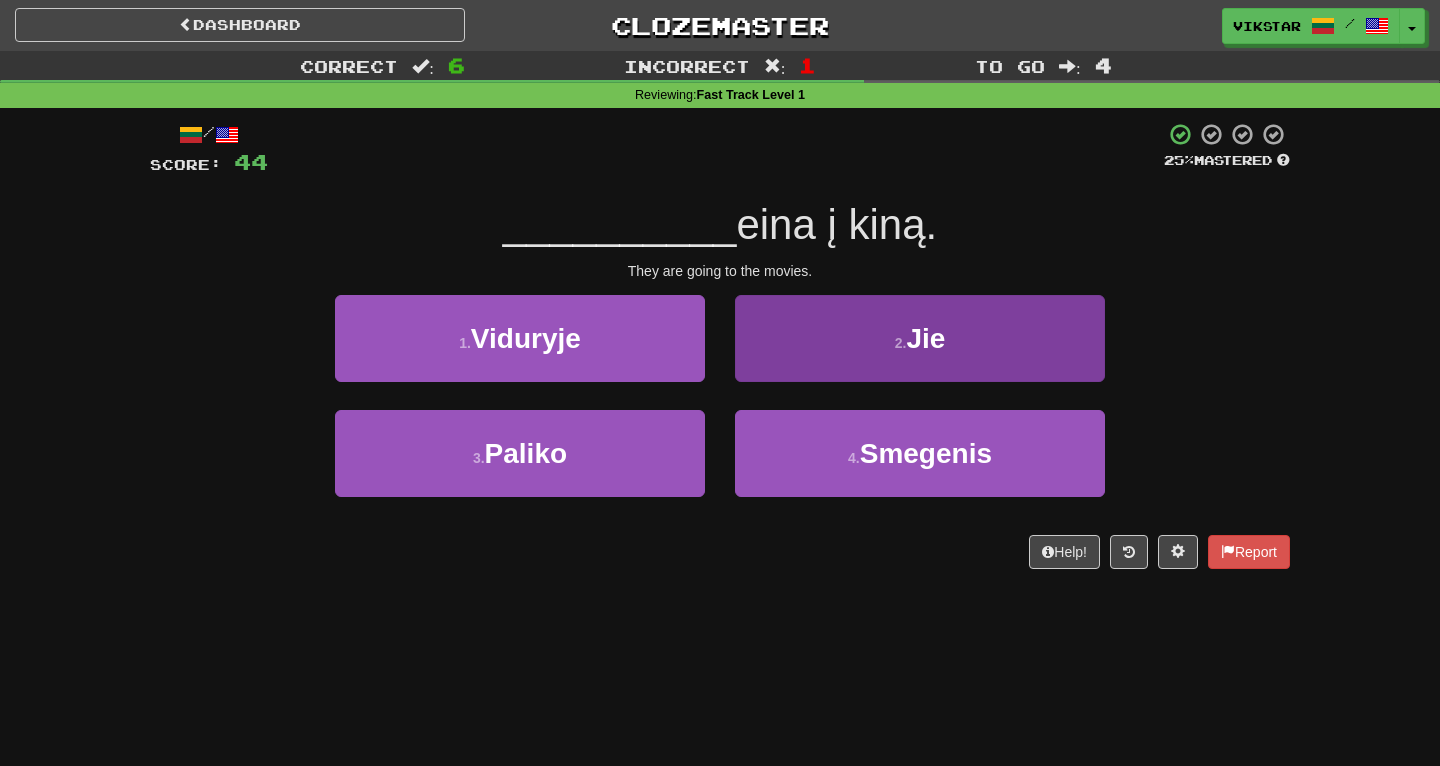 click on "Jie" at bounding box center (925, 338) 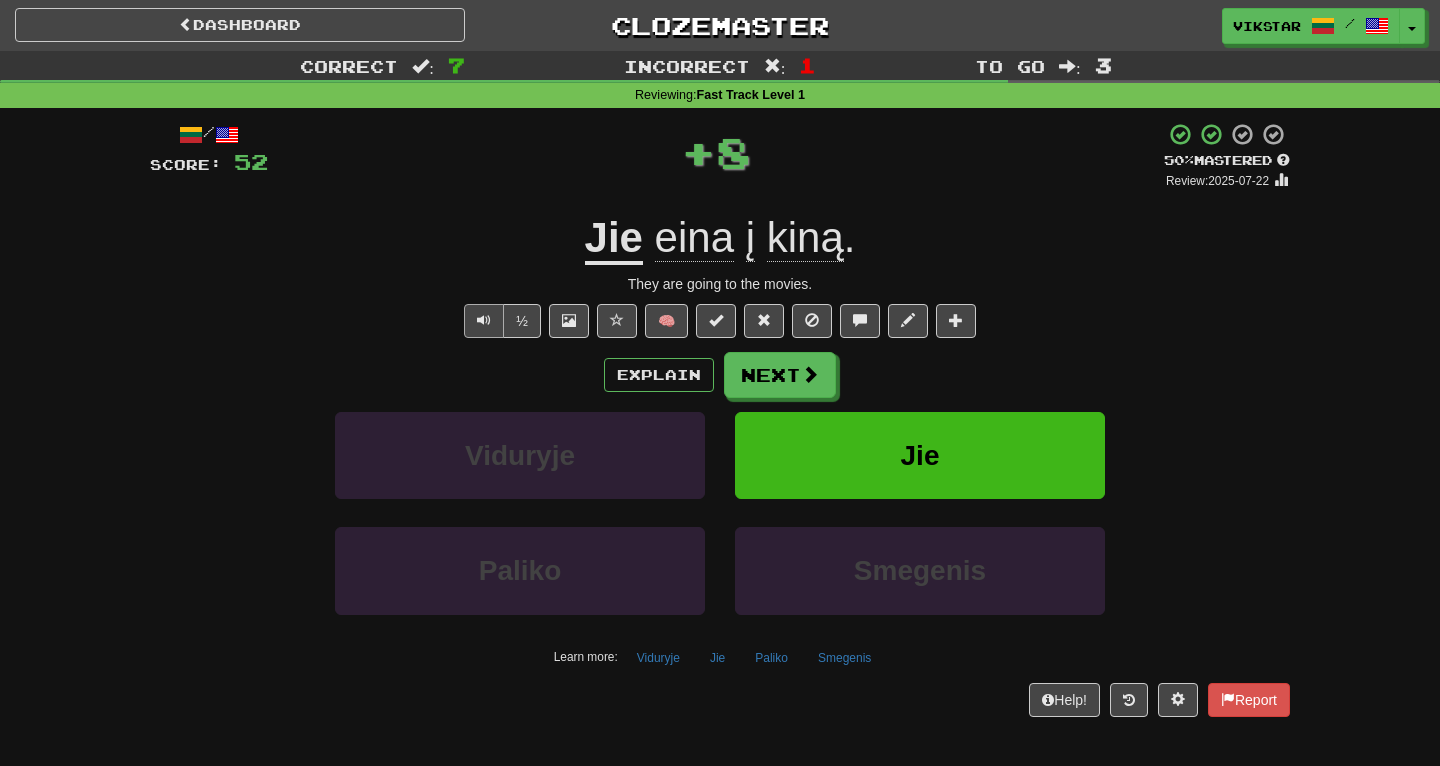 click at bounding box center [484, 320] 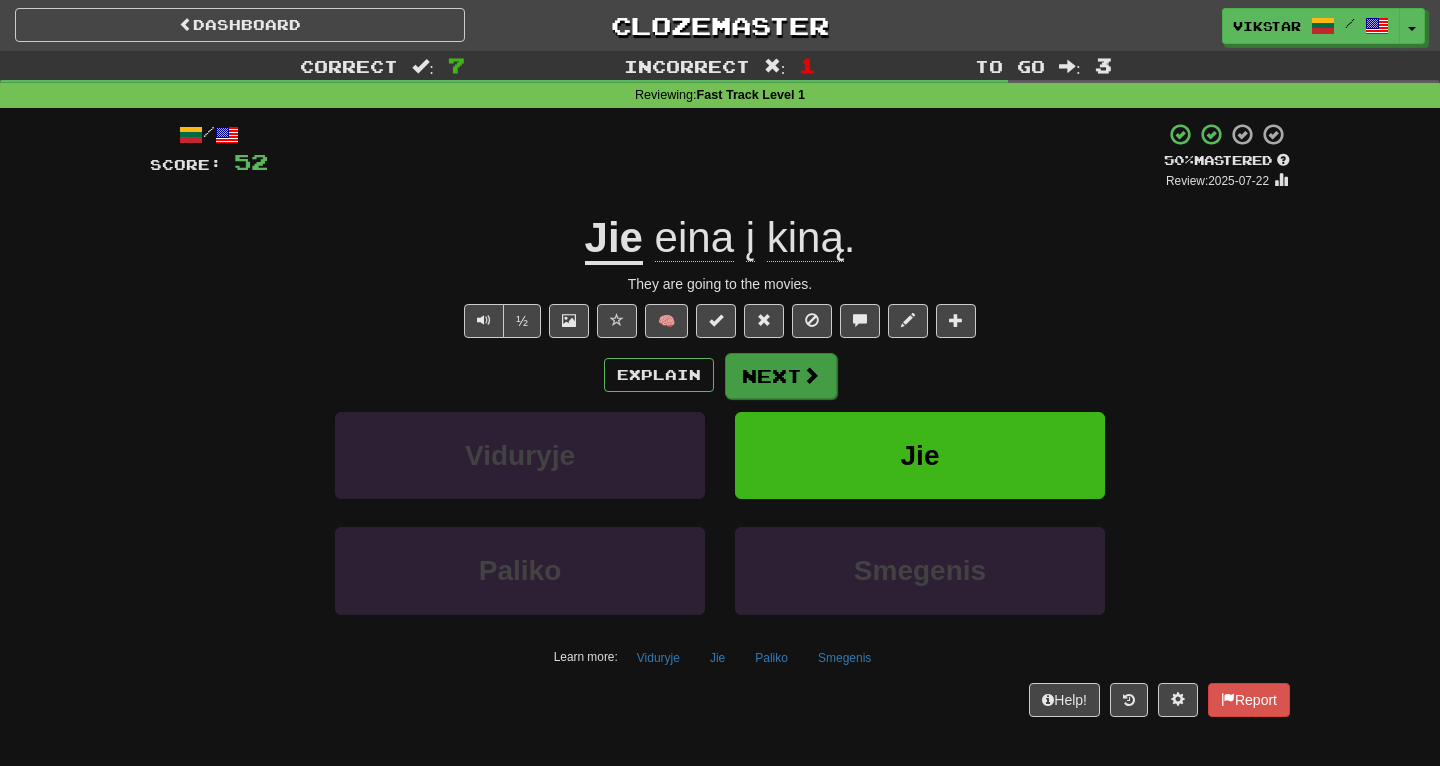 click at bounding box center [811, 375] 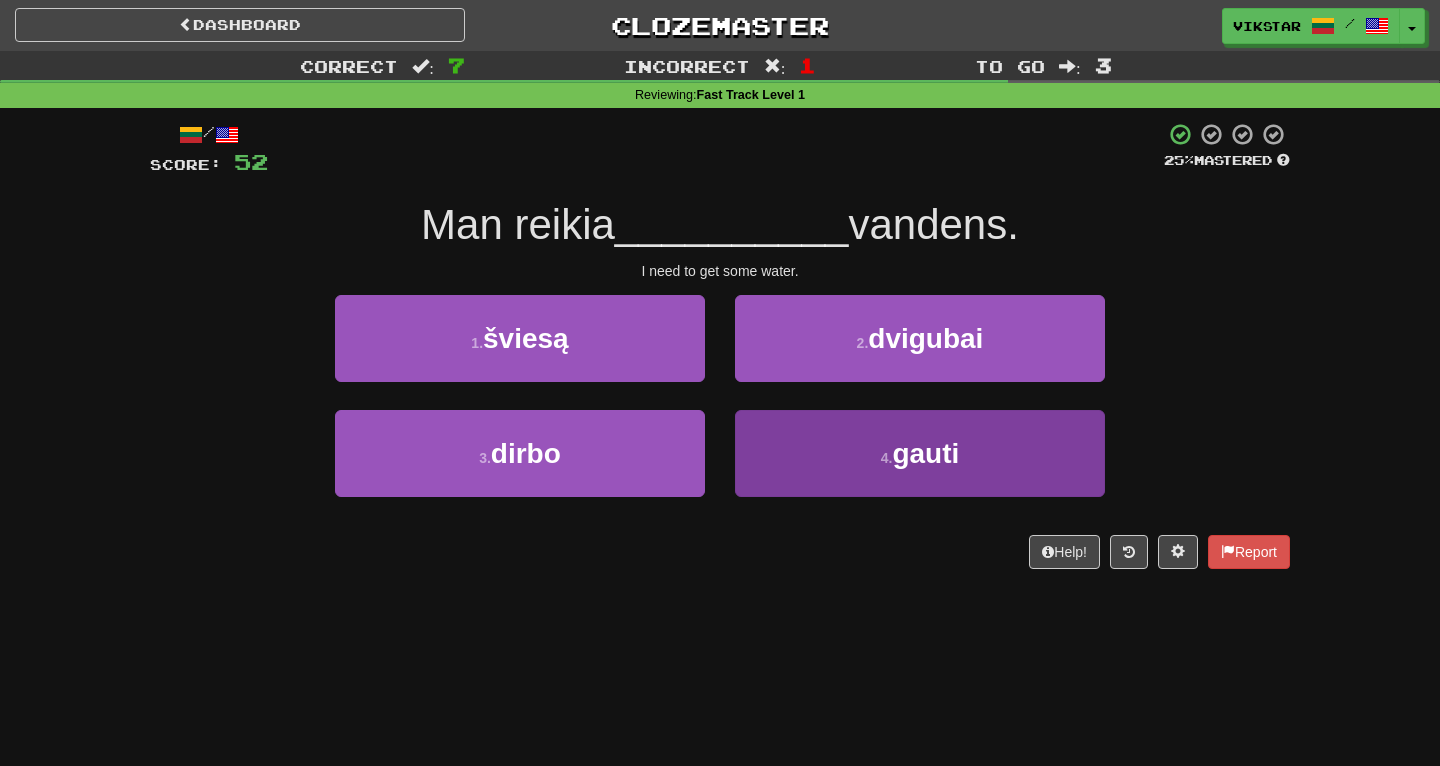 click on "4 .  gauti" at bounding box center [920, 453] 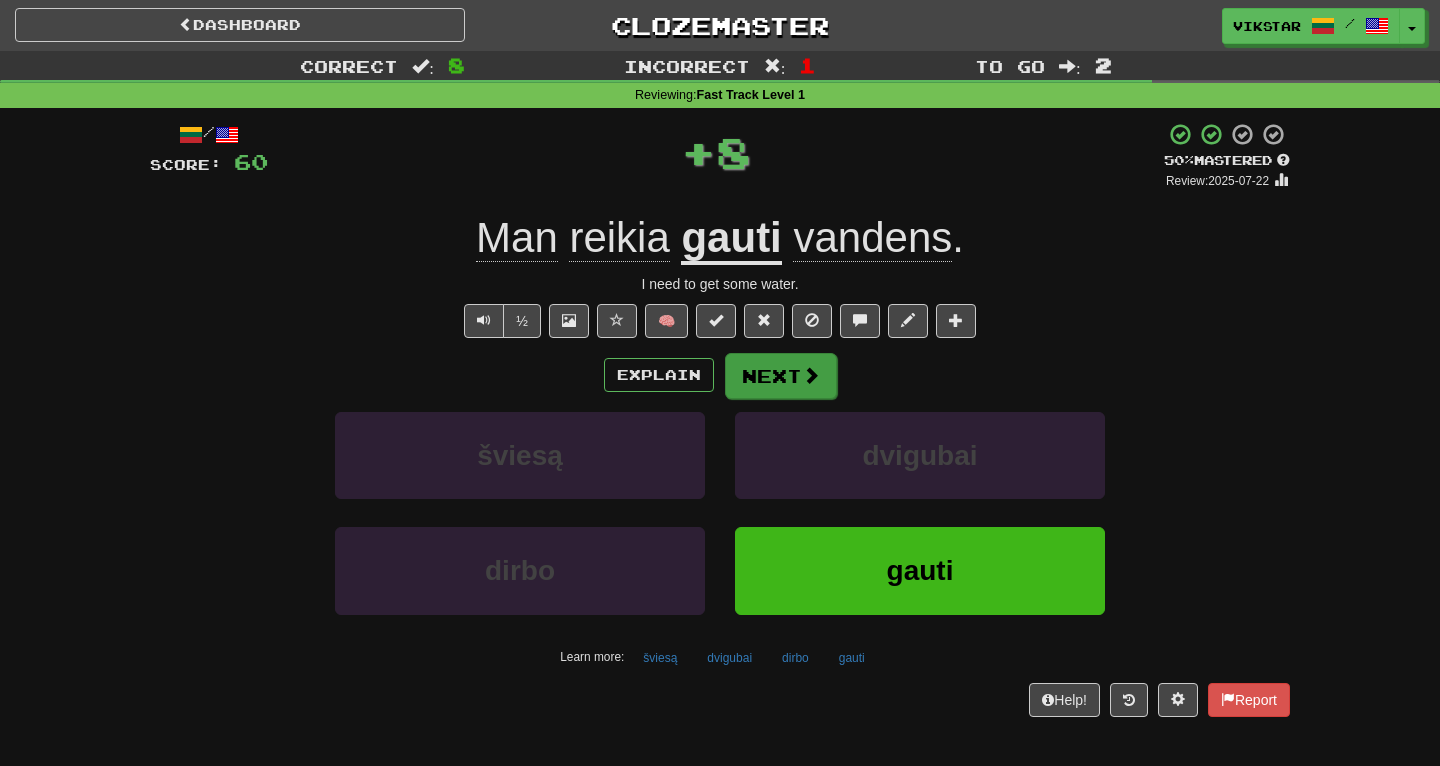 click on "Next" at bounding box center [781, 376] 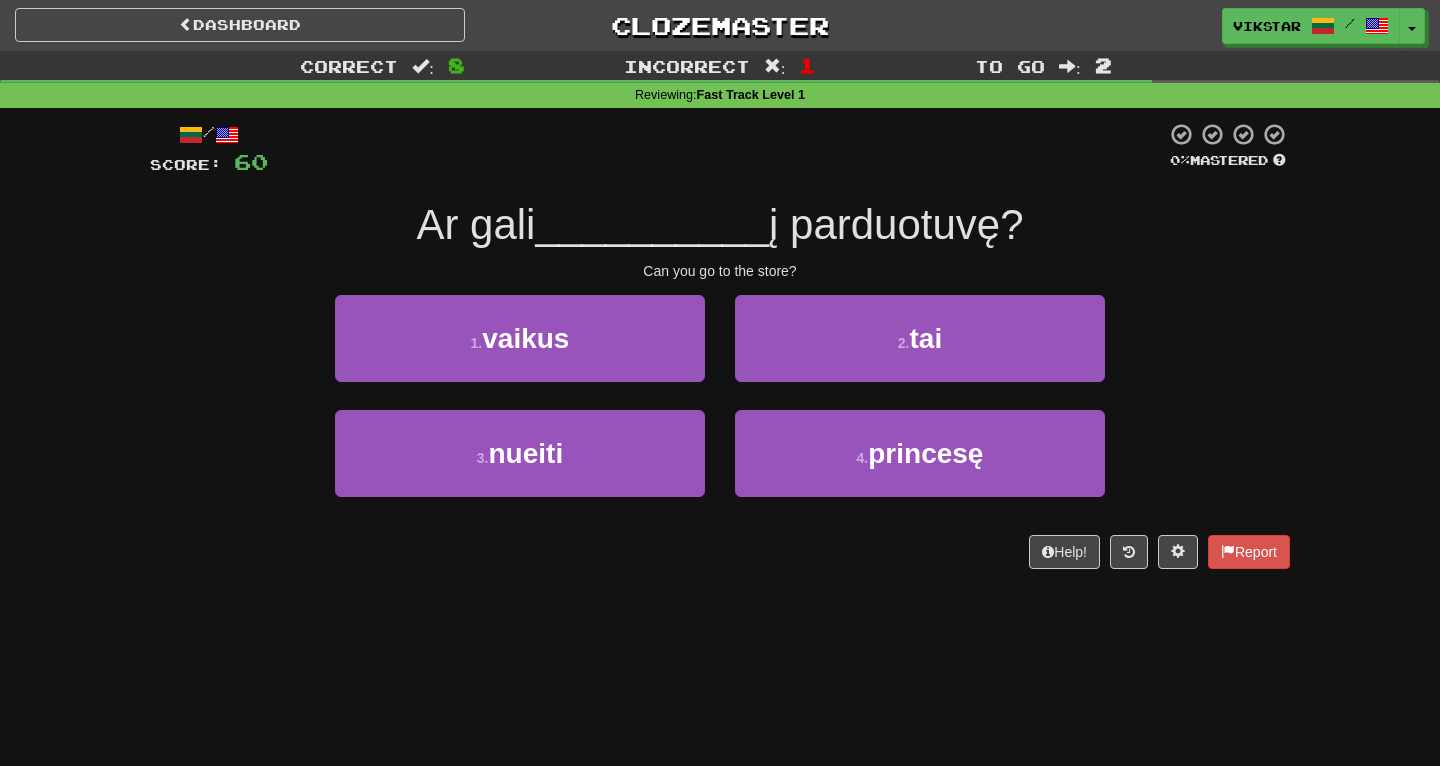 drag, startPoint x: 412, startPoint y: 228, endPoint x: 1074, endPoint y: 249, distance: 662.333 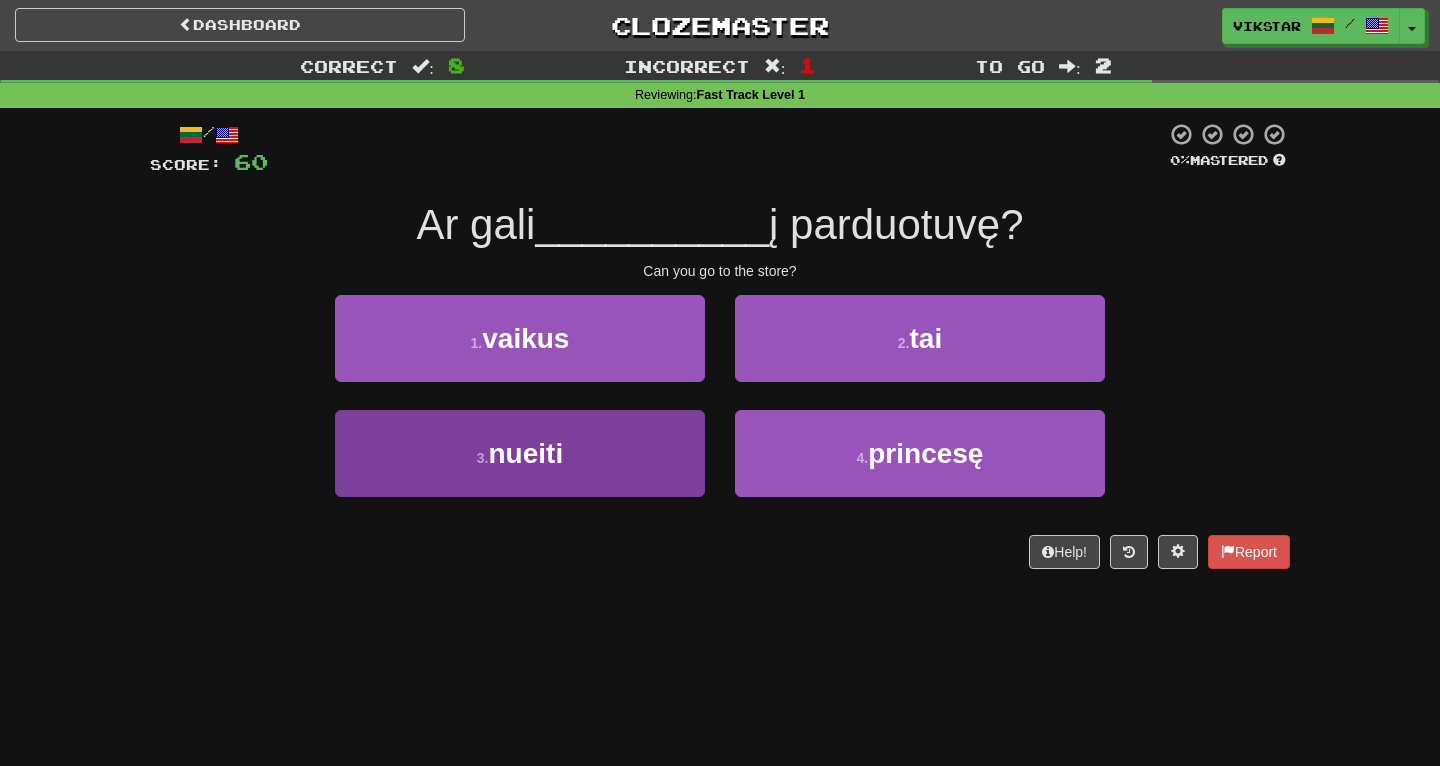 click on "3 .  nueiti" at bounding box center (520, 453) 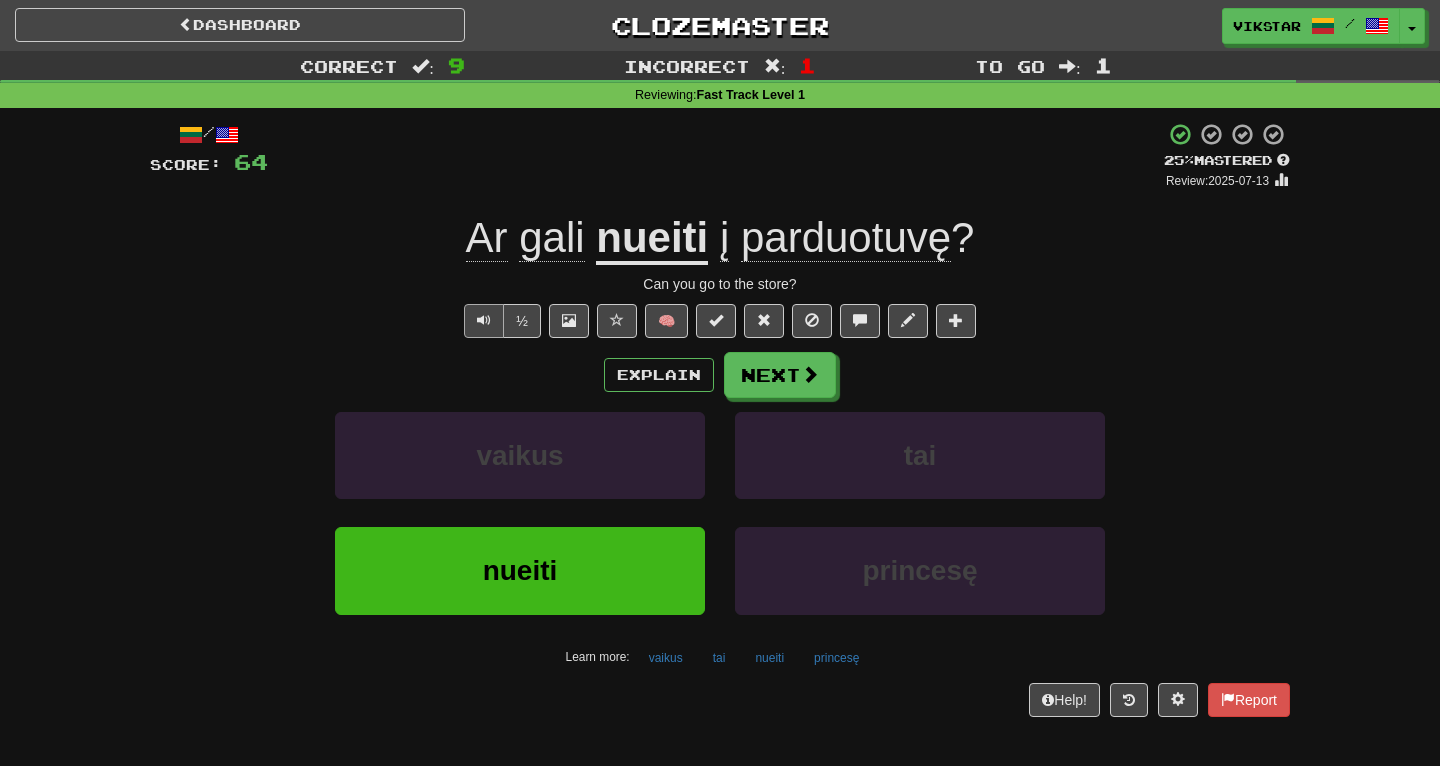 click at bounding box center [484, 320] 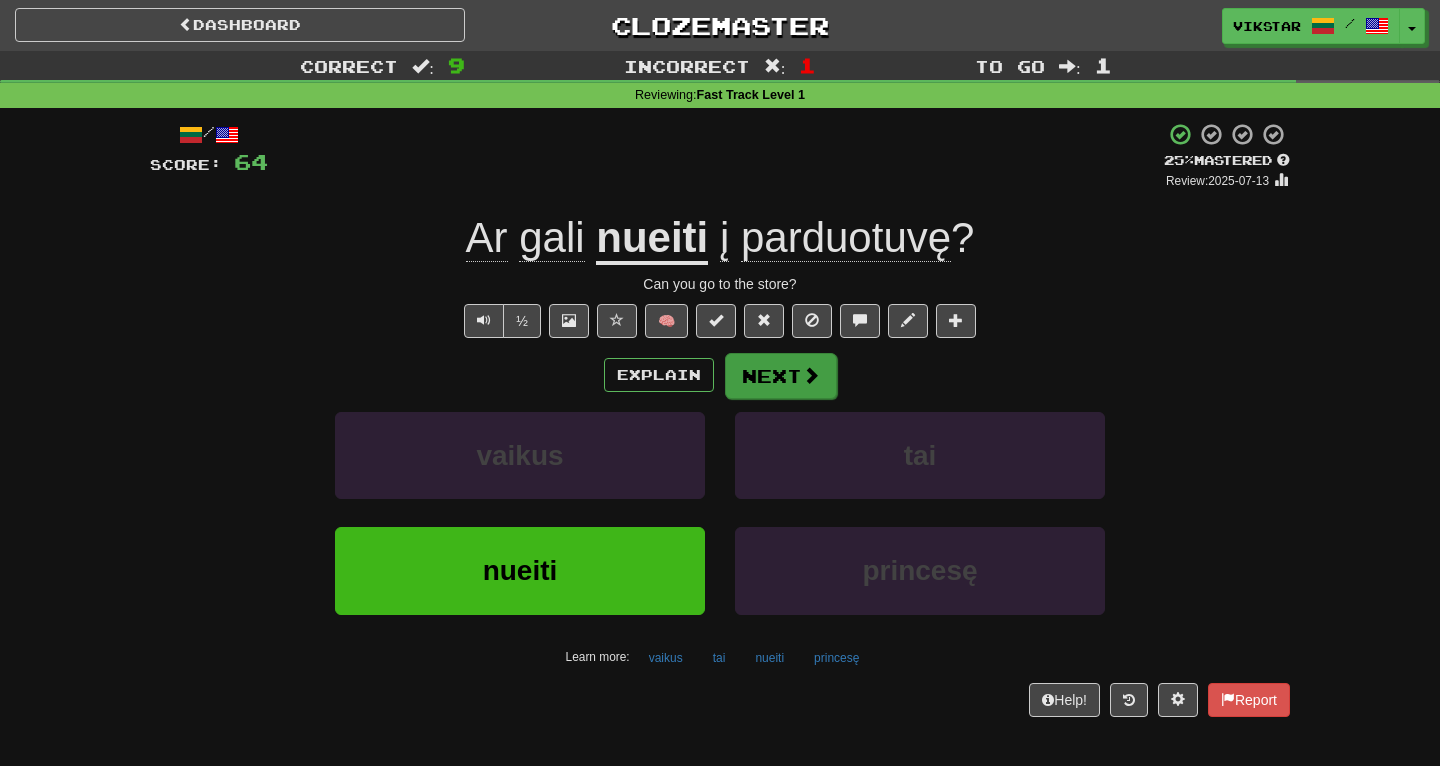 click on "Next" at bounding box center [781, 376] 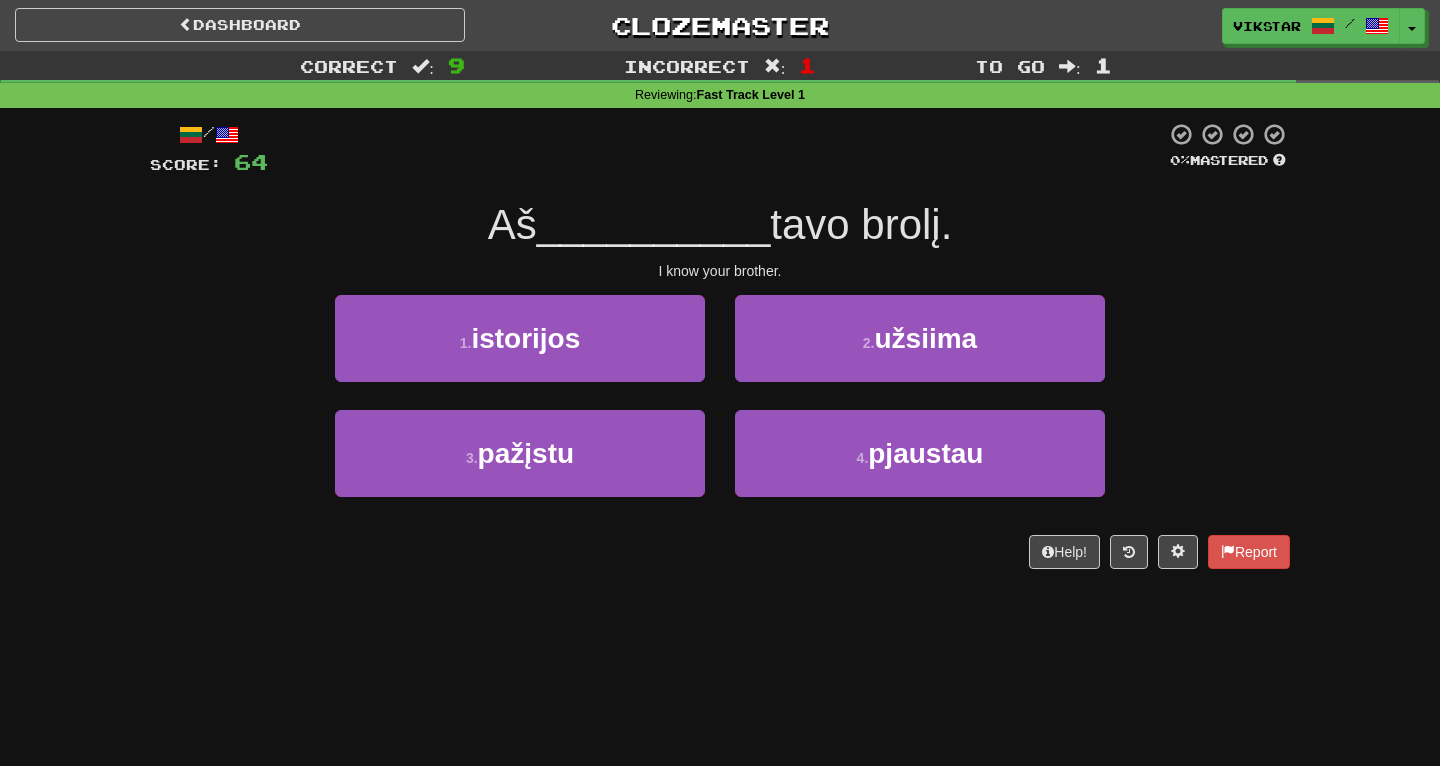 drag, startPoint x: 449, startPoint y: 240, endPoint x: 1042, endPoint y: 249, distance: 593.0683 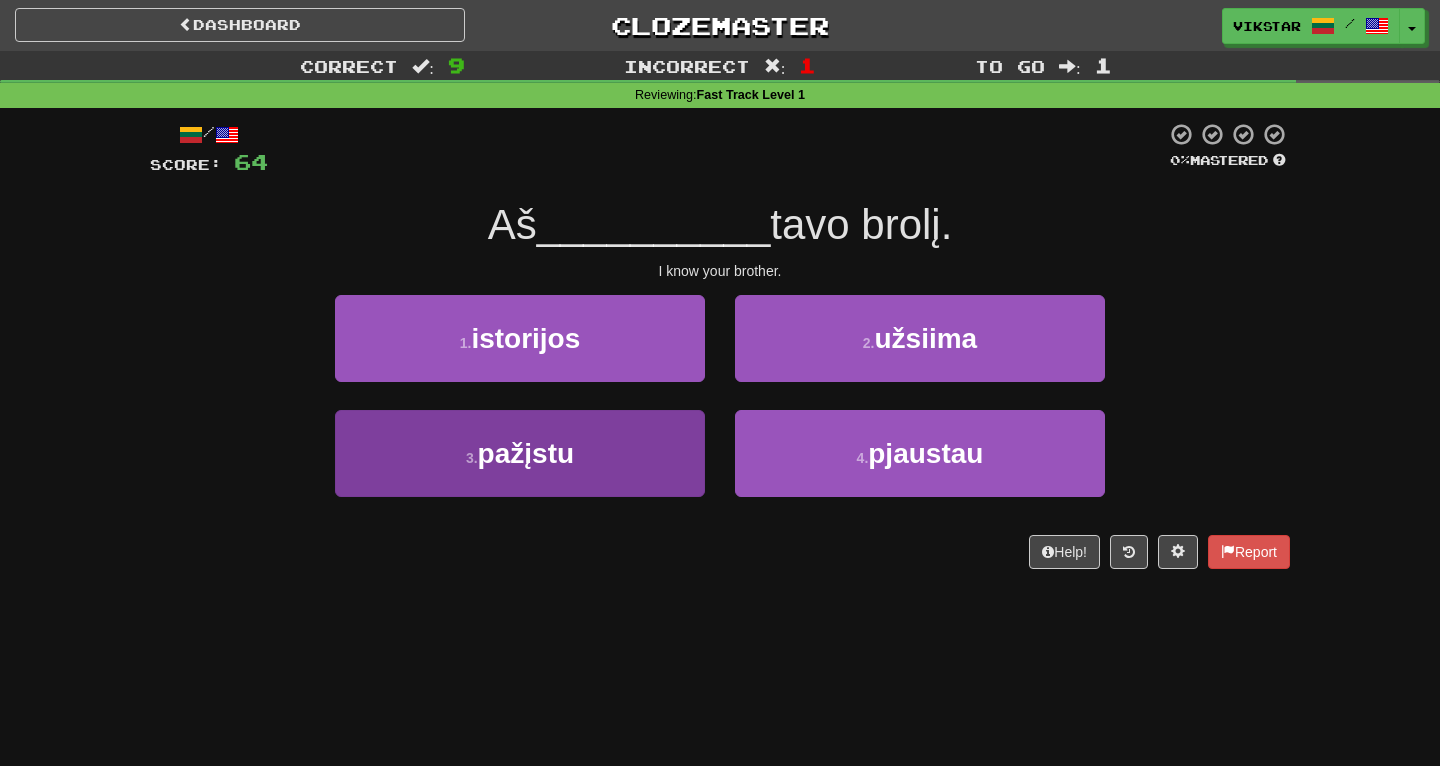 click on "3 .  pažįstu" at bounding box center (520, 453) 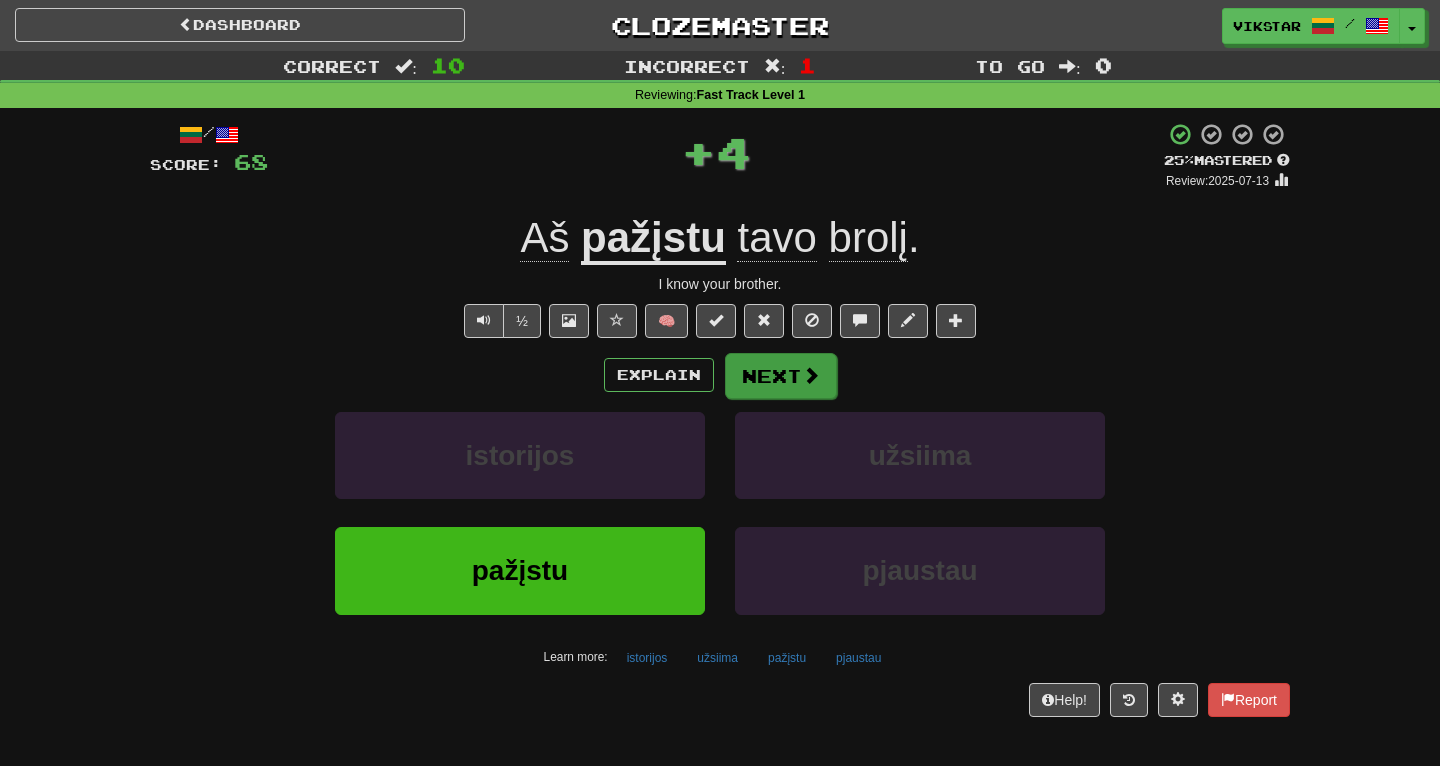 click on "Next" at bounding box center [781, 376] 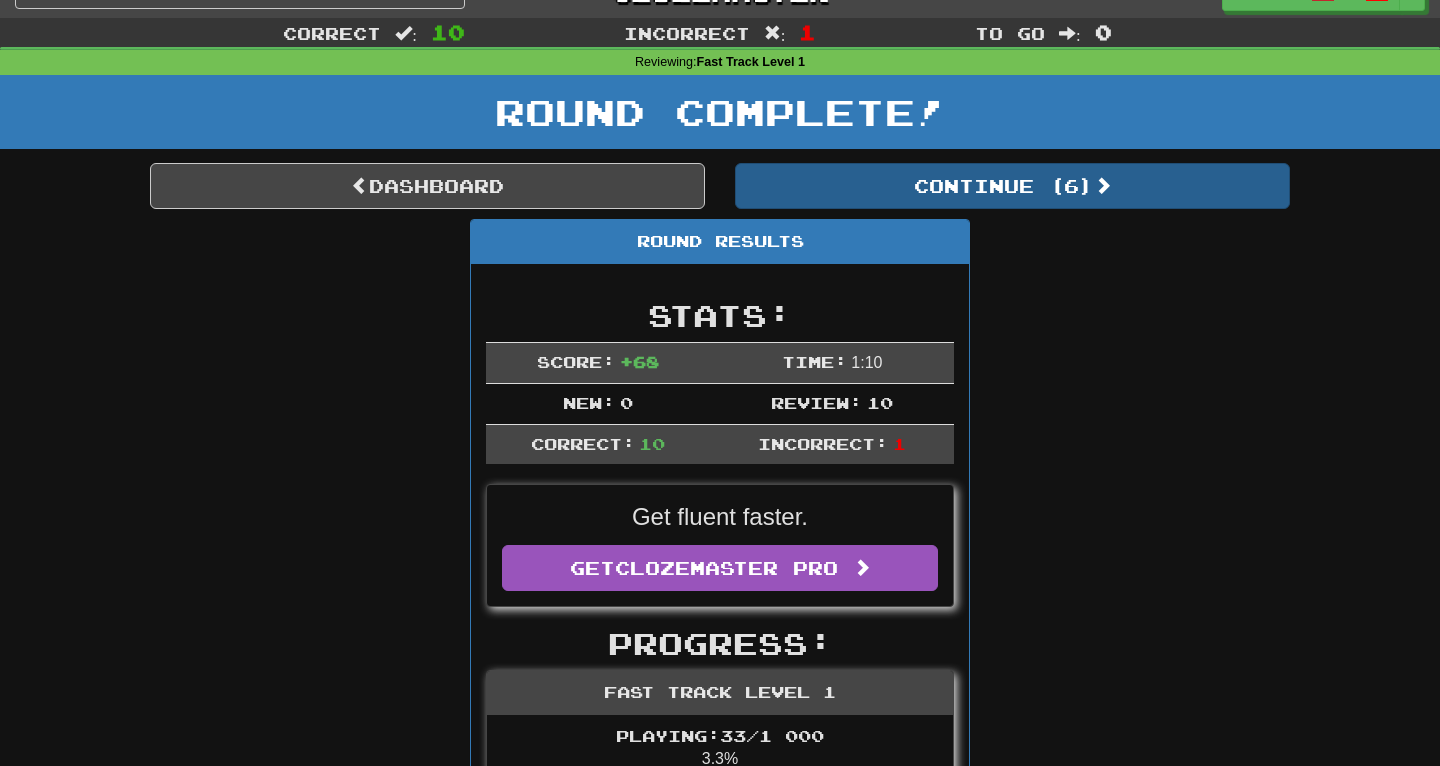 scroll, scrollTop: 37, scrollLeft: 0, axis: vertical 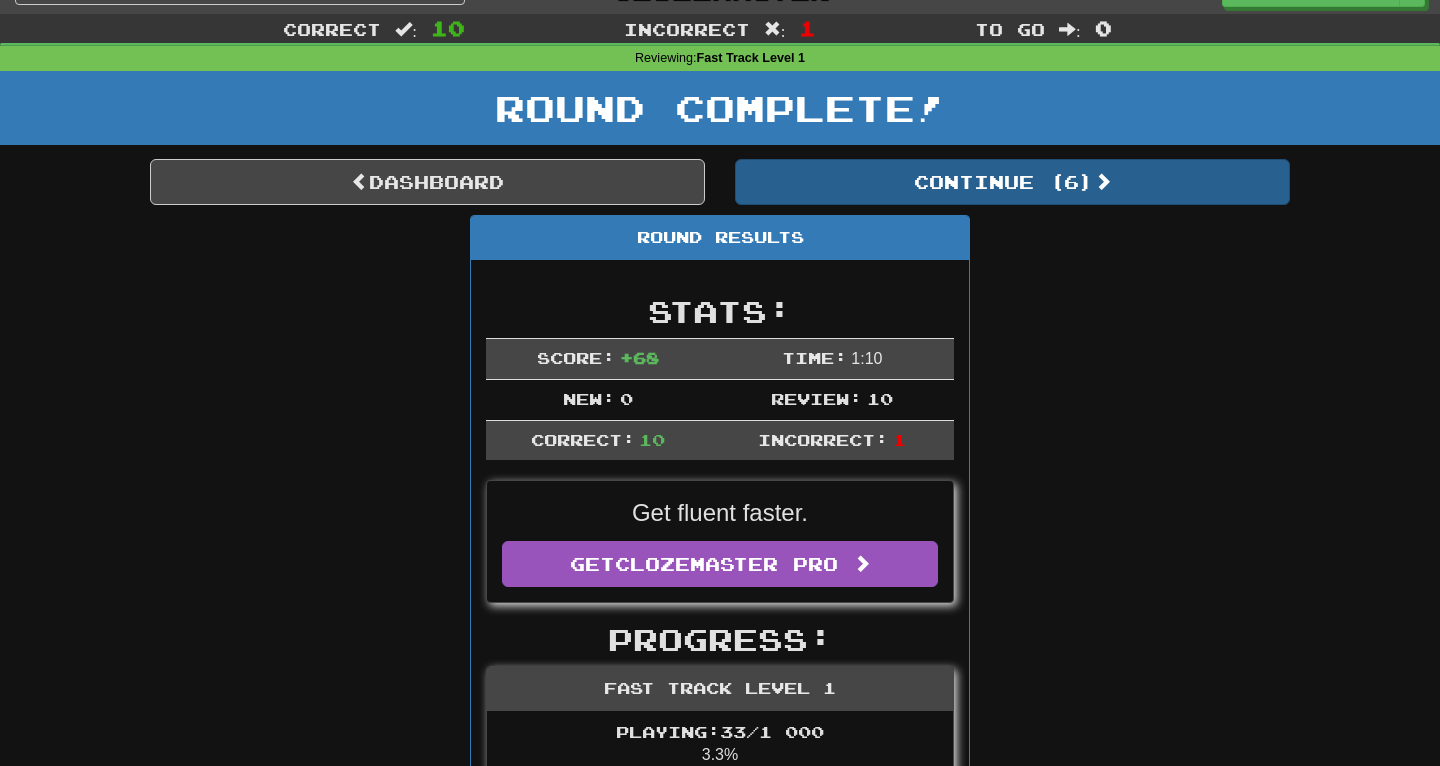 click on "Continue ( 6 )" at bounding box center (1012, 182) 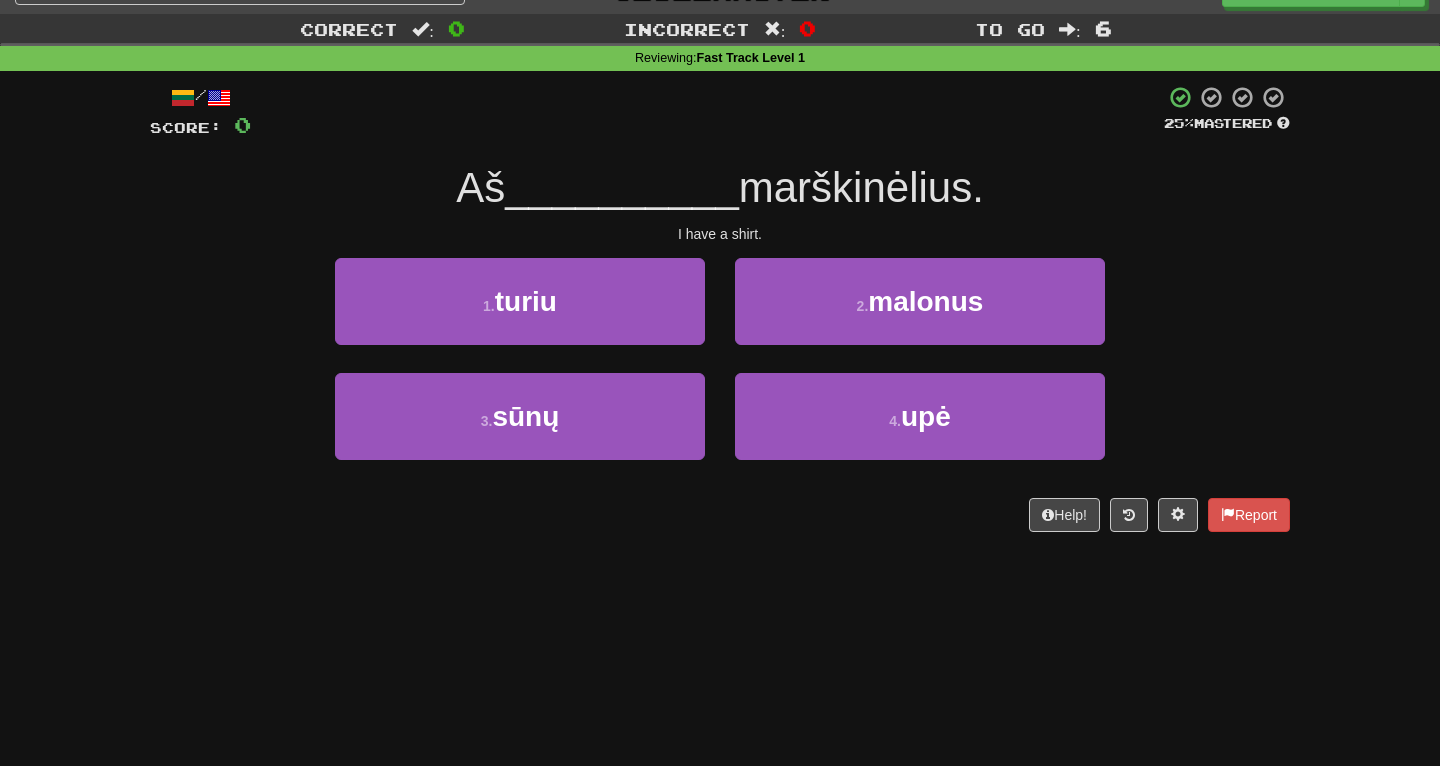 click on "1 .  turiu" at bounding box center [520, 315] 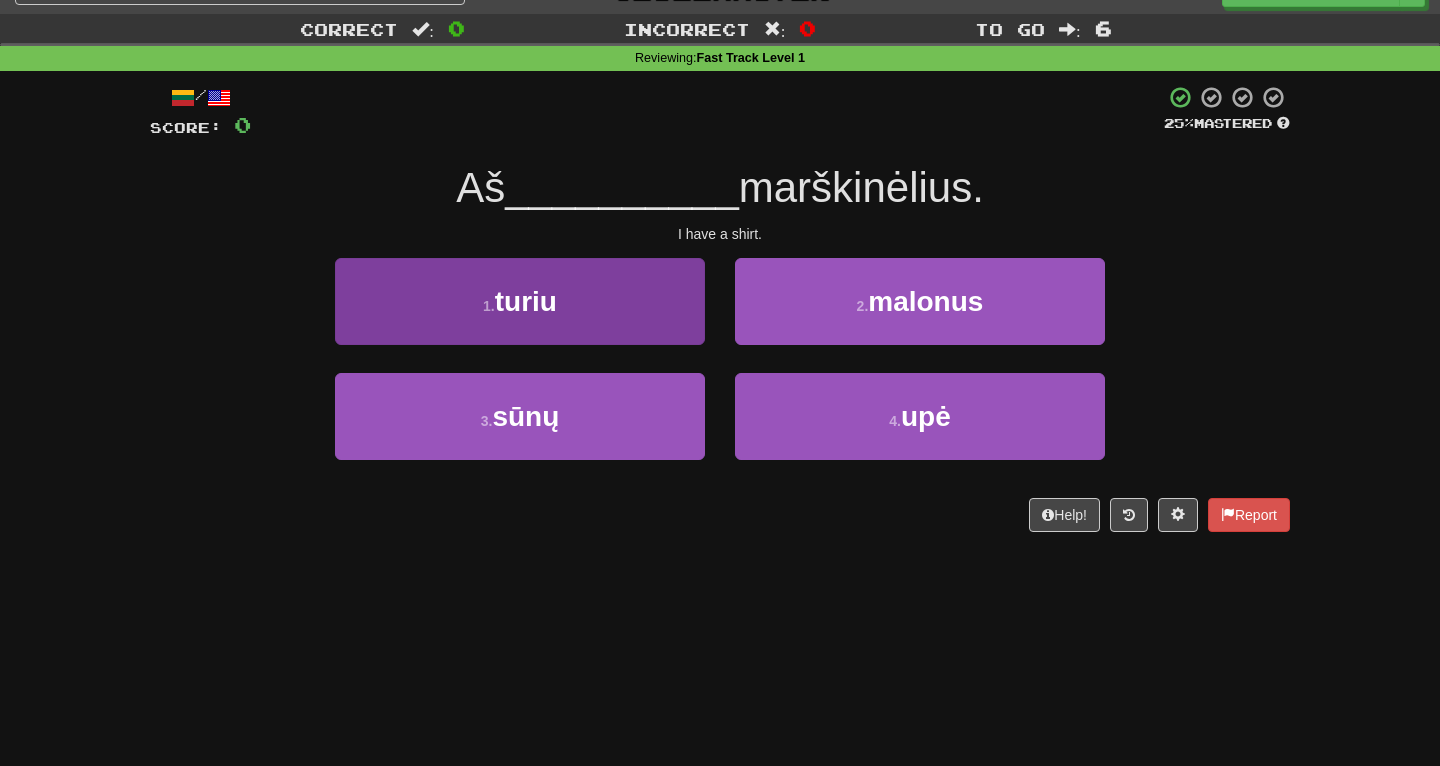click on "1 .  turiu" at bounding box center [520, 301] 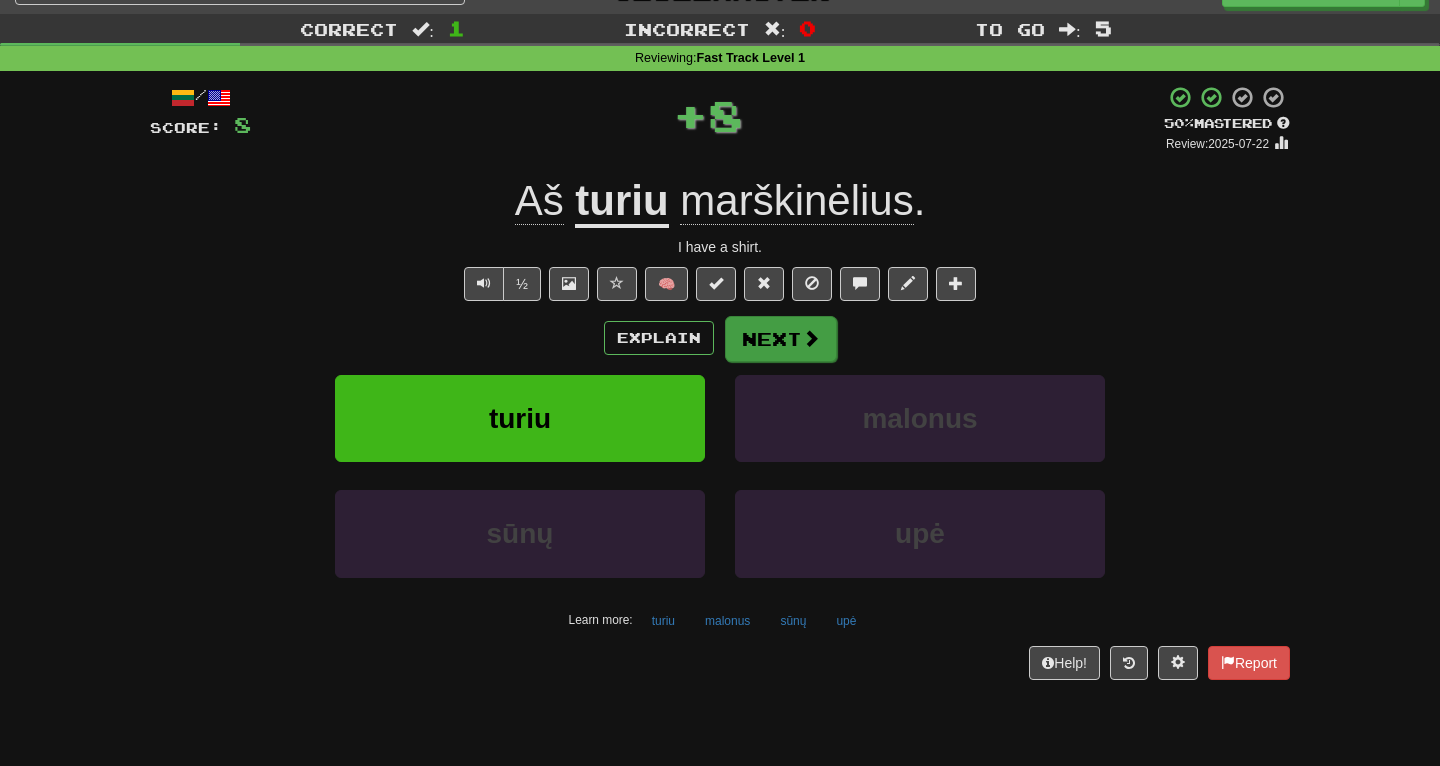 click on "Next" at bounding box center (781, 339) 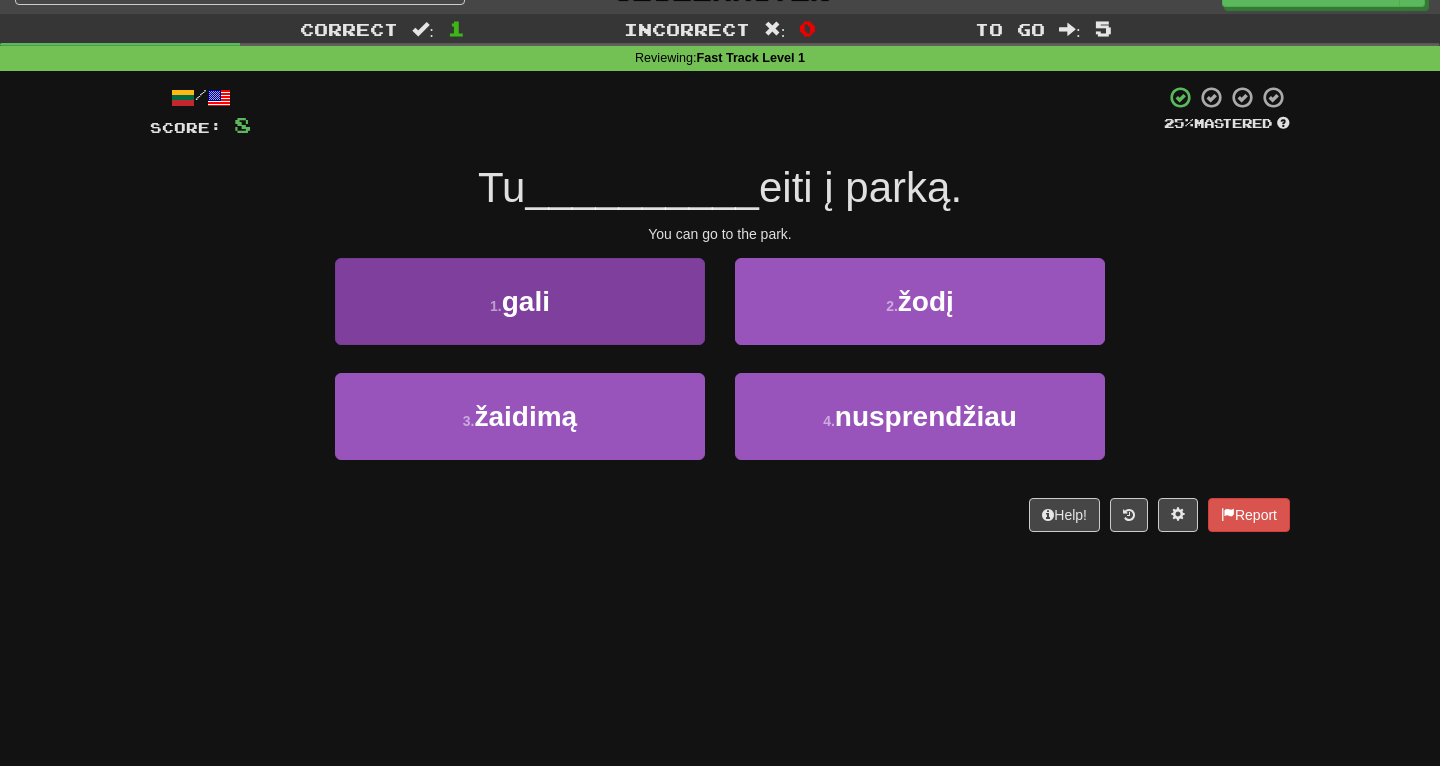 click on "1 .  gali" at bounding box center (520, 301) 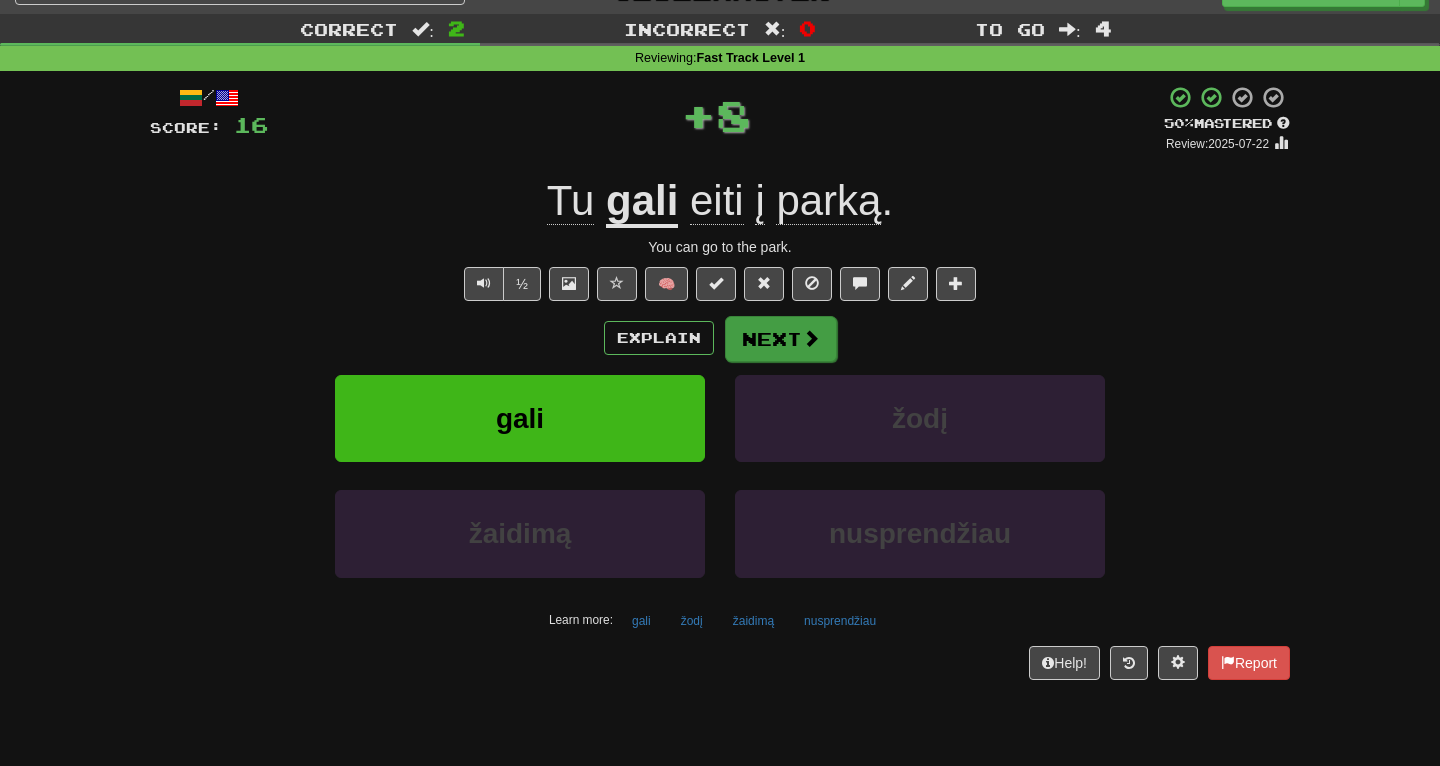 click on "Next" at bounding box center [781, 339] 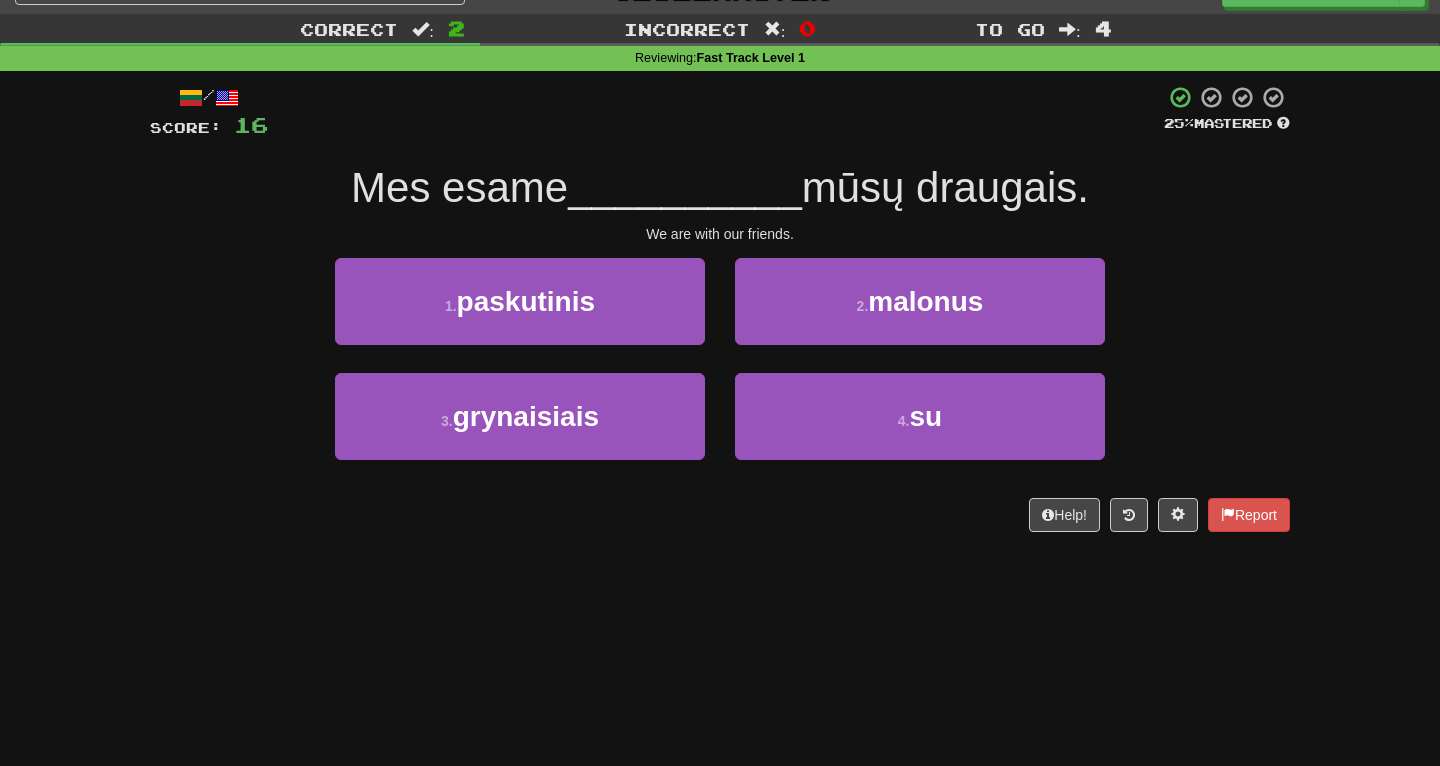 drag, startPoint x: 341, startPoint y: 187, endPoint x: 1086, endPoint y: 188, distance: 745.0007 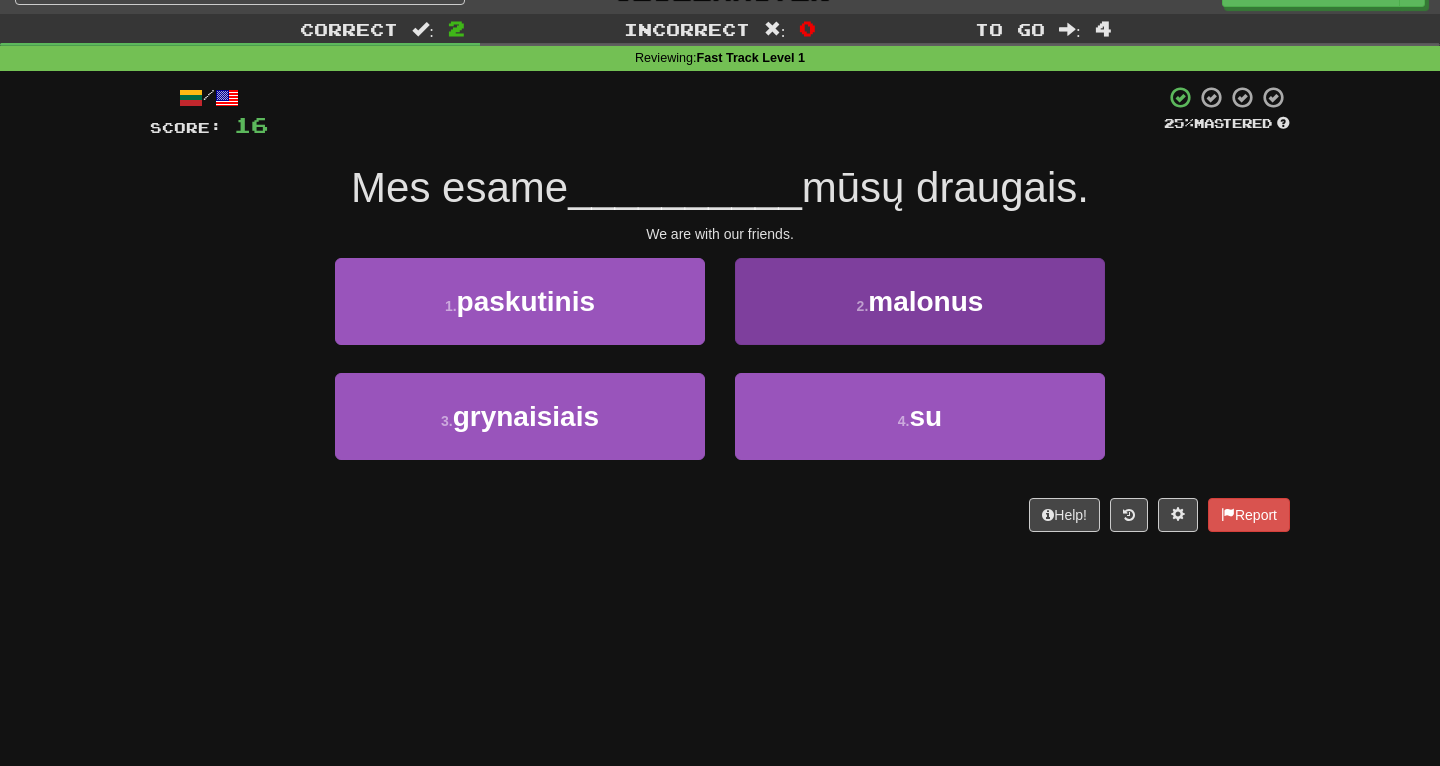 click on "su" at bounding box center (926, 416) 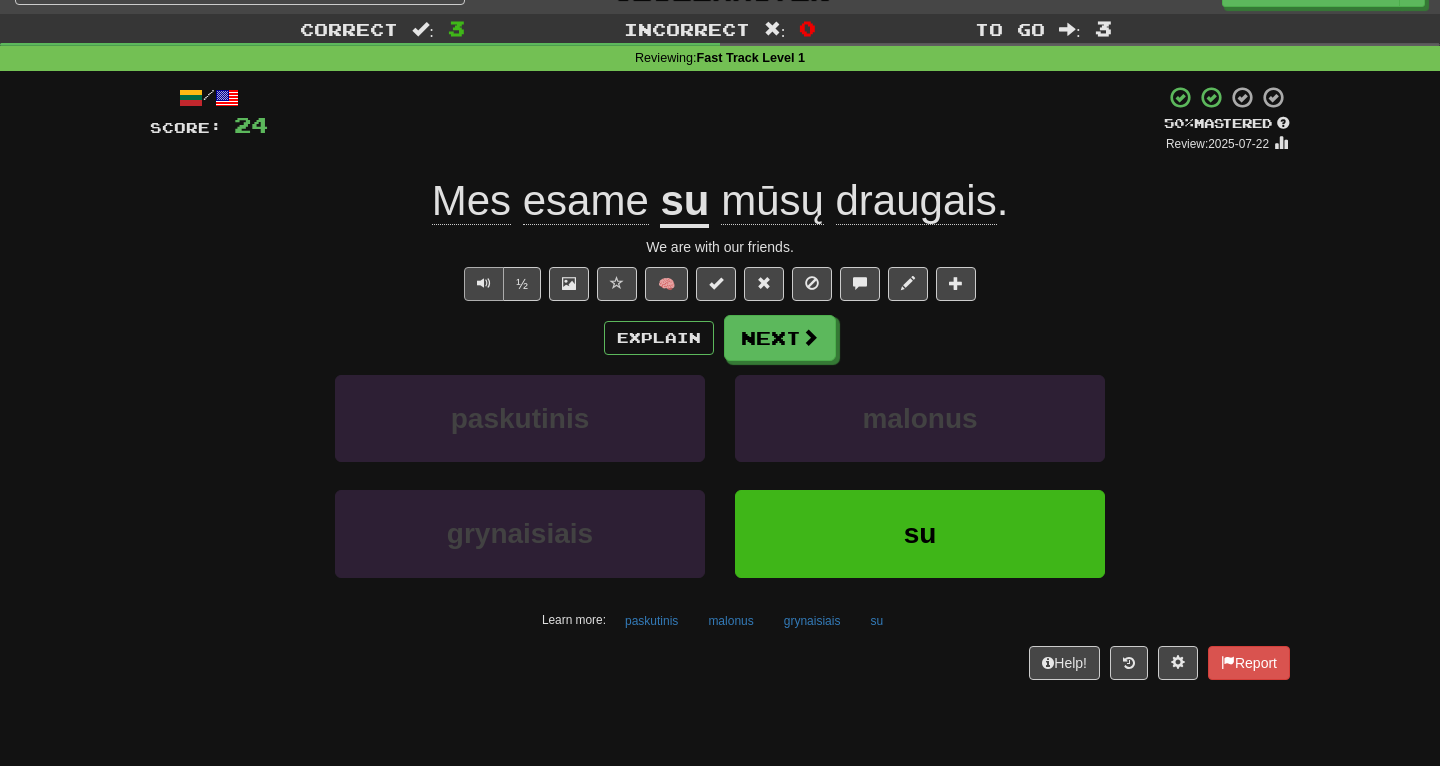 click at bounding box center [484, 283] 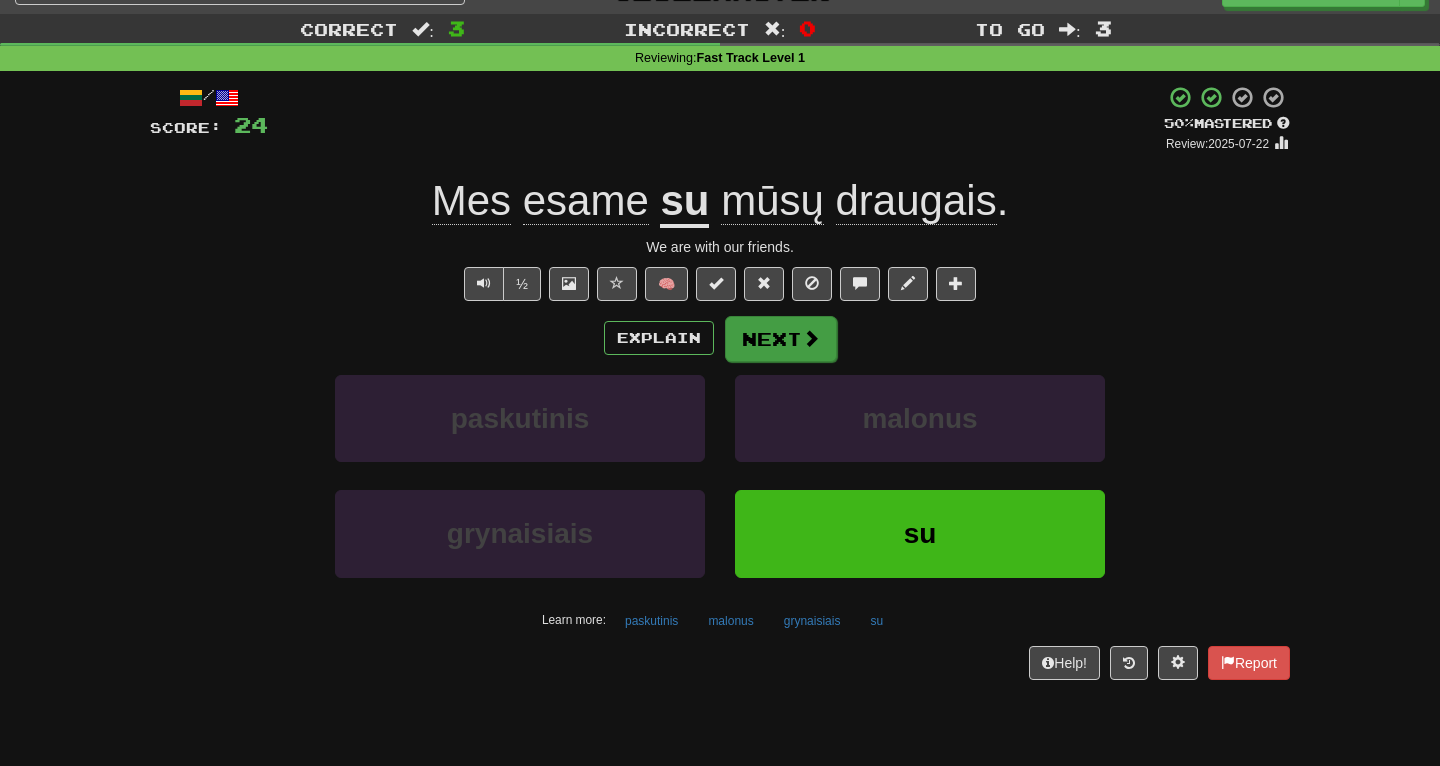 click on "Next" at bounding box center [781, 339] 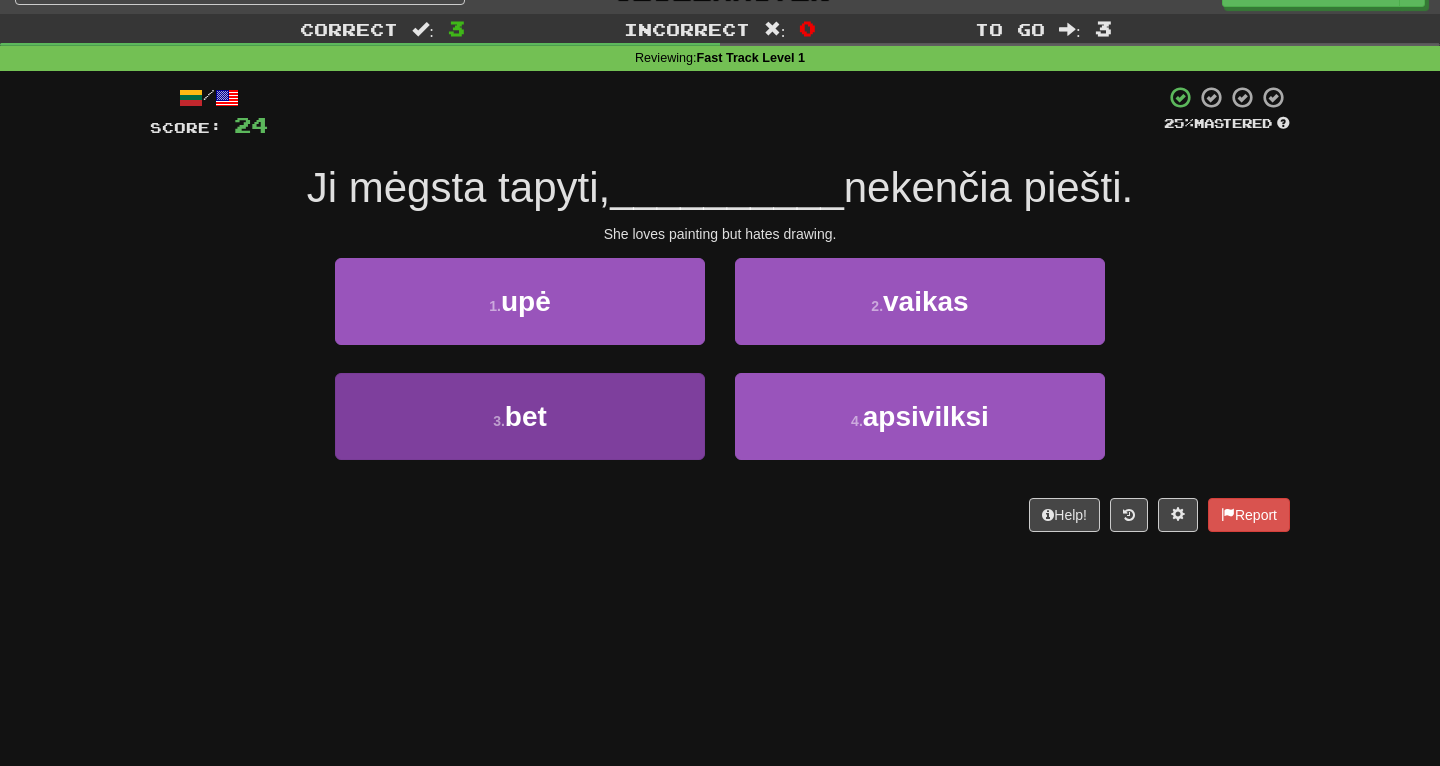 click on "3 .  bet" at bounding box center (520, 416) 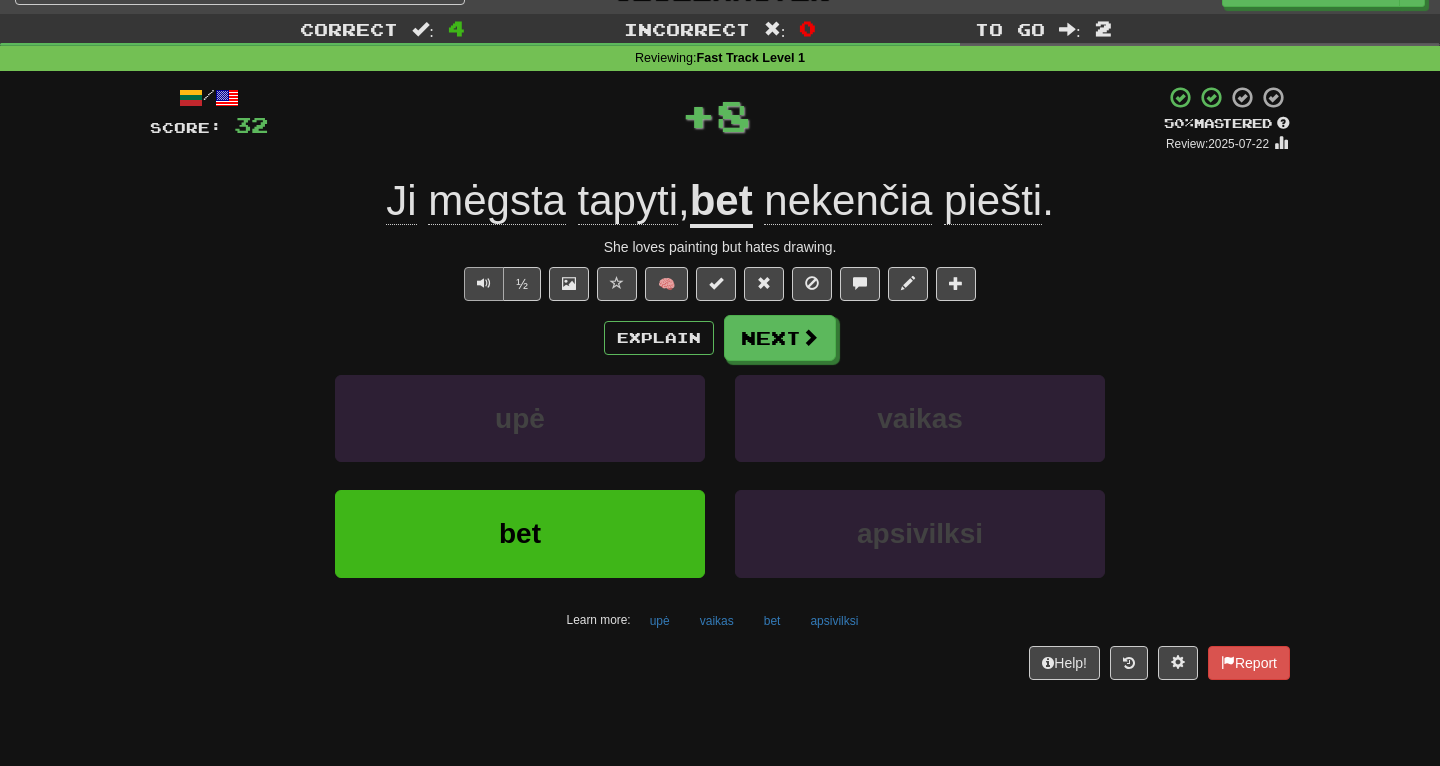 click at bounding box center (484, 284) 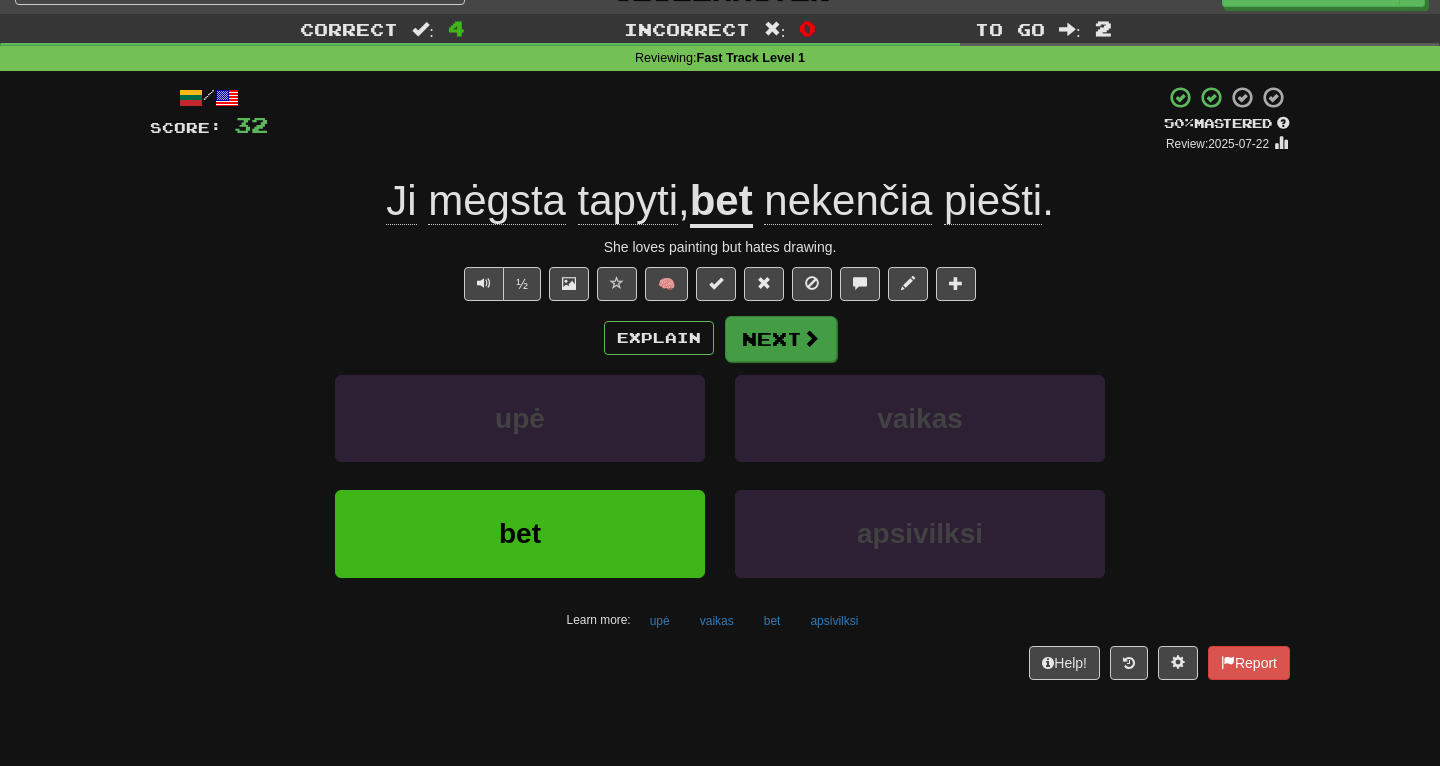 click on "Next" at bounding box center (781, 339) 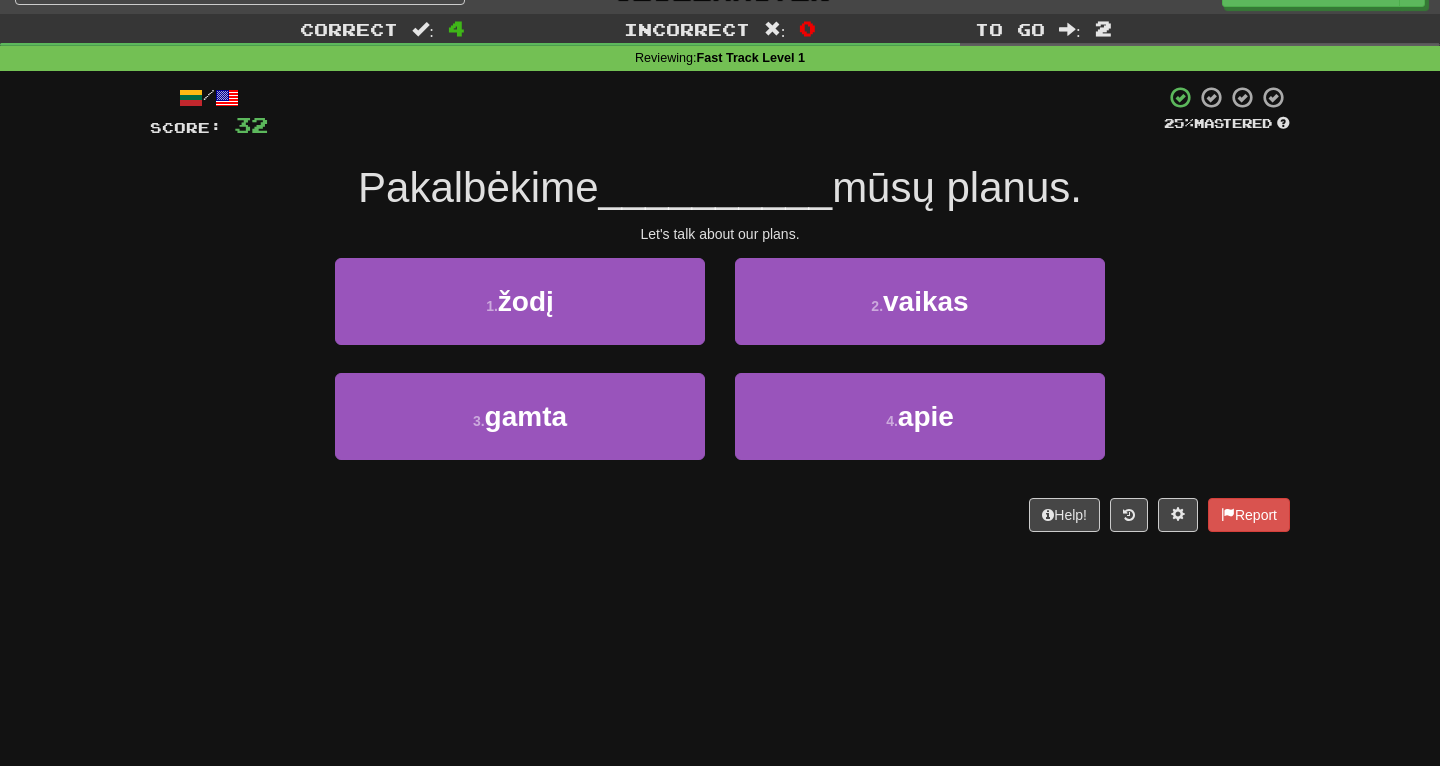 drag, startPoint x: 335, startPoint y: 177, endPoint x: 1102, endPoint y: 198, distance: 767.2874 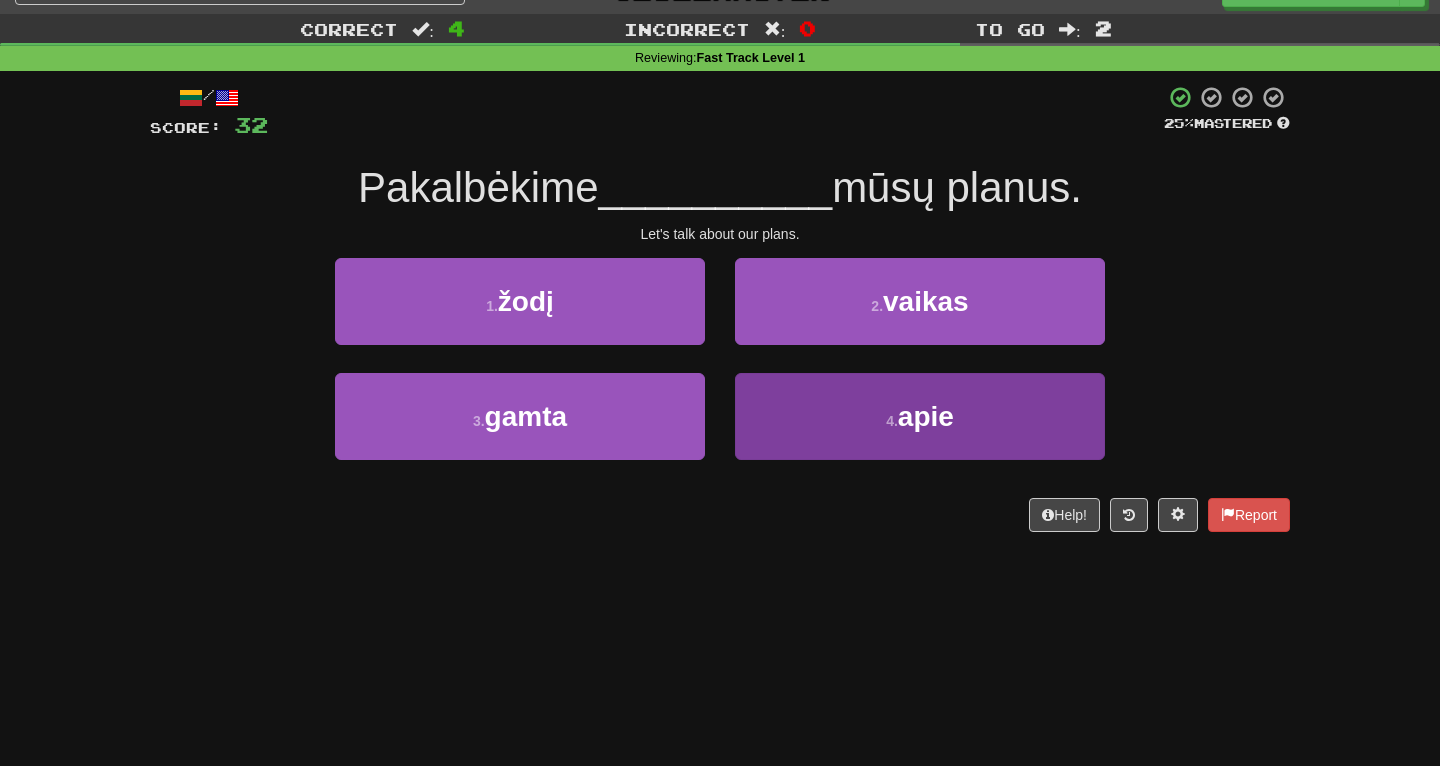 click on "4 .  apie" at bounding box center (920, 416) 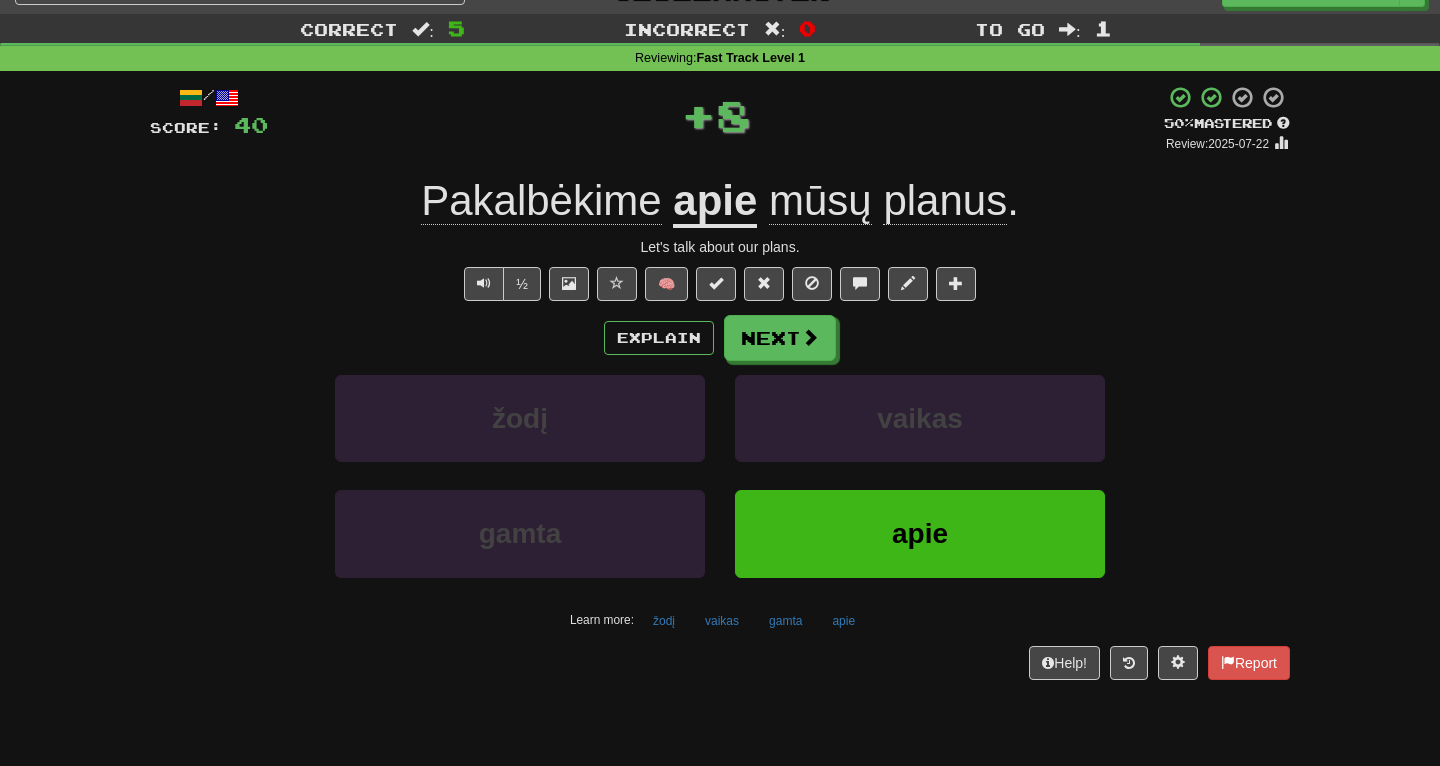 click on "/  Score:   40 + 8 50 %  Mastered Review:  2025-07-22 Pakalbėkime   apie   mūsų   planus . Let's talk about our plans. ½ 🧠 Explain Next žodį vaikas gamta apie Learn more: žodį vaikas gamta apie  Help!  Report" at bounding box center [720, 382] 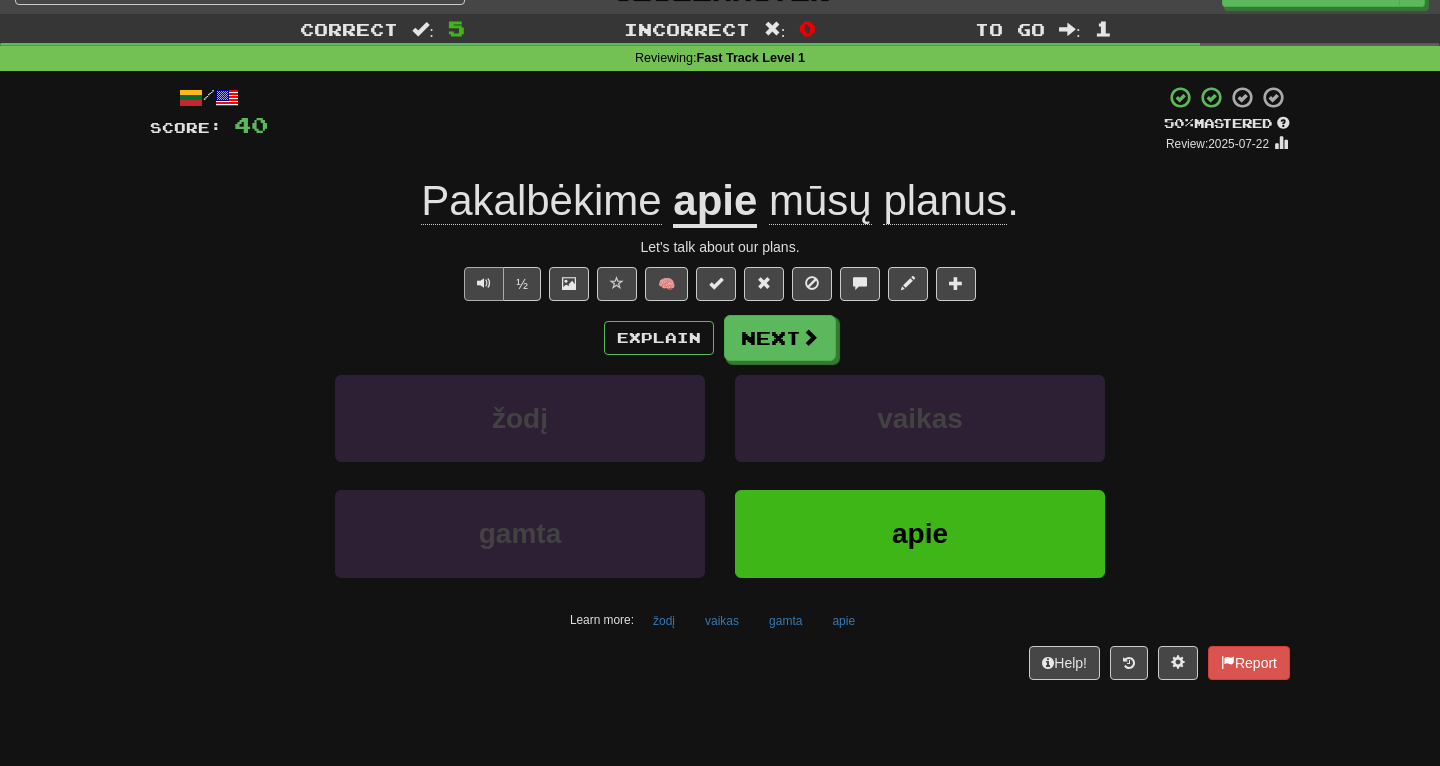 click at bounding box center (484, 283) 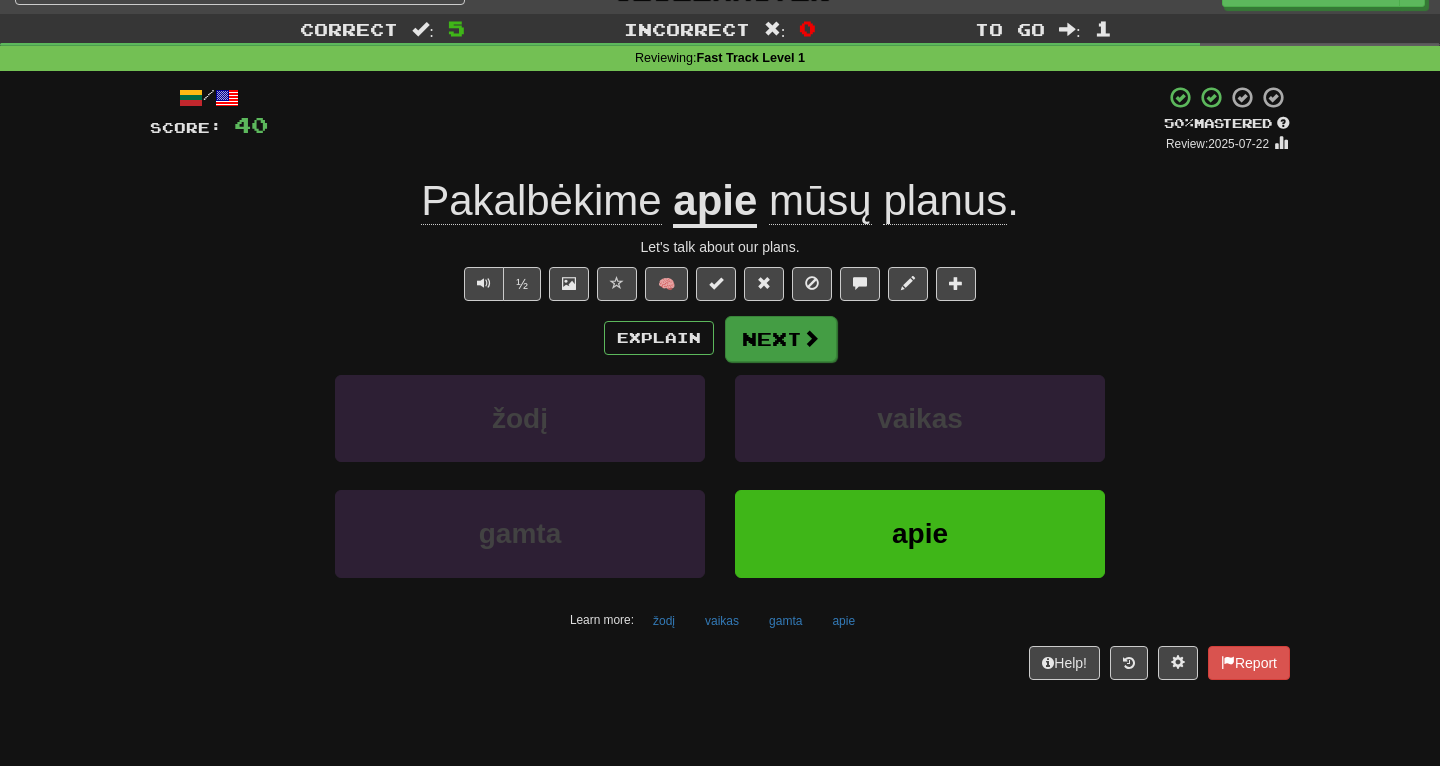 click at bounding box center [811, 338] 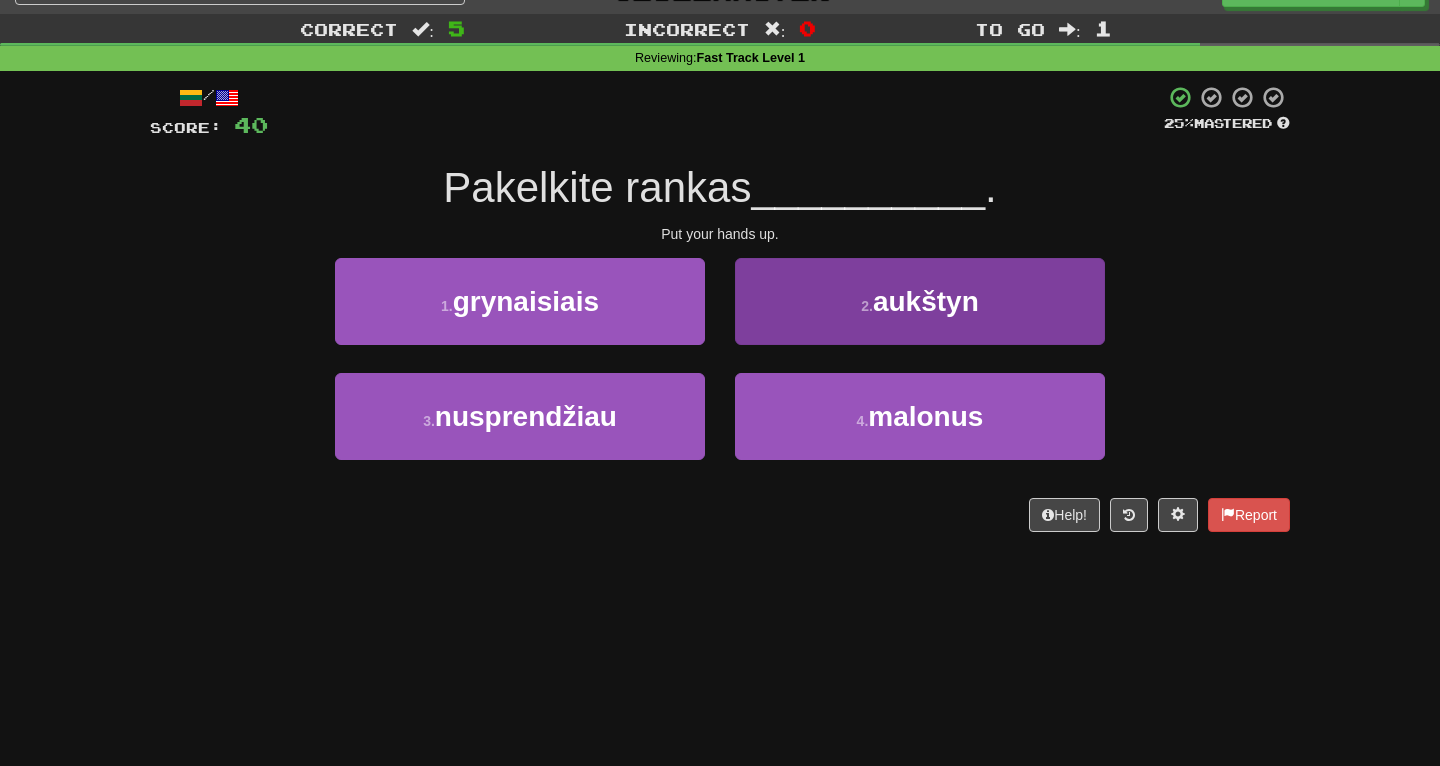 click on "aukštyn" at bounding box center (926, 301) 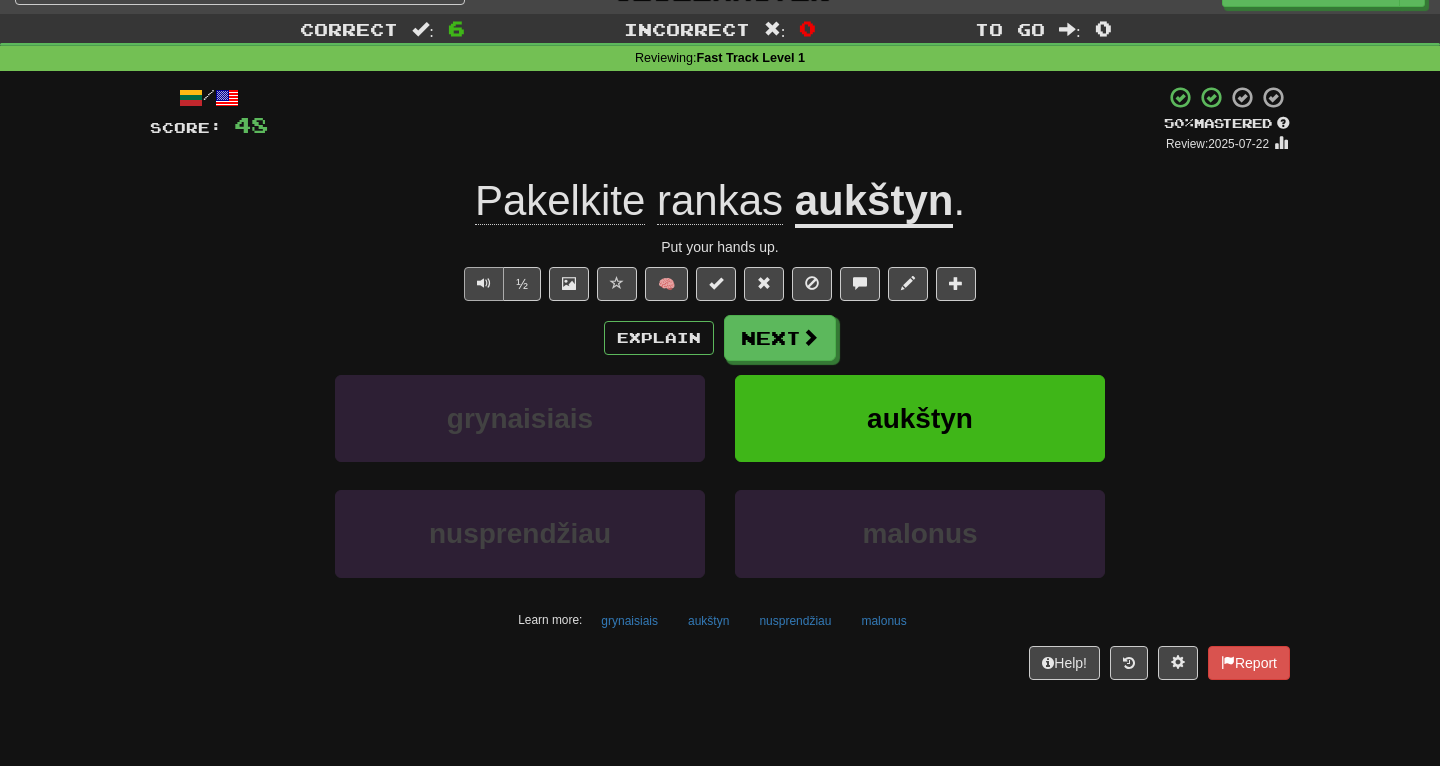 click at bounding box center [484, 284] 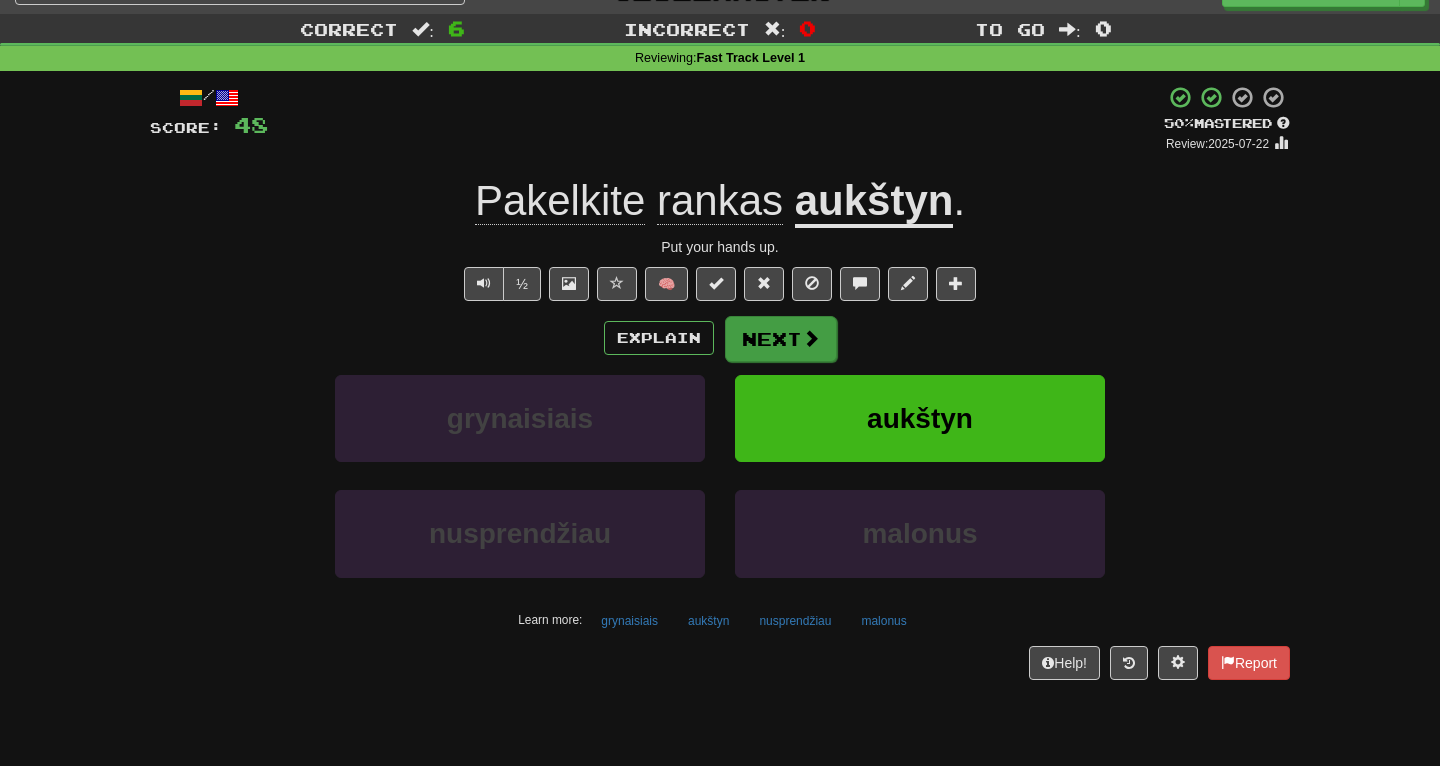 click on "Next" at bounding box center [781, 339] 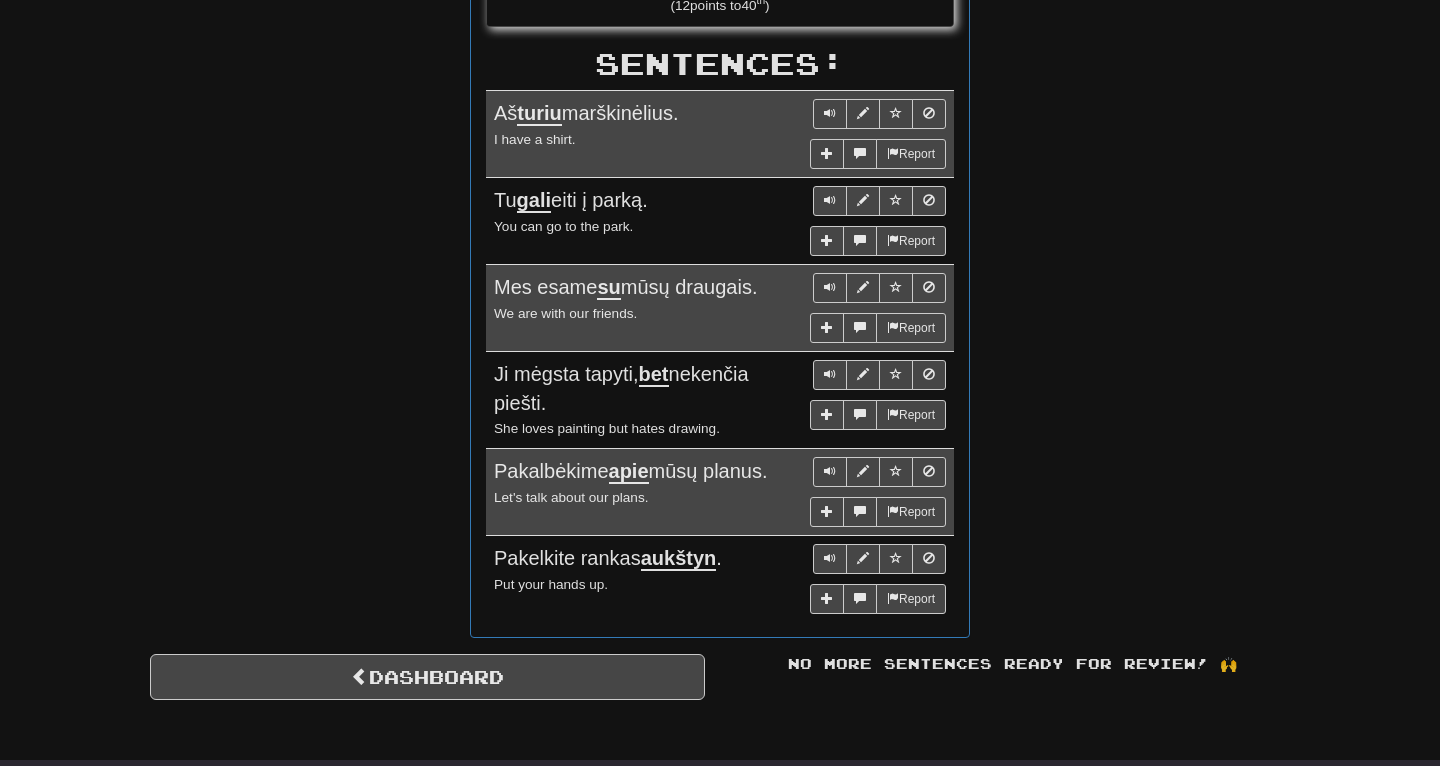 scroll, scrollTop: 1138, scrollLeft: 0, axis: vertical 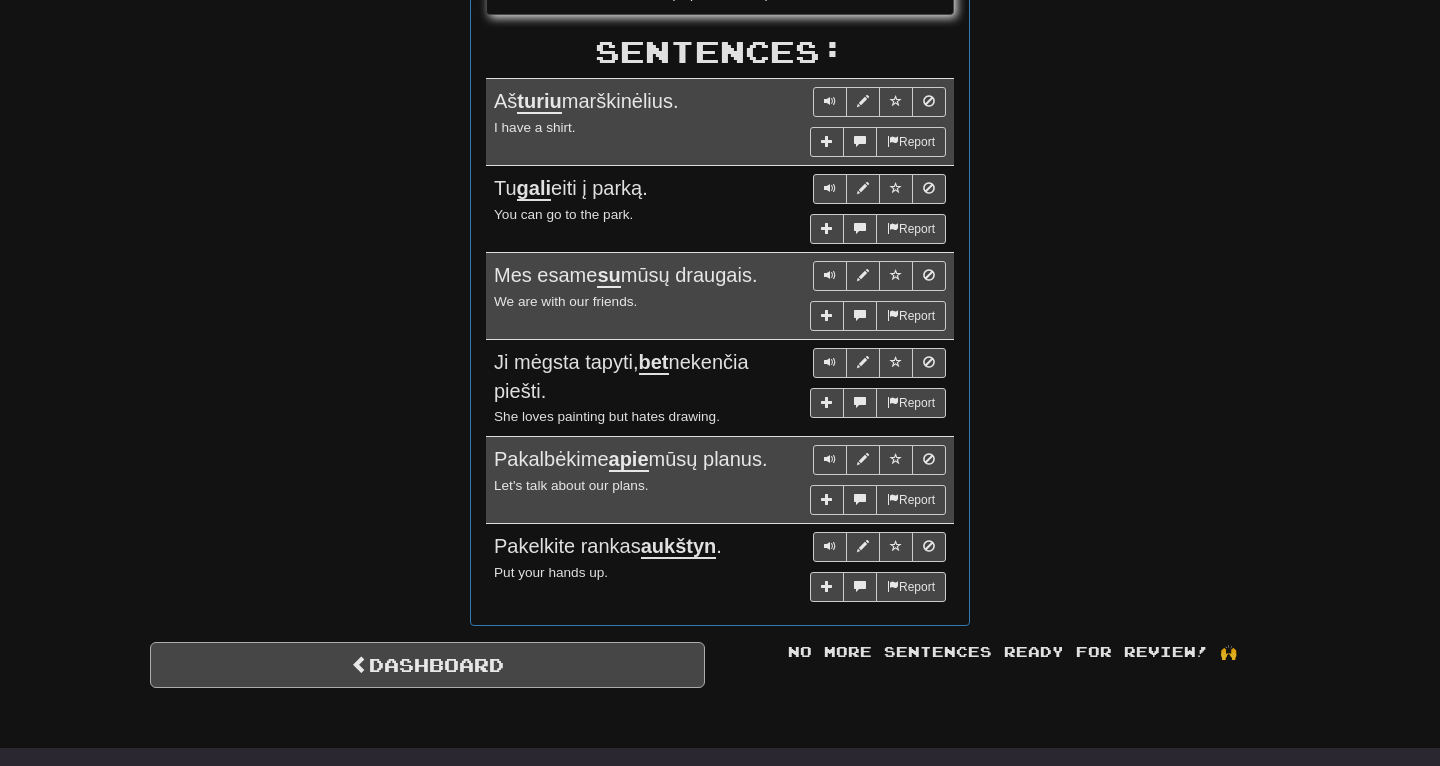 click on "Dashboard" at bounding box center [427, 665] 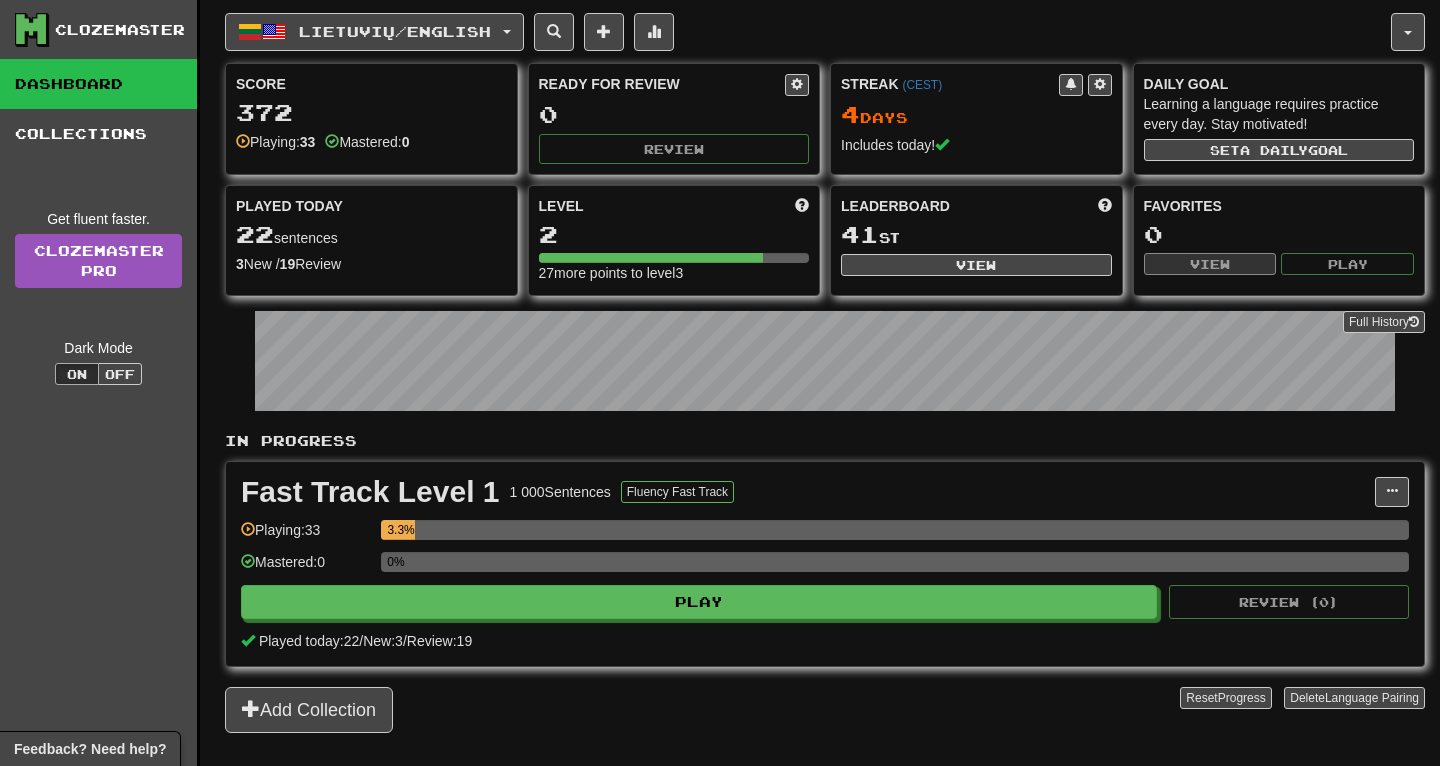 scroll, scrollTop: 0, scrollLeft: 0, axis: both 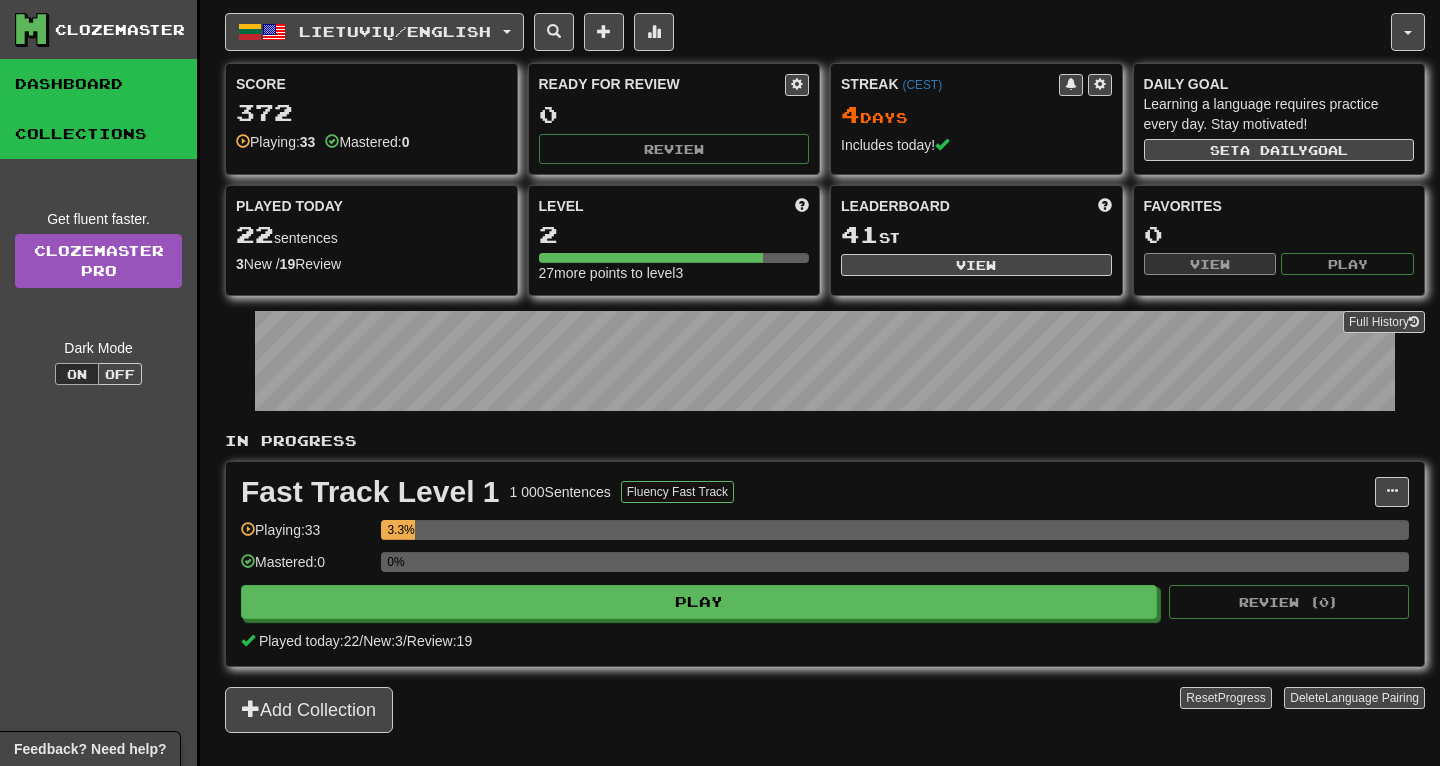 click on "Collections" at bounding box center [98, 134] 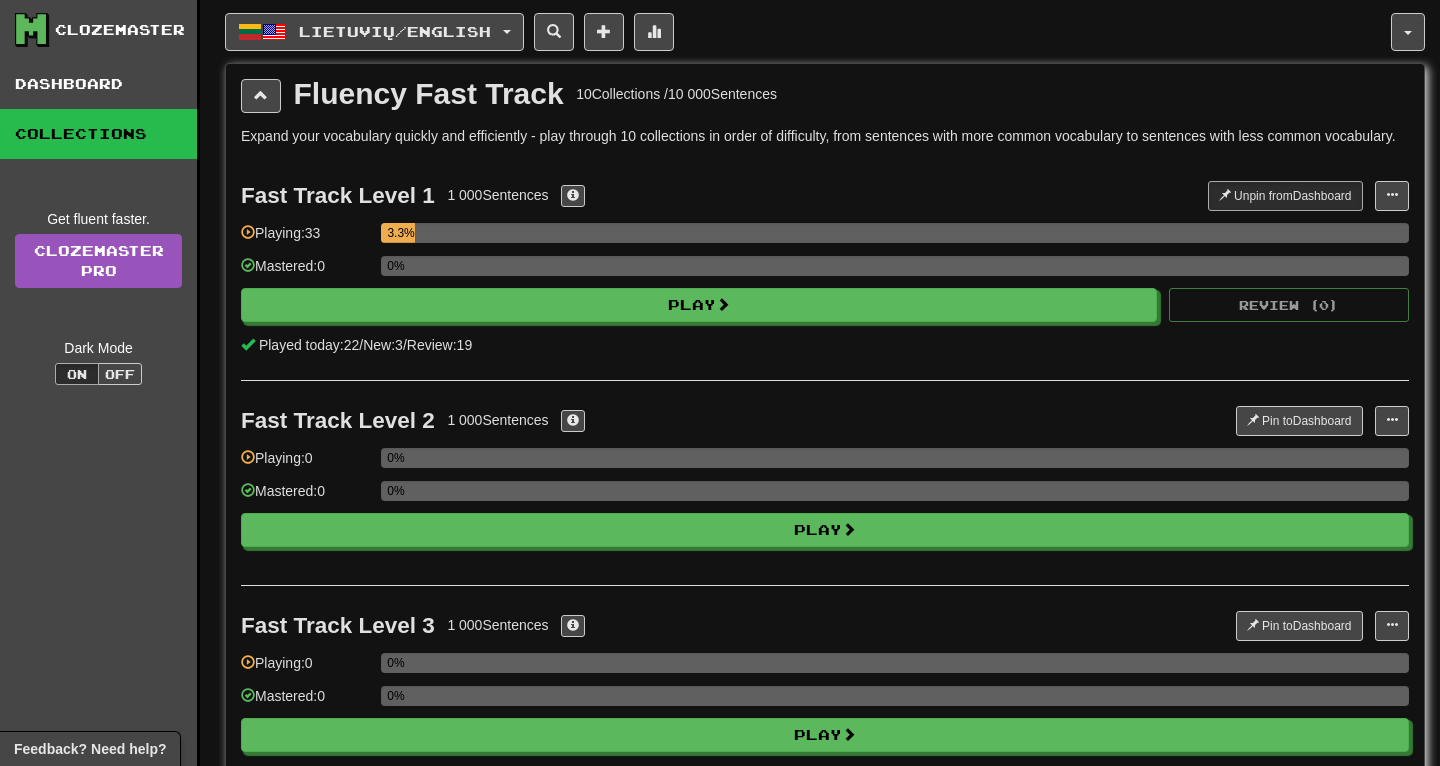 scroll, scrollTop: 0, scrollLeft: 0, axis: both 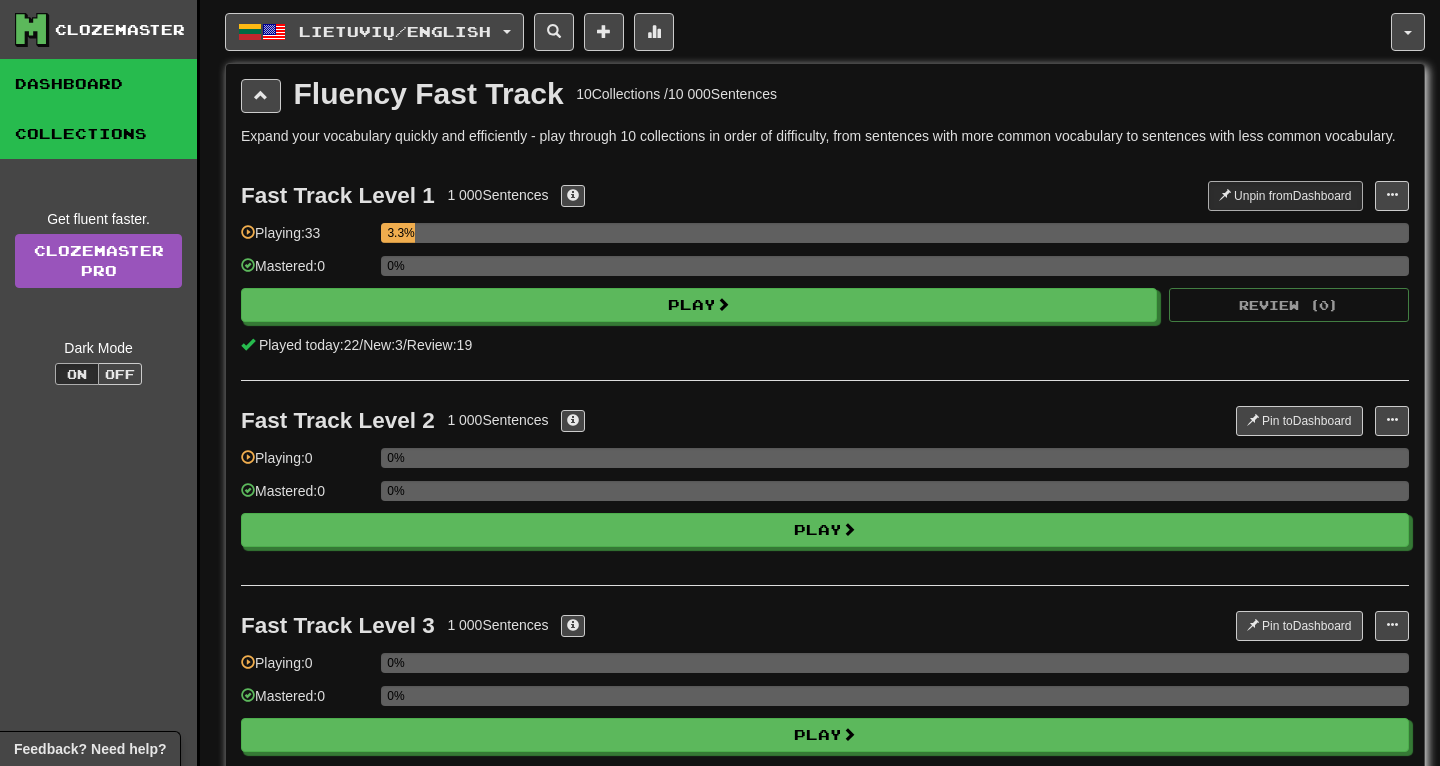 click on "Dashboard" at bounding box center [98, 84] 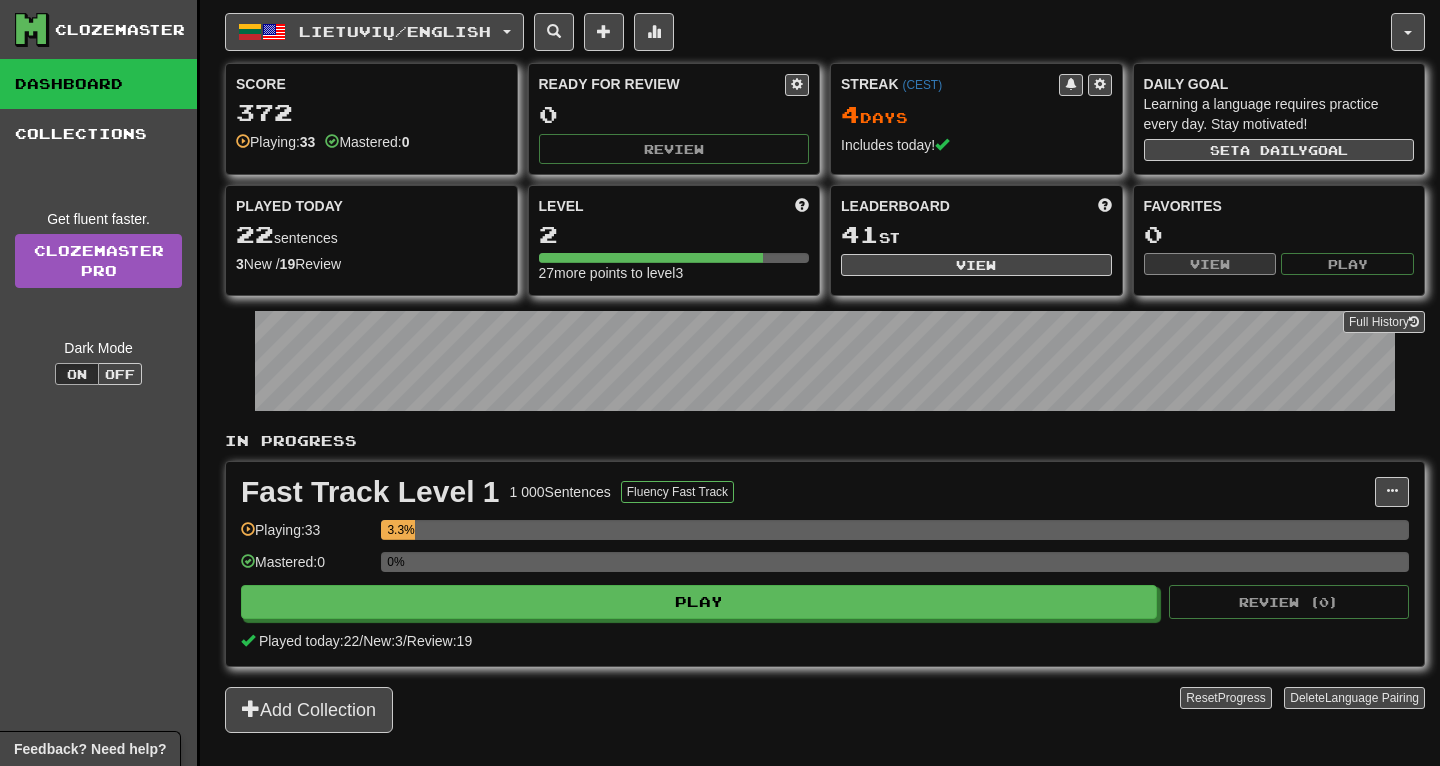 scroll, scrollTop: 0, scrollLeft: 0, axis: both 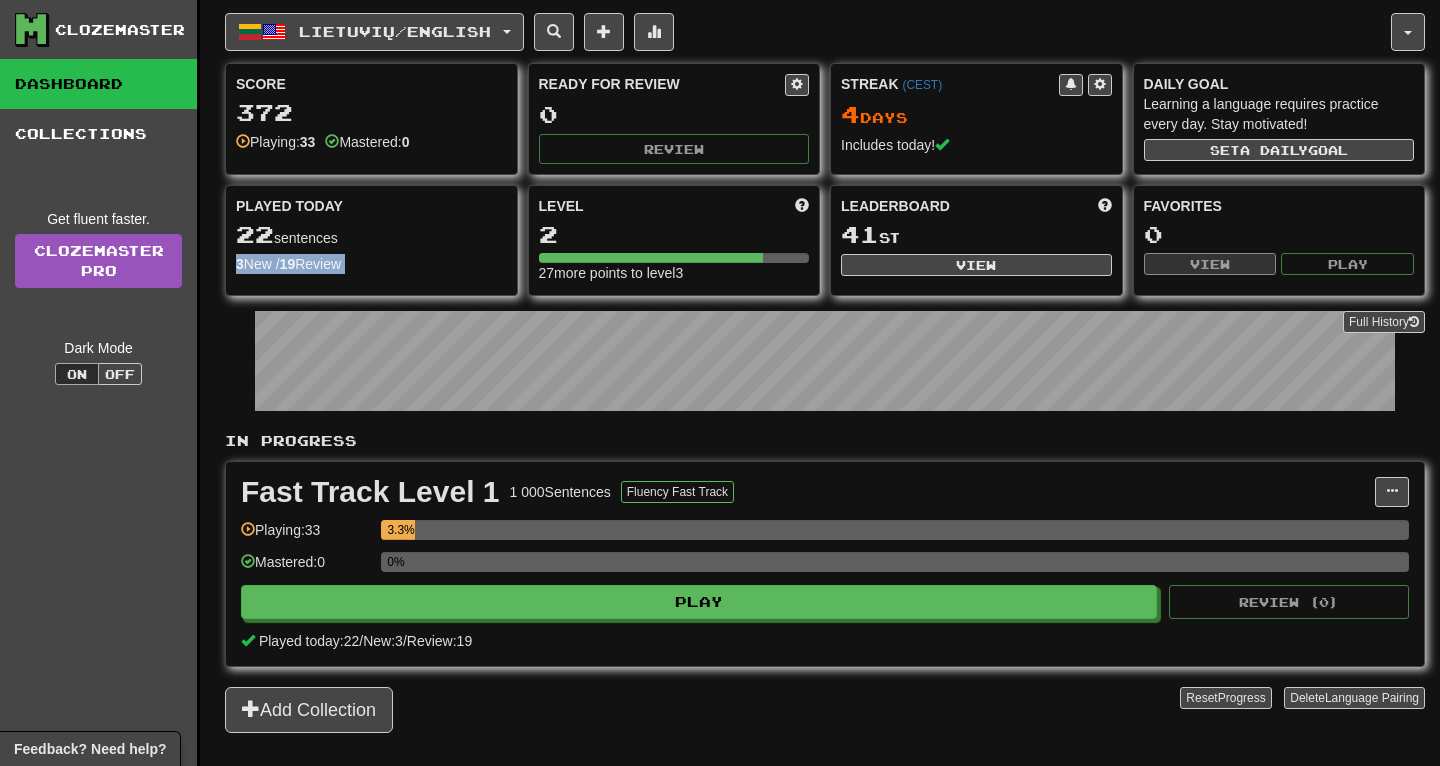 click on "3  New /  19  Review" at bounding box center [371, 264] 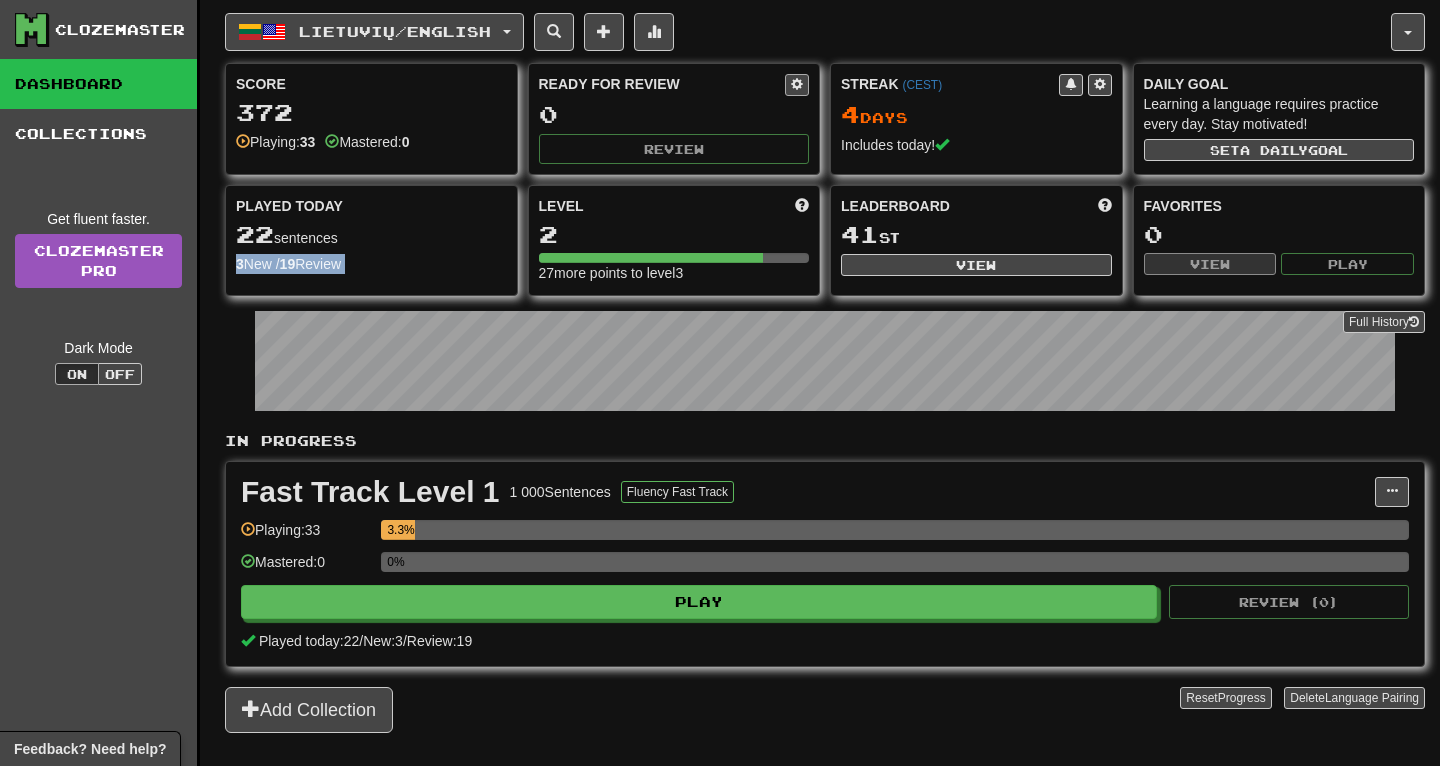 click at bounding box center [797, 84] 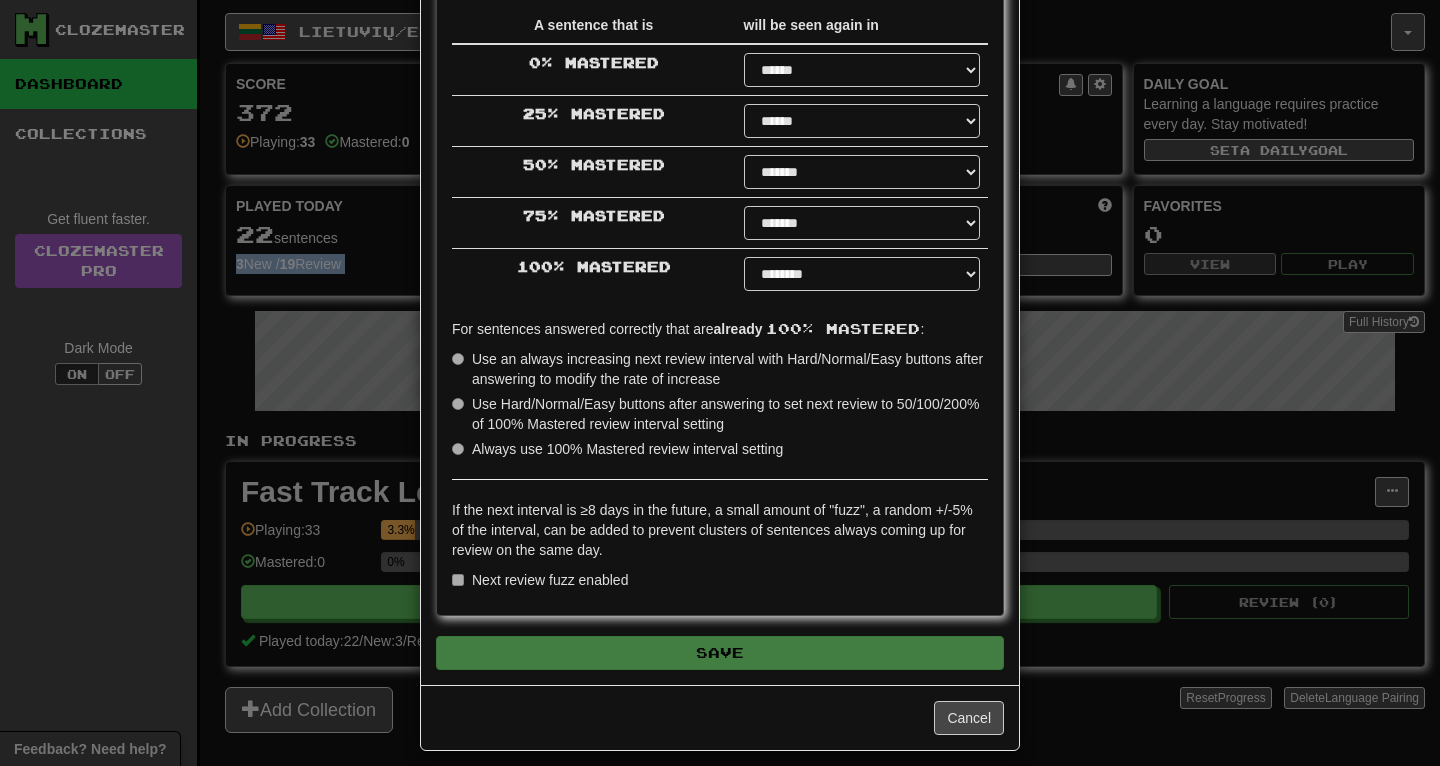 scroll, scrollTop: 494, scrollLeft: 0, axis: vertical 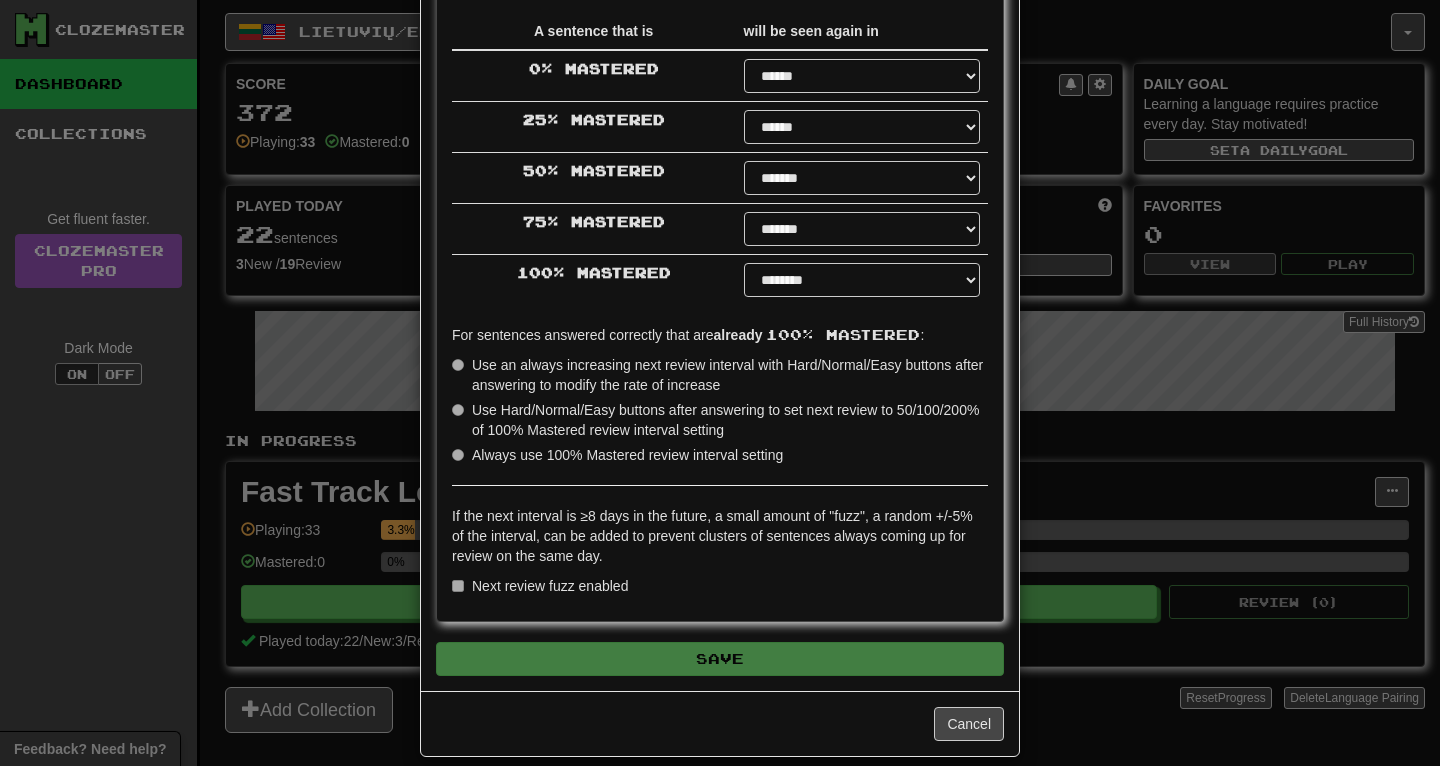 click on "Cancel" at bounding box center [720, 723] 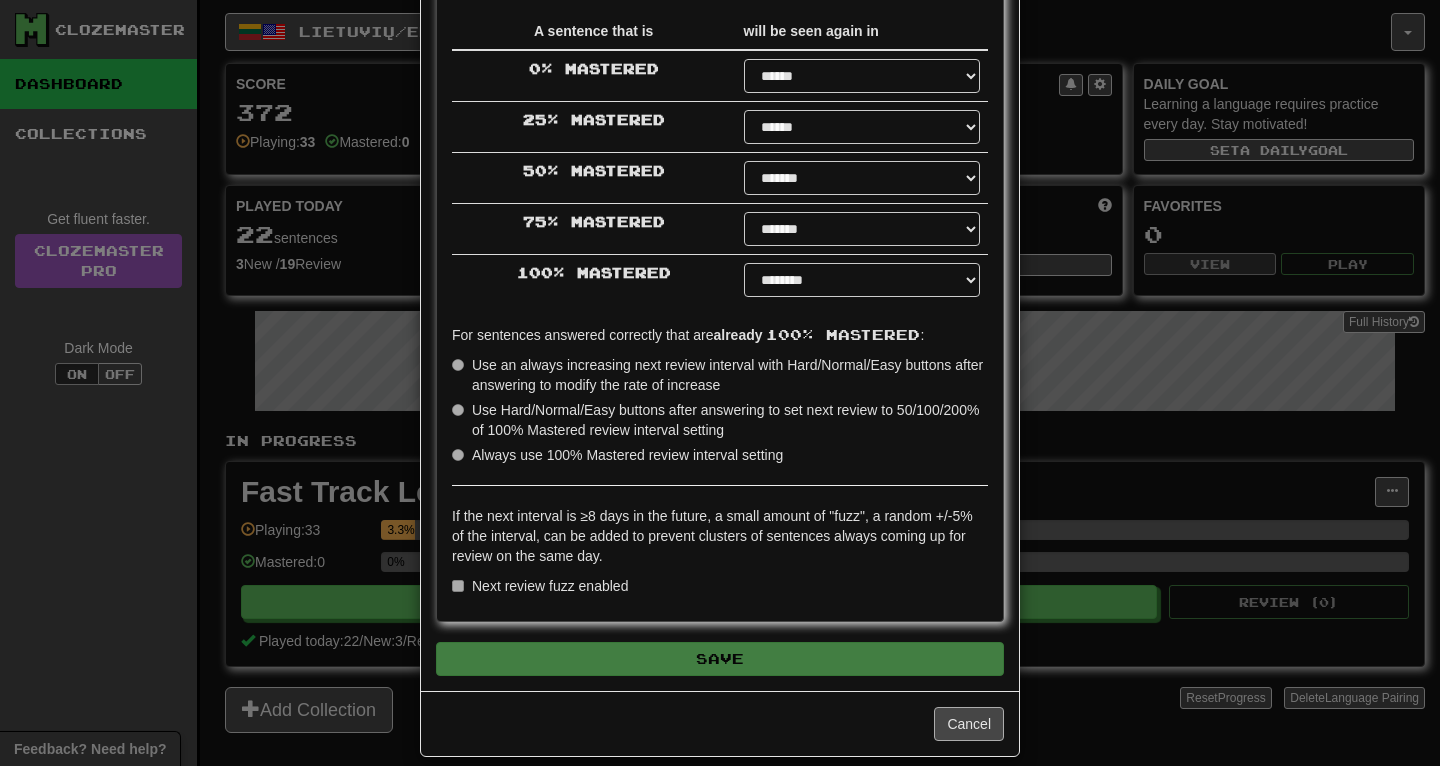 click on "Cancel" at bounding box center (969, 724) 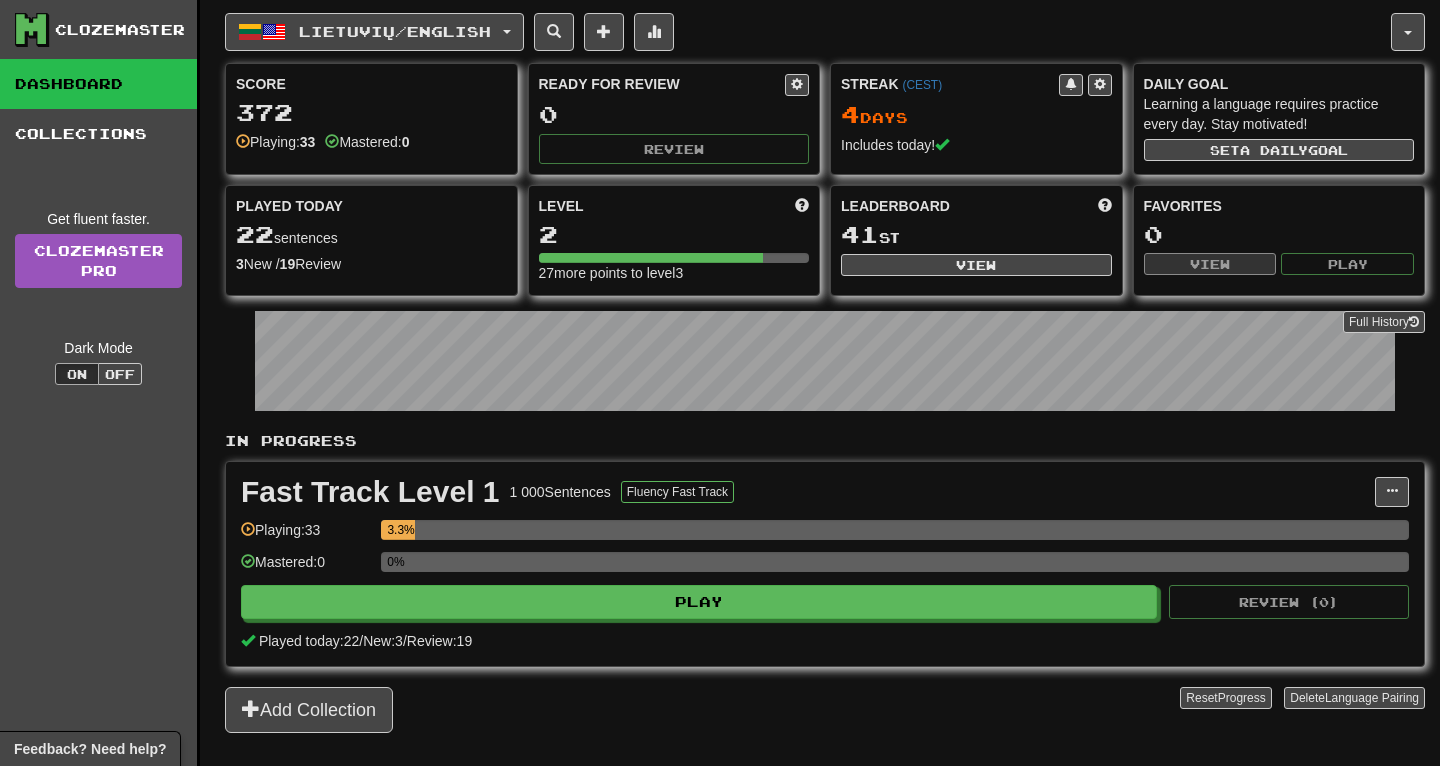 scroll, scrollTop: 0, scrollLeft: 0, axis: both 